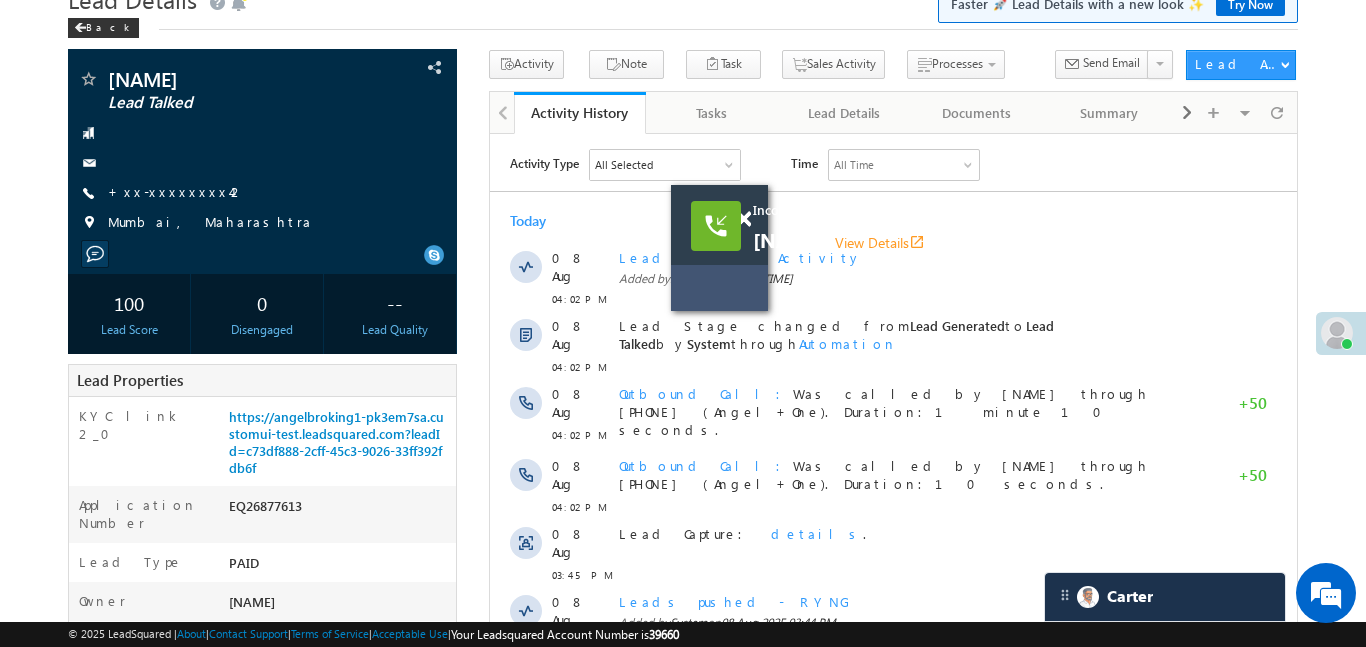 scroll, scrollTop: 0, scrollLeft: 0, axis: both 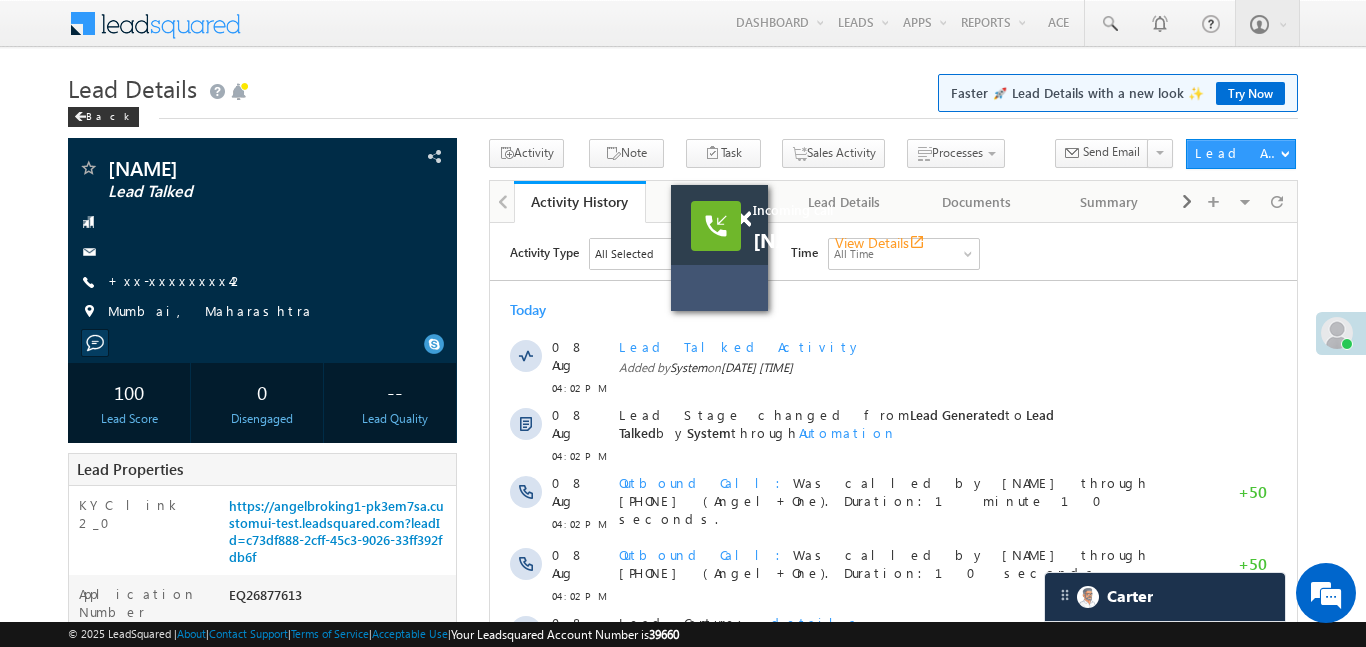 click at bounding box center (754, 210) 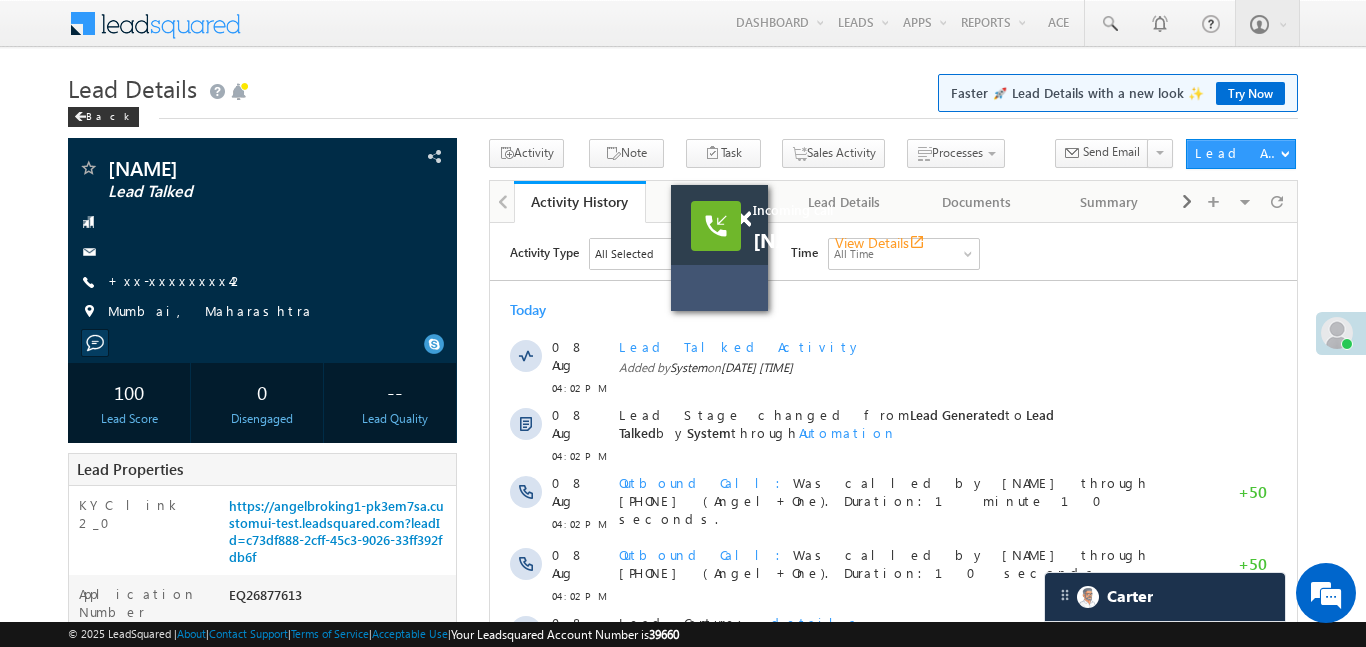 click at bounding box center [743, 219] 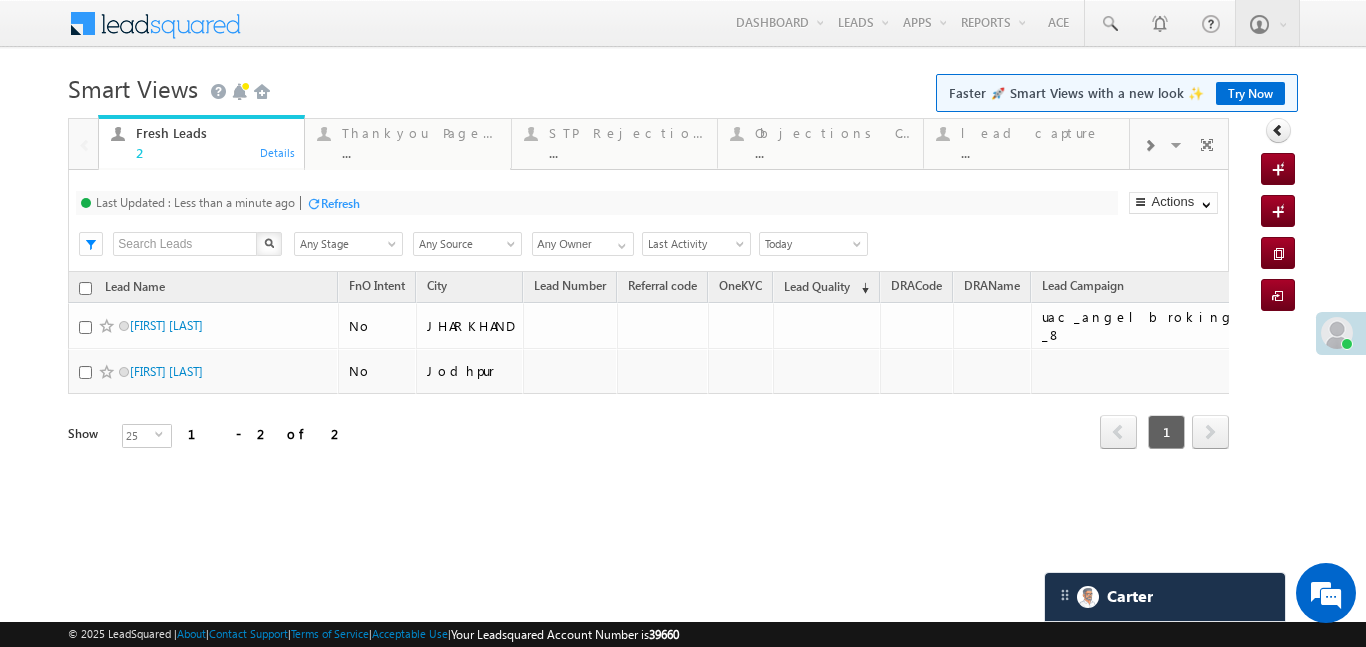 scroll, scrollTop: 0, scrollLeft: 0, axis: both 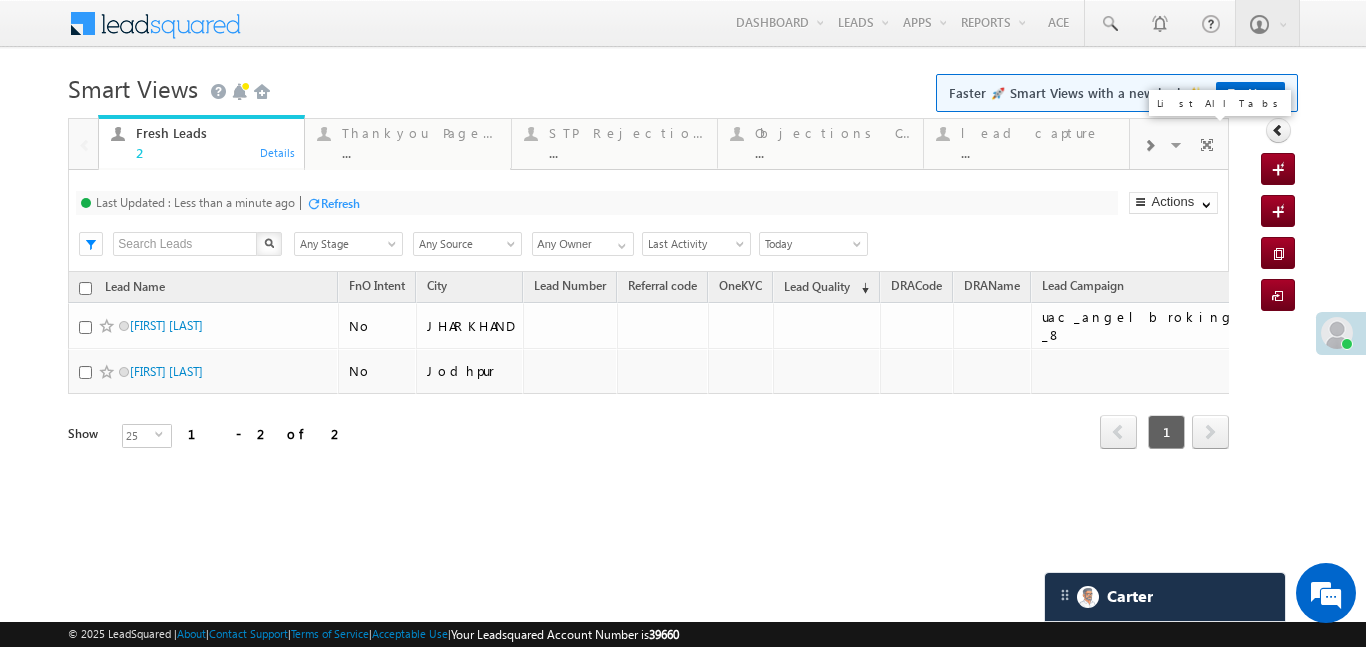 click at bounding box center [1178, 148] 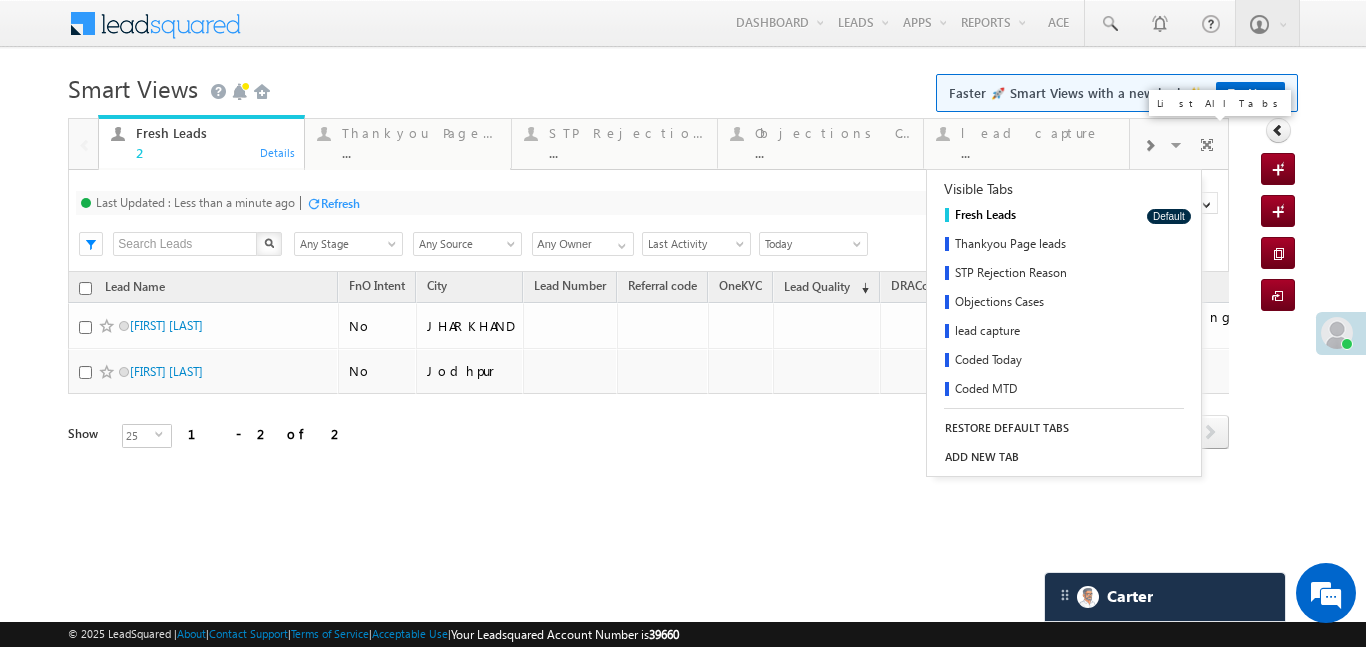 click at bounding box center (1178, 148) 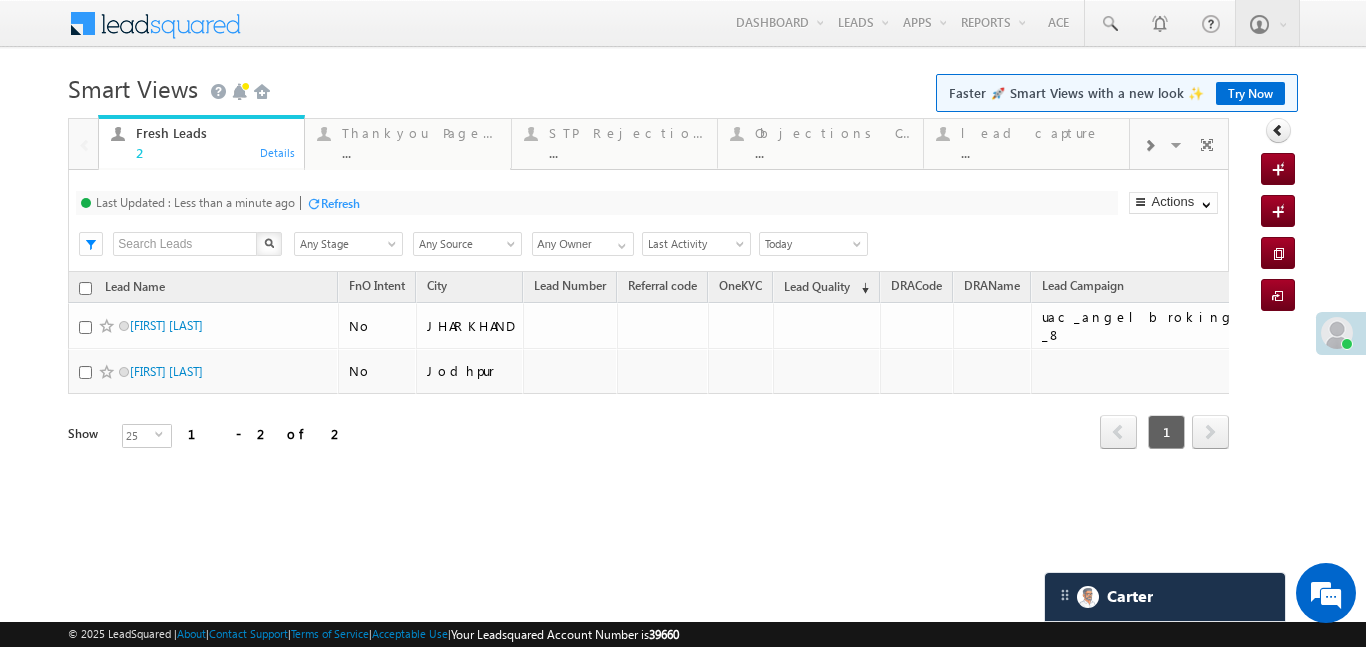 click at bounding box center [1149, 146] 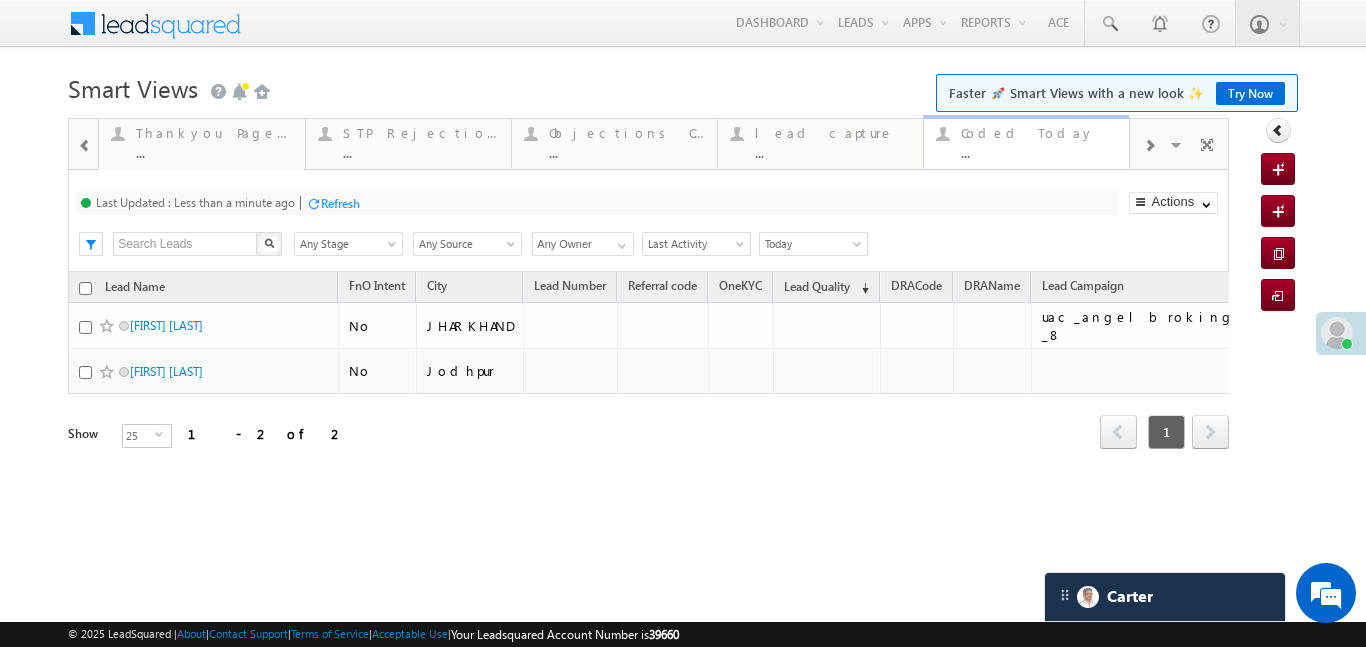 click on "Coded Today ..." at bounding box center [1039, 140] 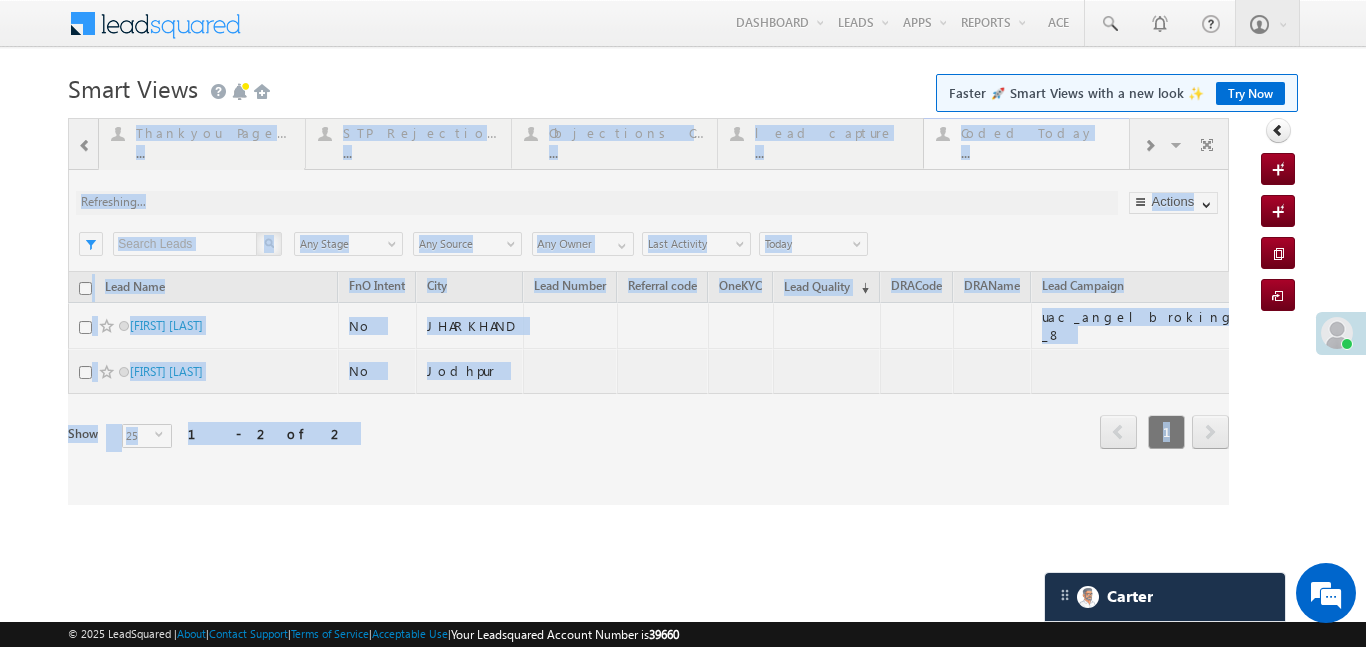 click at bounding box center [648, 311] 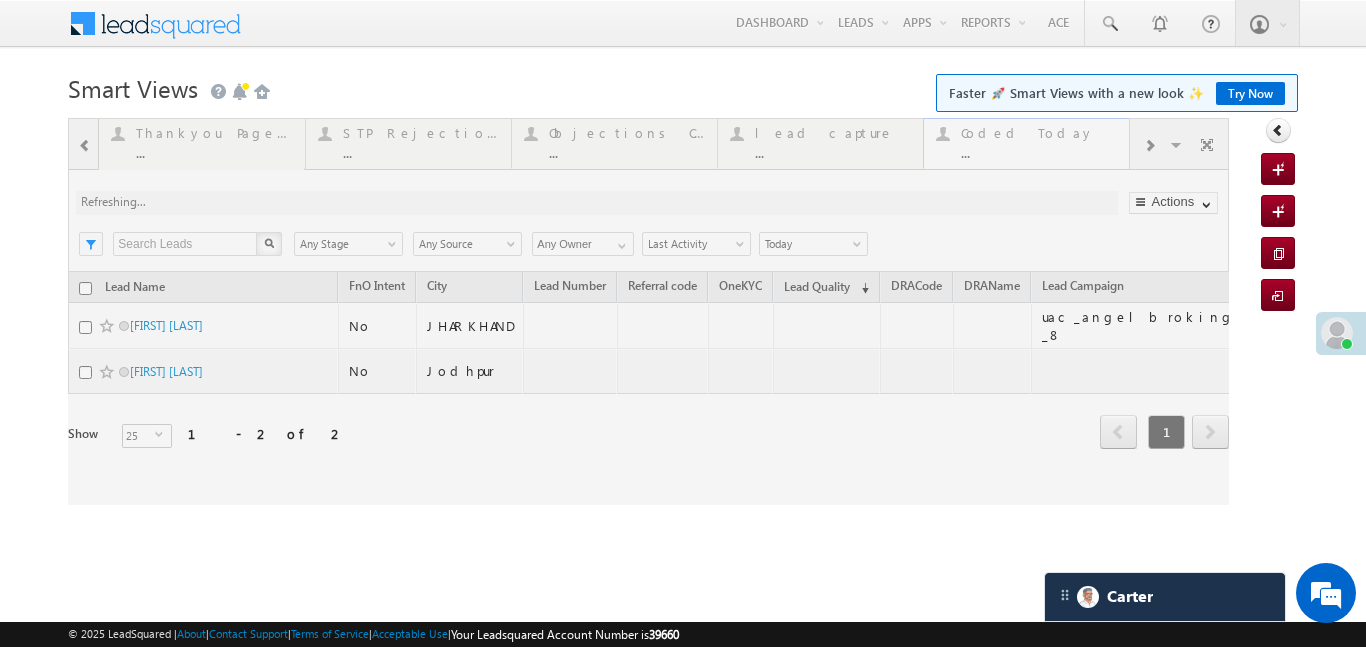 click at bounding box center [648, 311] 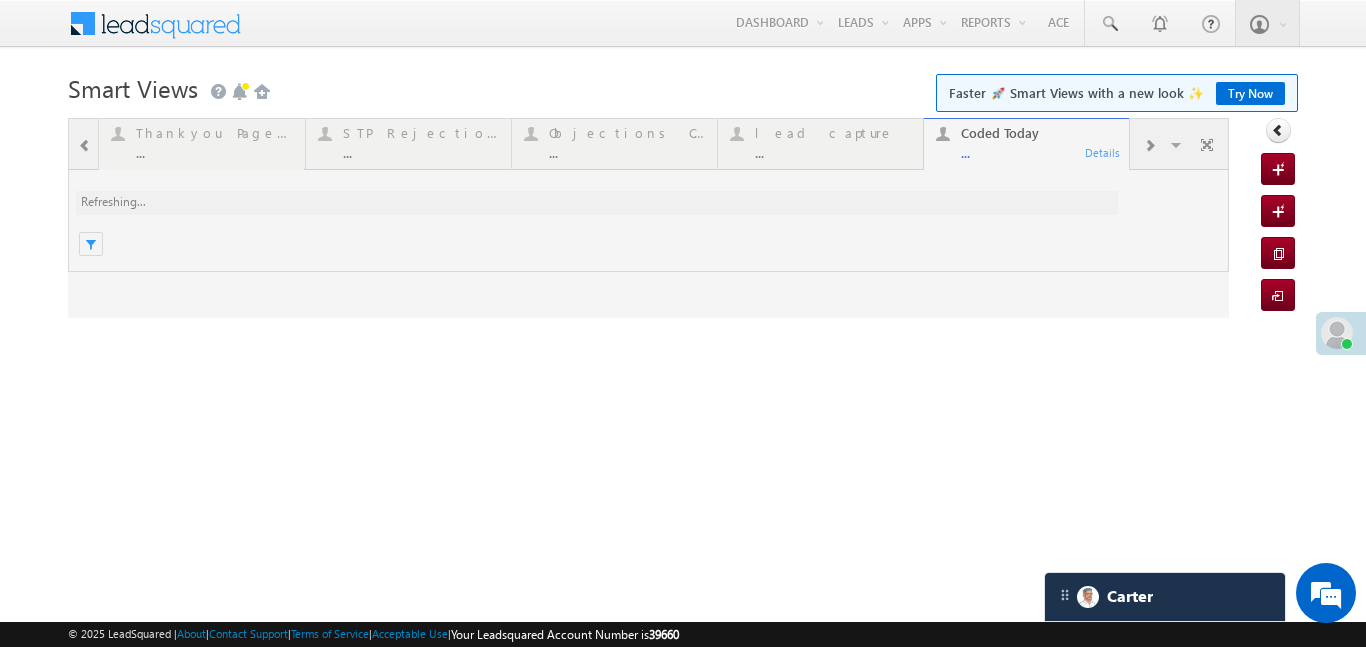 scroll, scrollTop: 0, scrollLeft: 0, axis: both 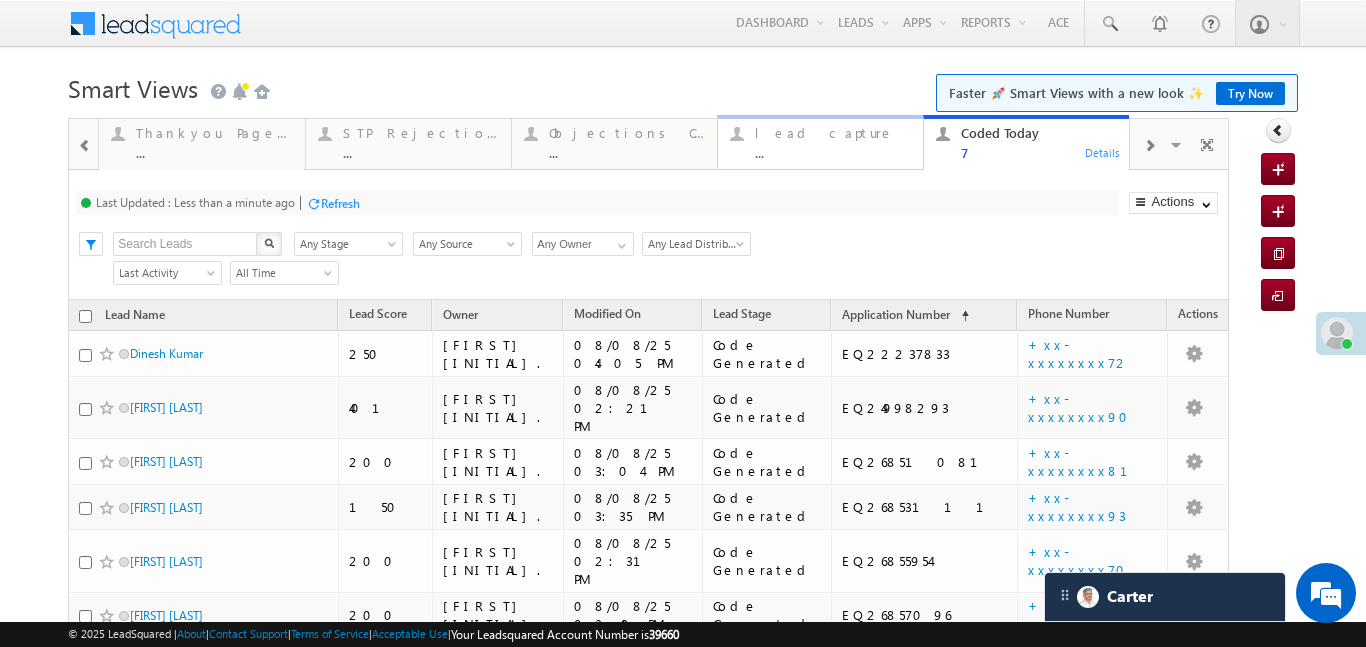 click on "lead capture ..." at bounding box center (833, 140) 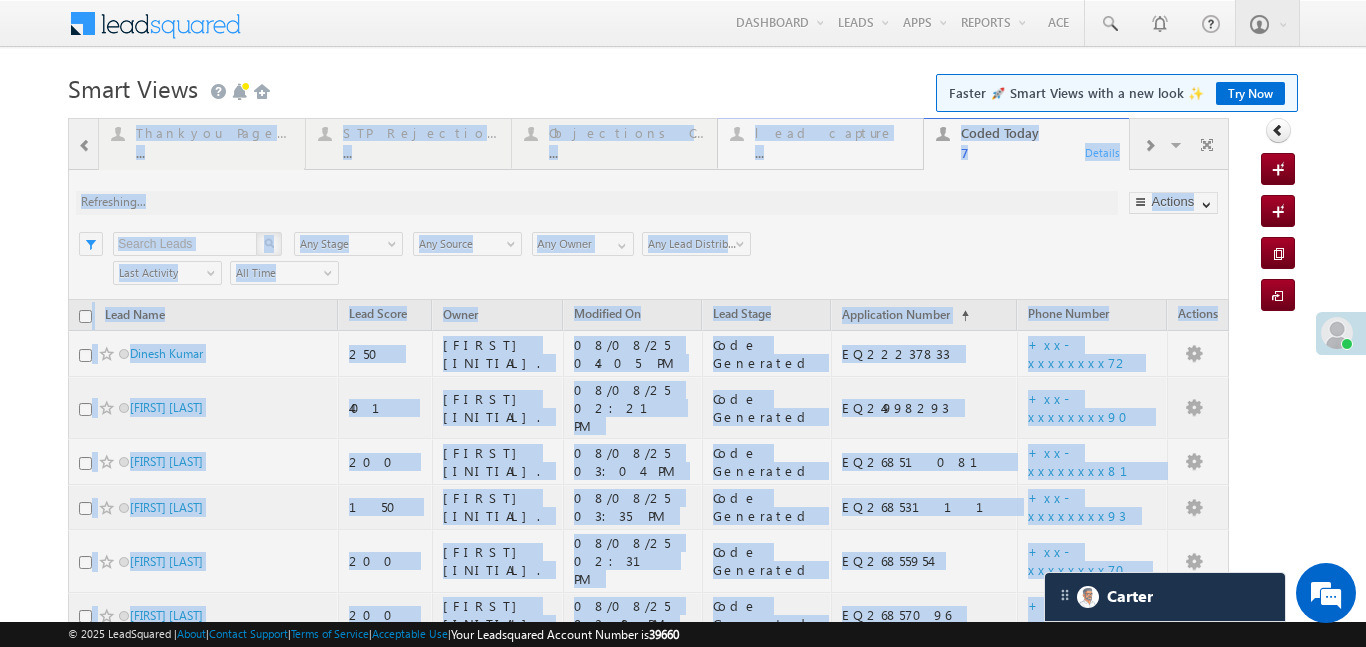 click at bounding box center (648, 456) 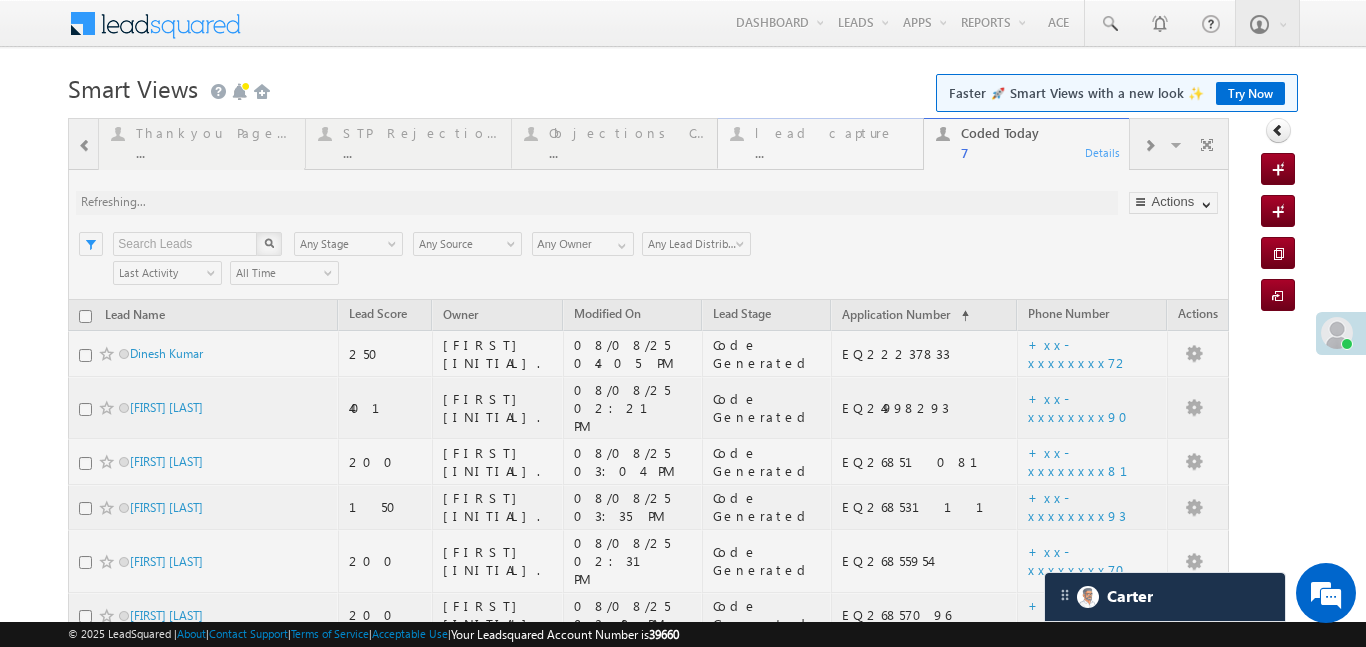 click at bounding box center (648, 456) 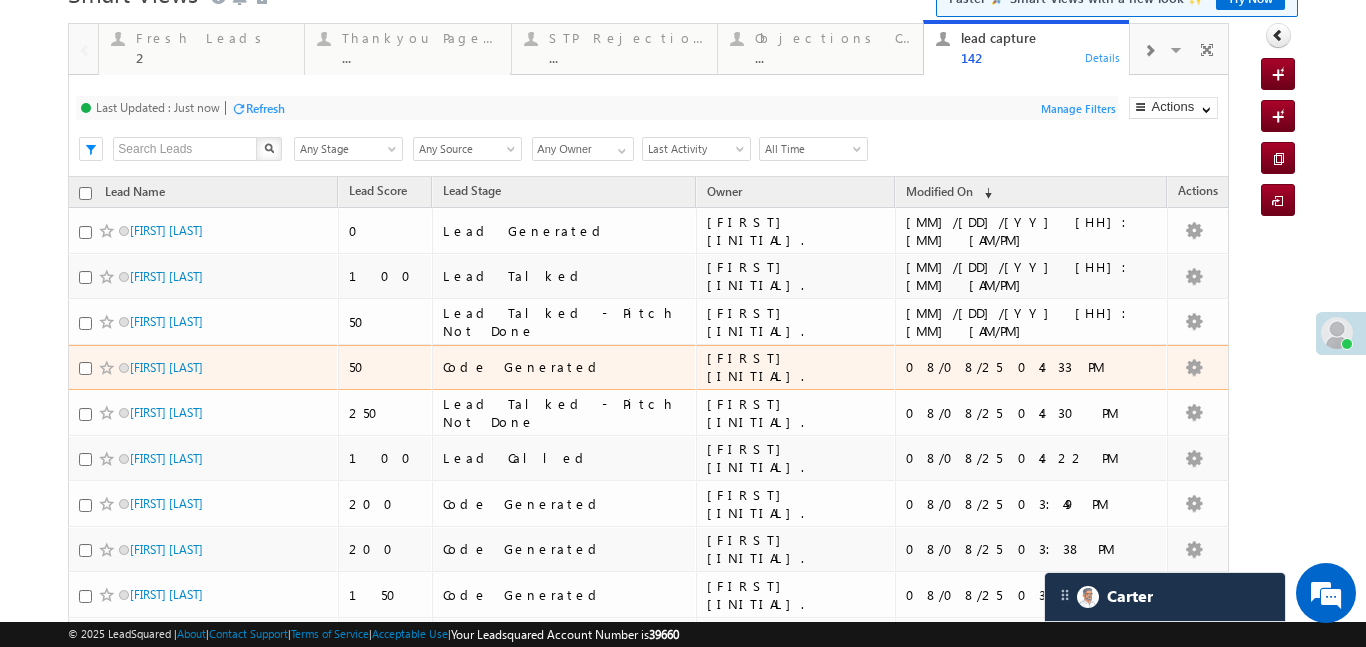 scroll, scrollTop: 96, scrollLeft: 0, axis: vertical 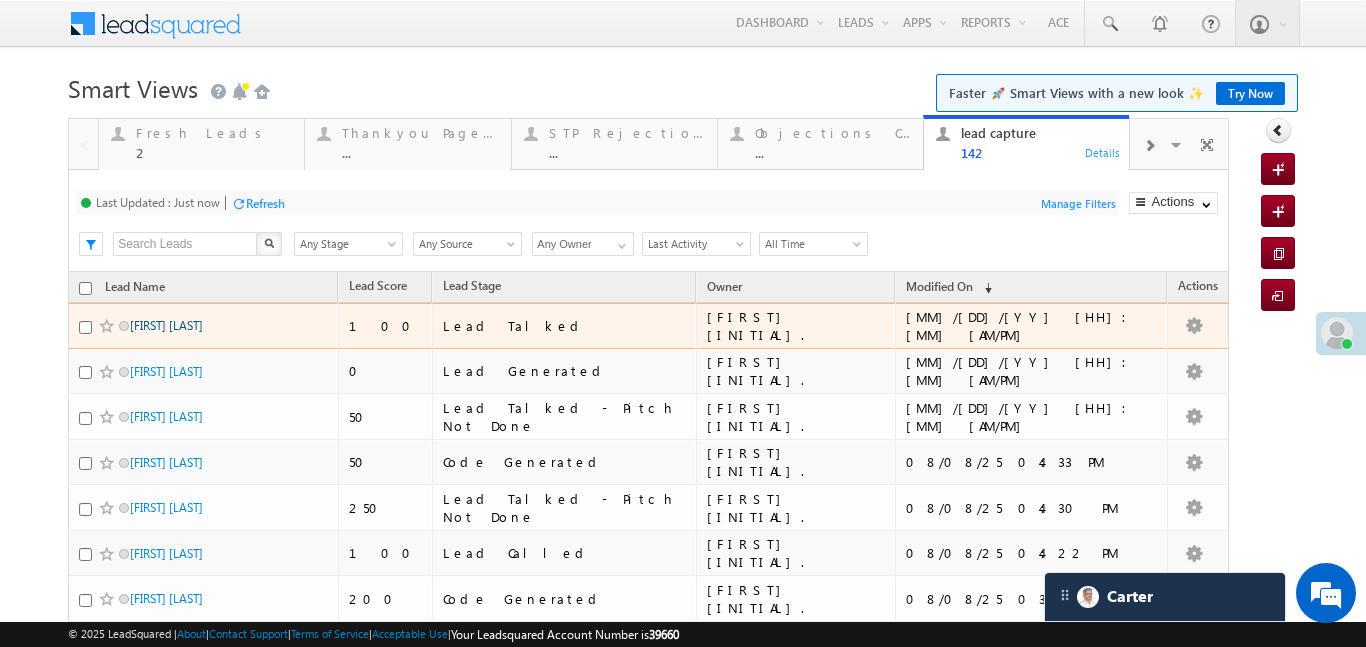 drag, startPoint x: 188, startPoint y: 319, endPoint x: 160, endPoint y: 329, distance: 29.732138 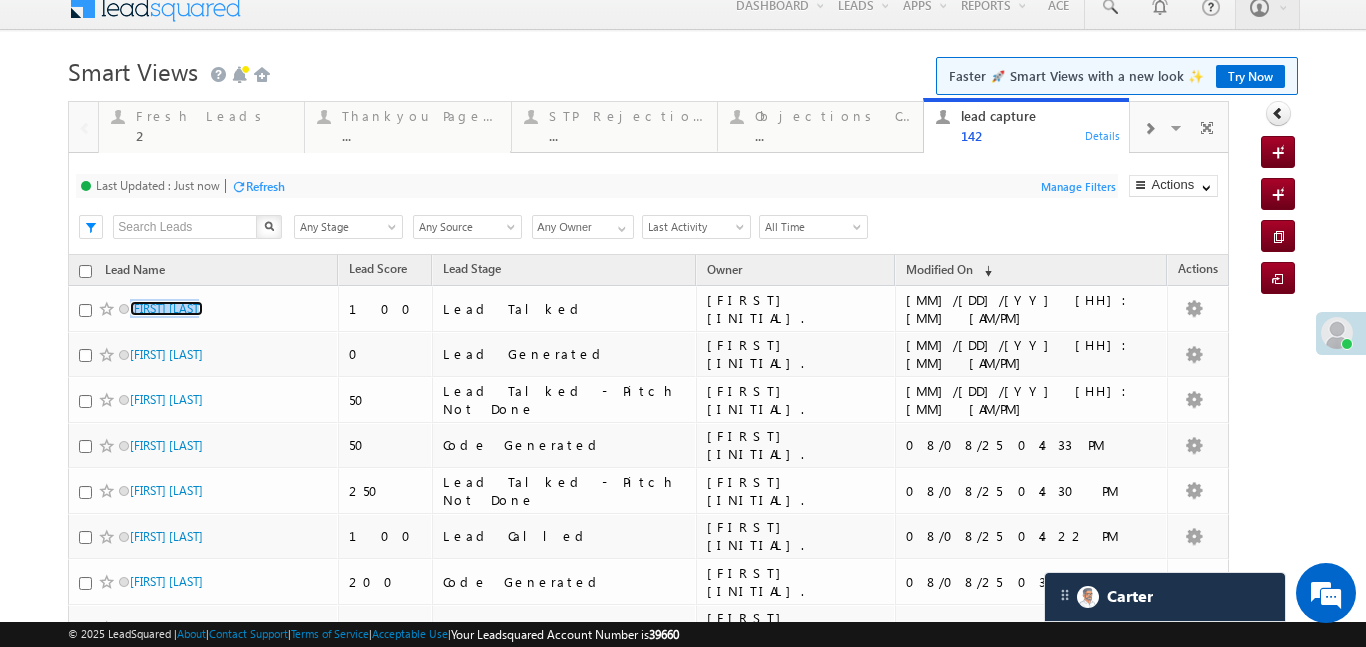 scroll, scrollTop: 33, scrollLeft: 0, axis: vertical 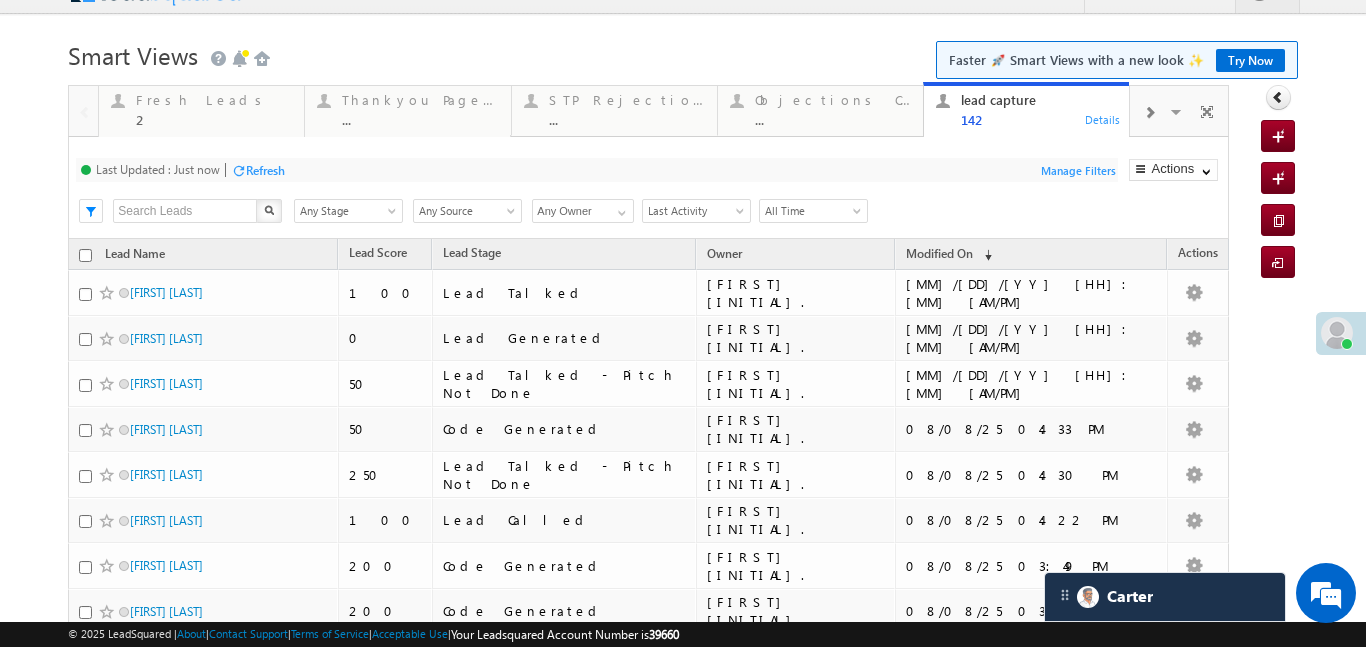click at bounding box center (1149, 111) 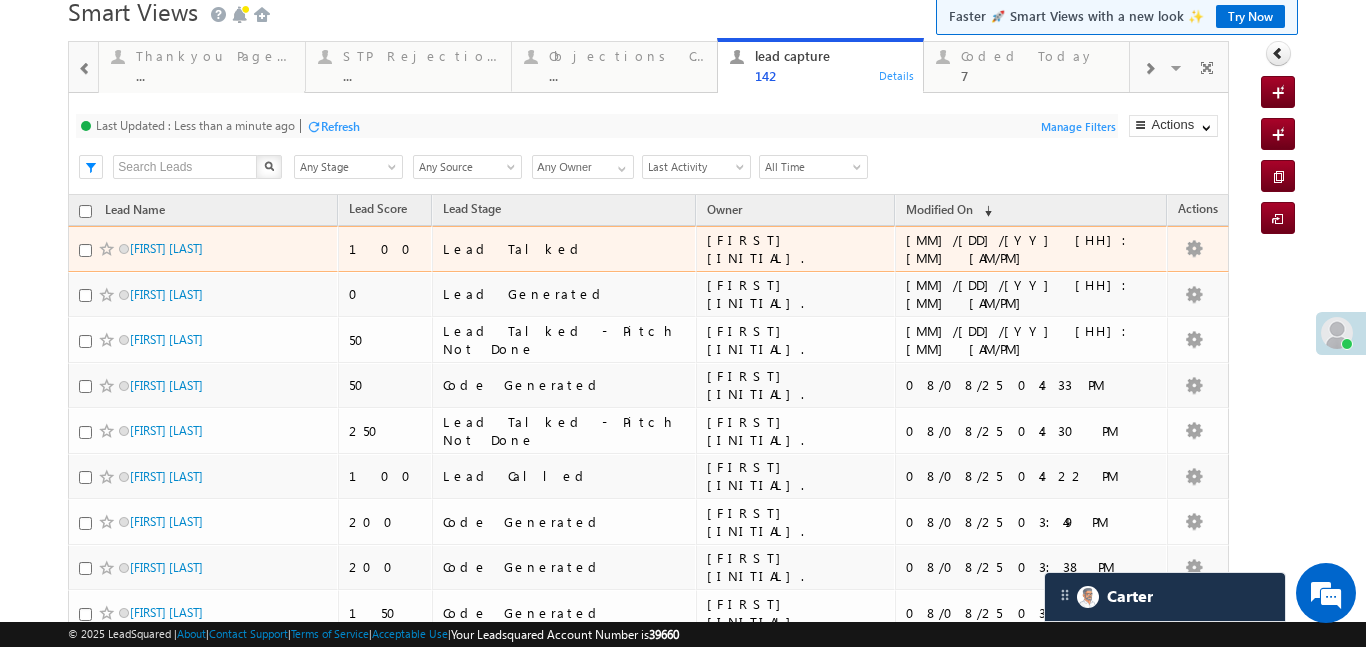 scroll, scrollTop: 109, scrollLeft: 0, axis: vertical 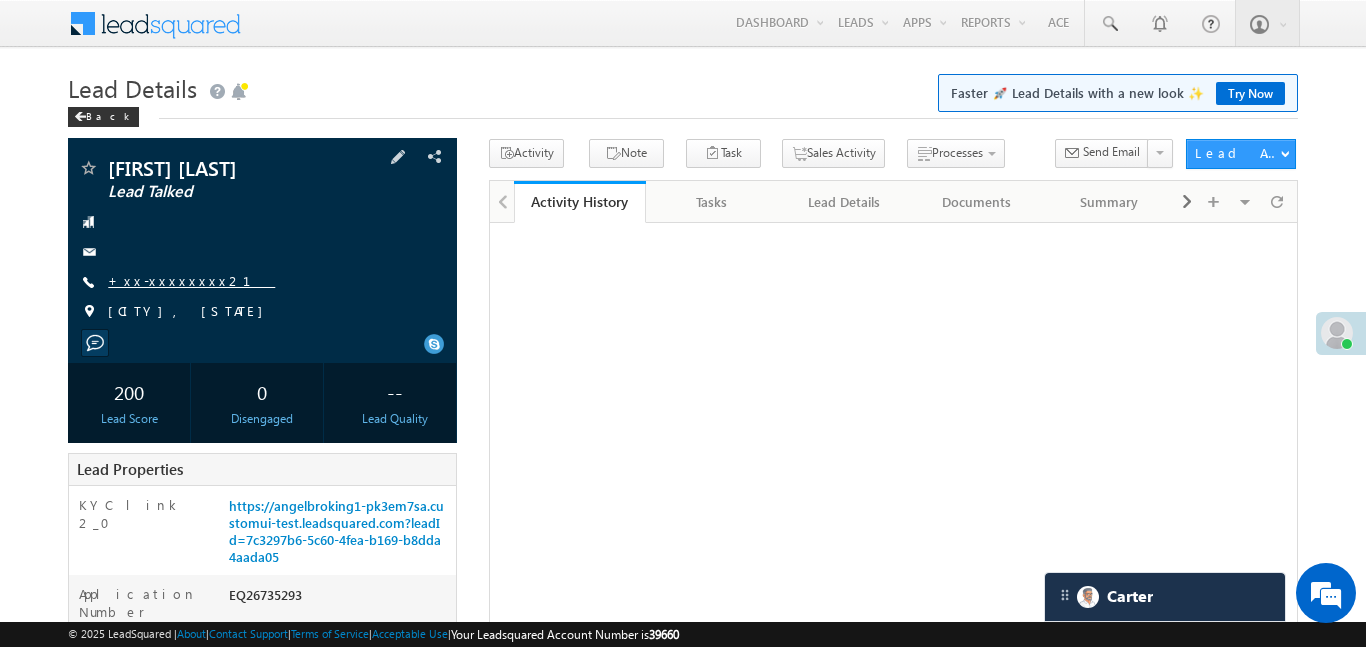 click on "+xx-xxxxxxxx21" at bounding box center [191, 280] 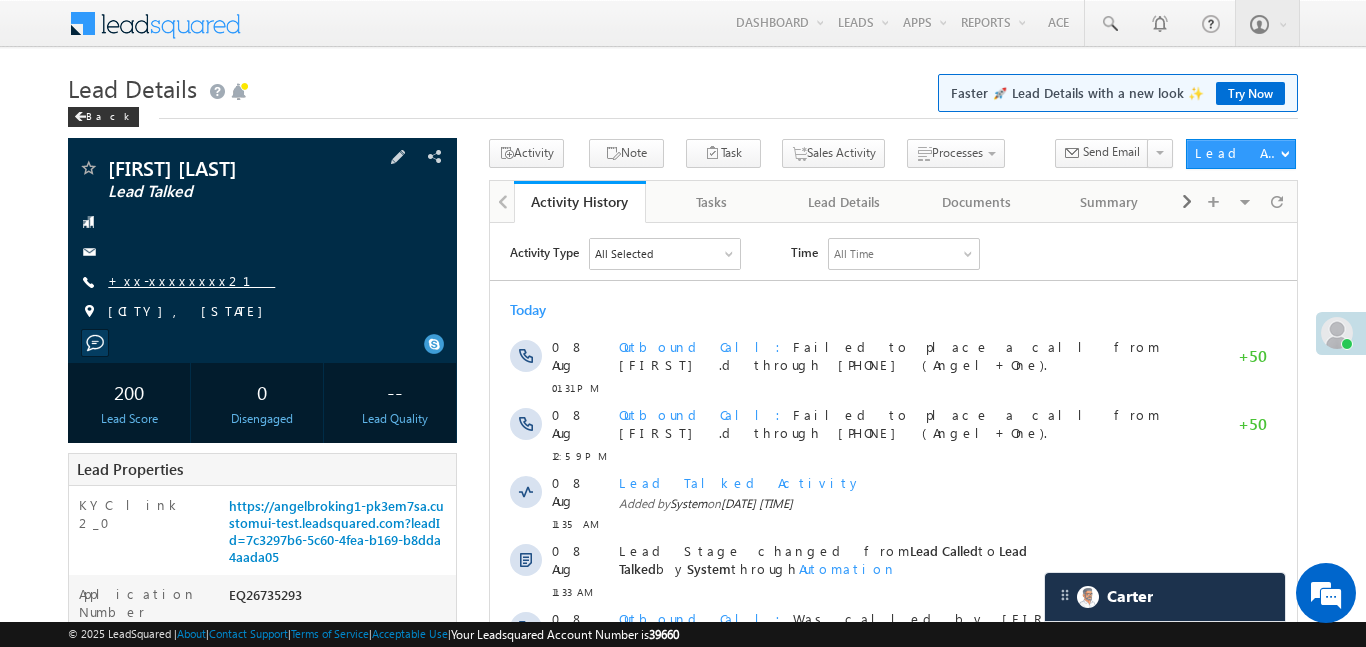 scroll, scrollTop: 9178, scrollLeft: 0, axis: vertical 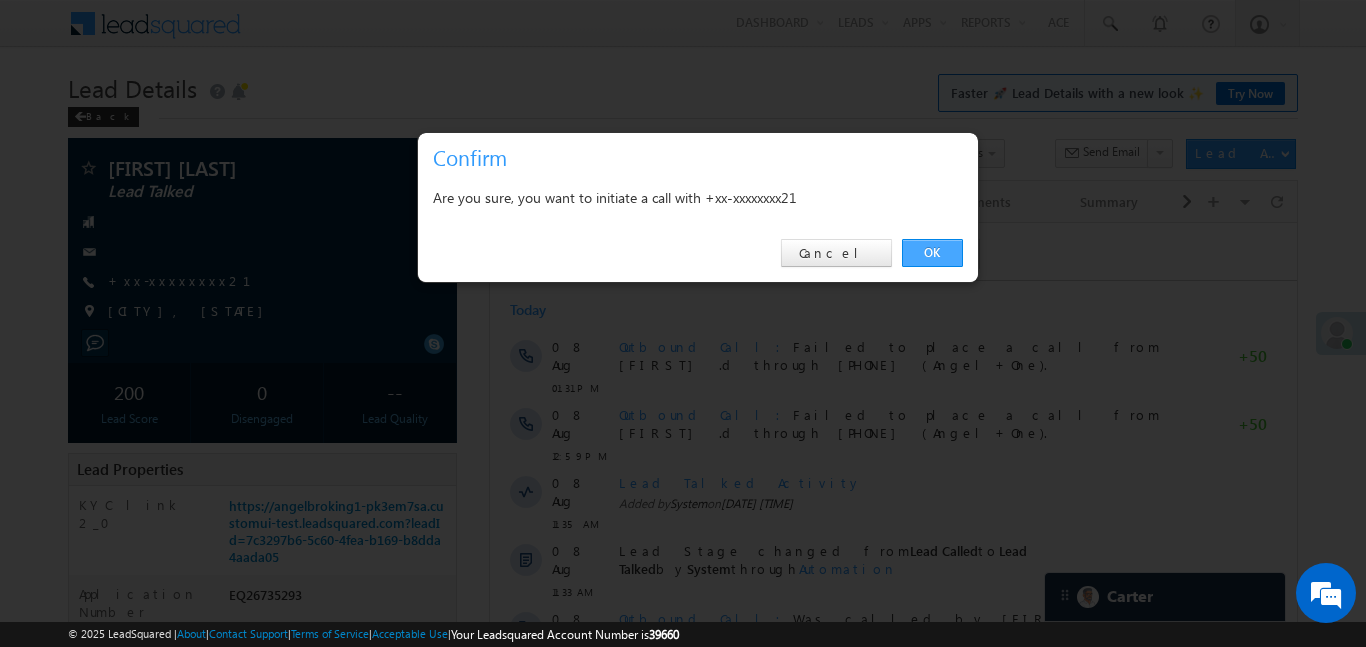 drag, startPoint x: 910, startPoint y: 256, endPoint x: 421, endPoint y: 33, distance: 537.4477 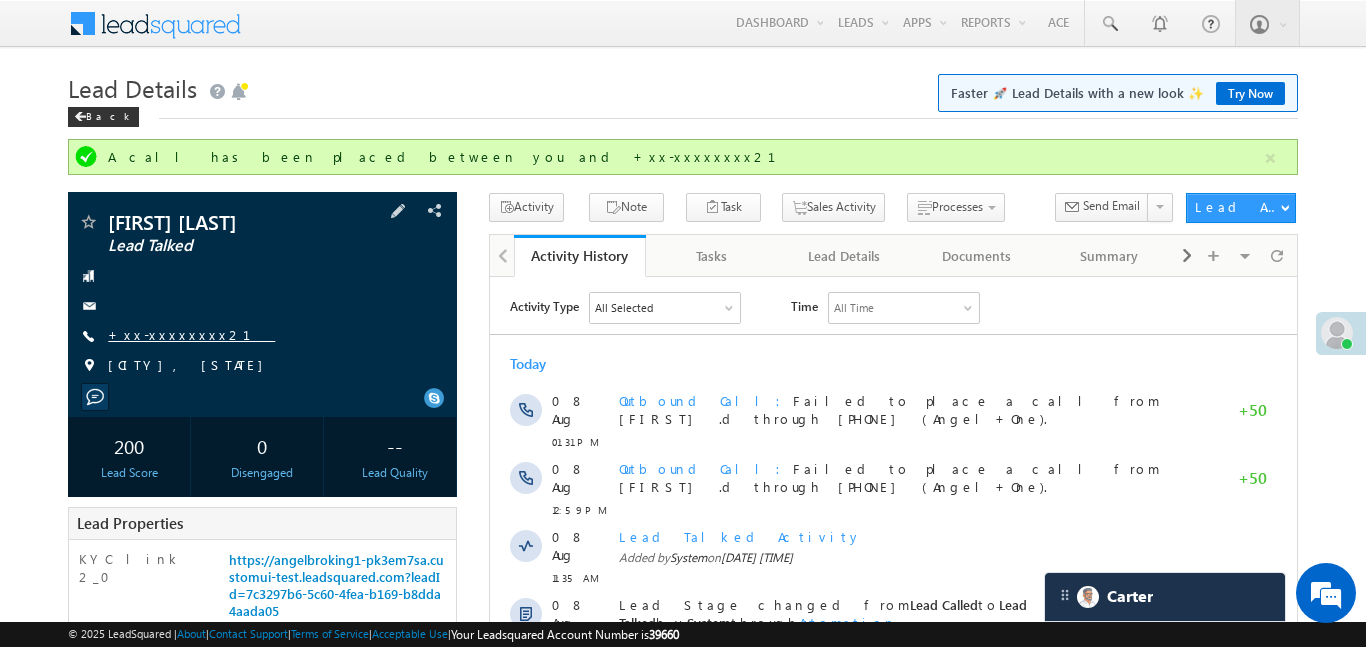 click on "+xx-xxxxxxxx21" at bounding box center (191, 334) 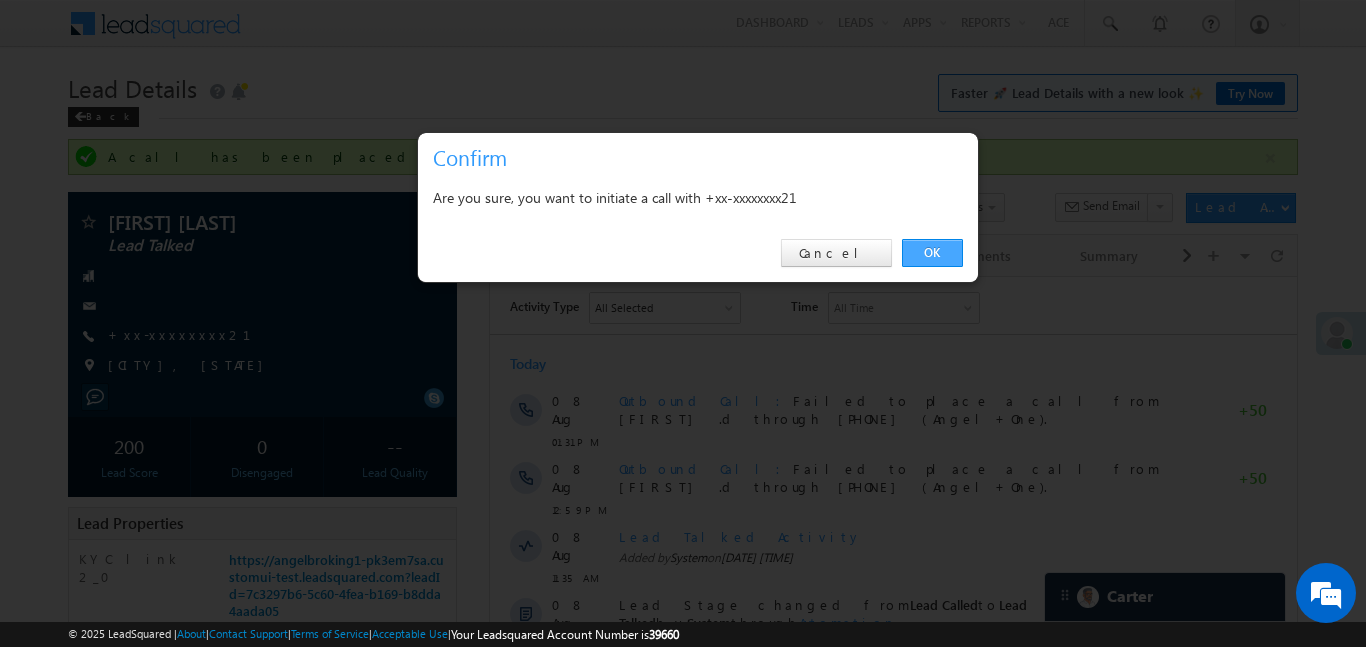 click on "OK" at bounding box center (932, 253) 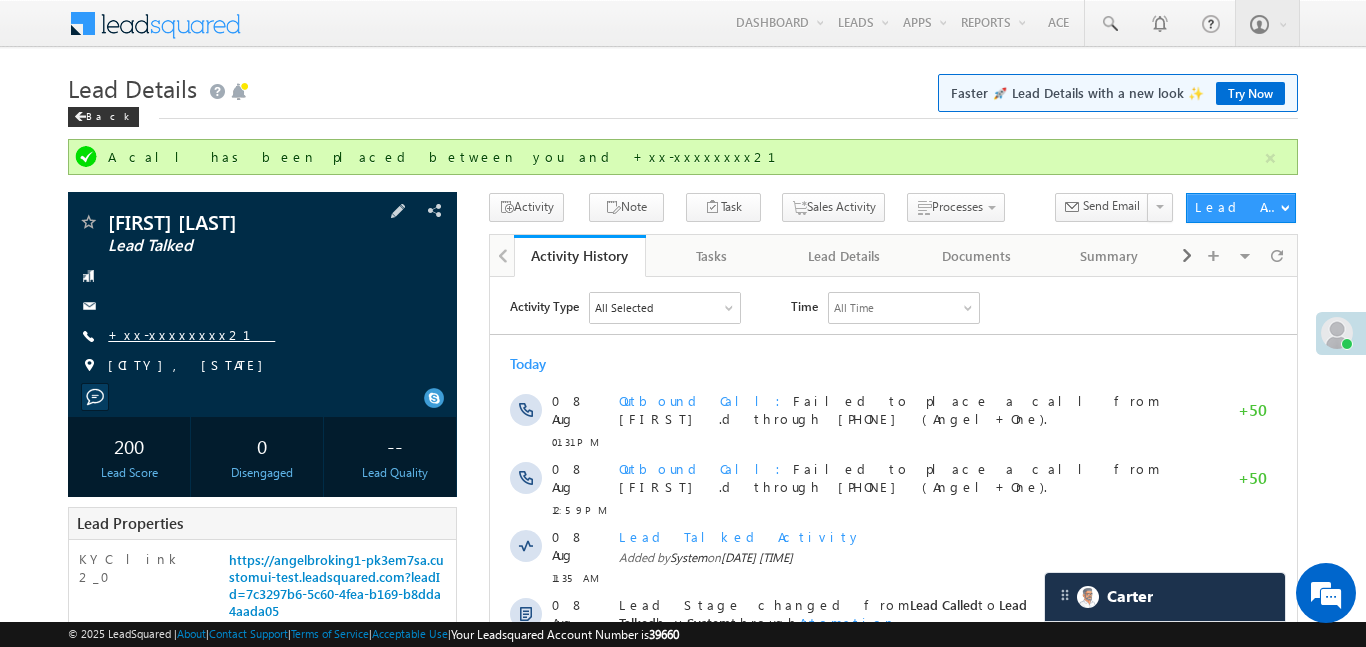 click on "+xx-xxxxxxxx21" at bounding box center [191, 334] 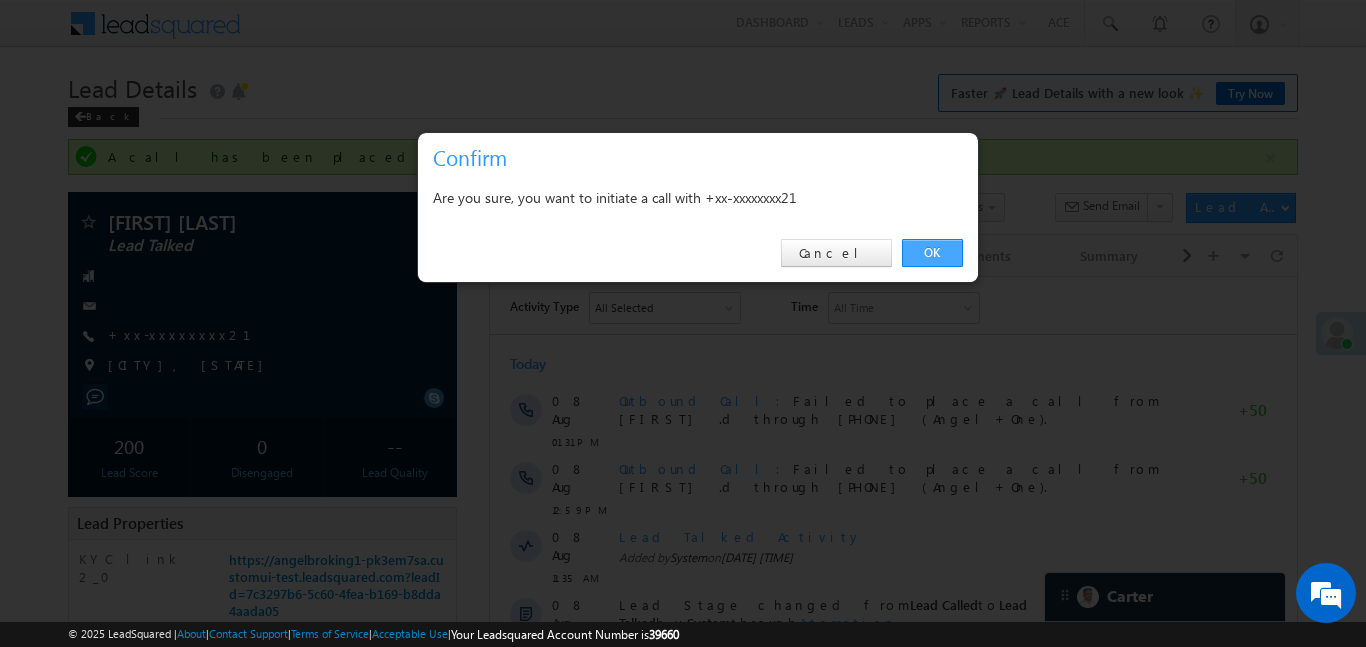 click on "OK" at bounding box center (932, 253) 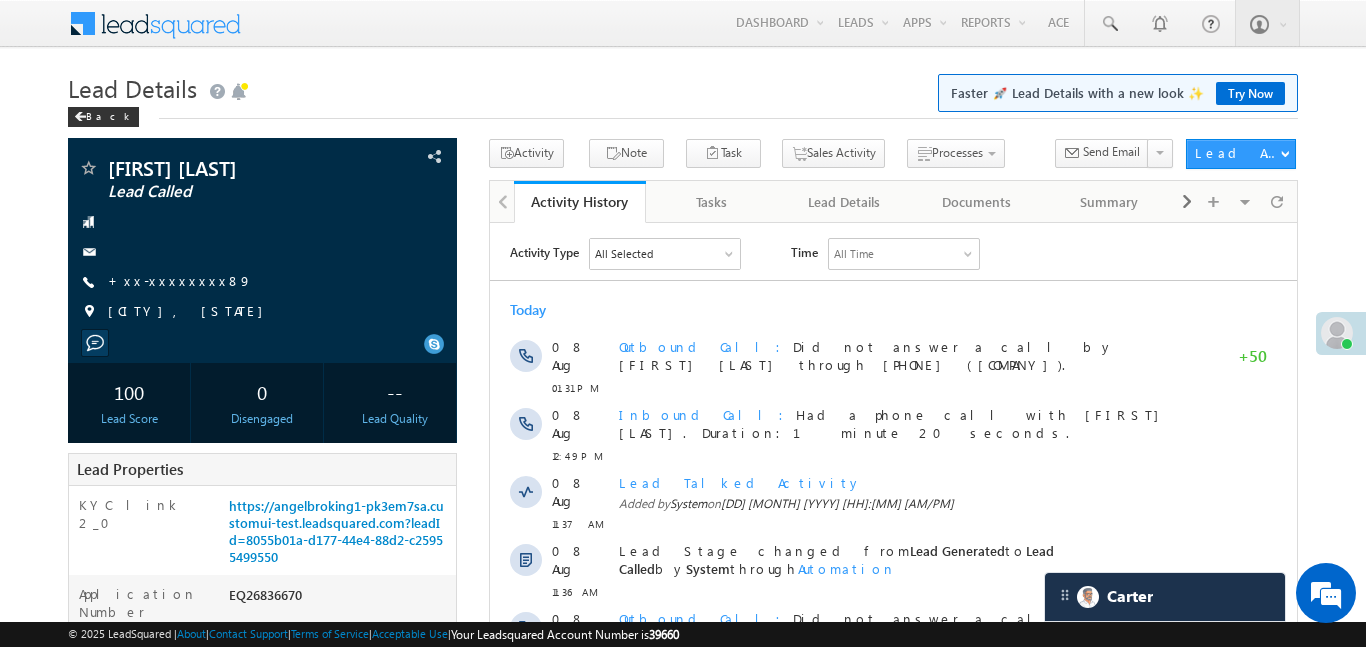 scroll, scrollTop: 0, scrollLeft: 0, axis: both 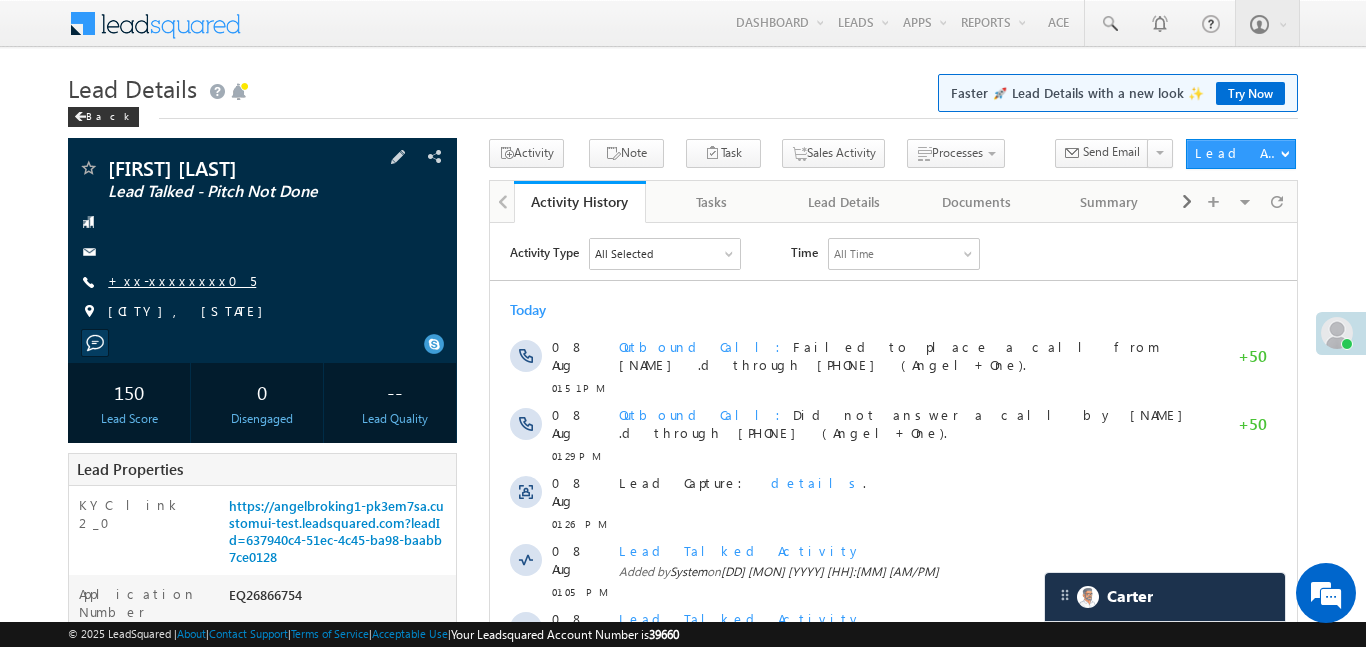 click on "+xx-xxxxxxxx05" at bounding box center (182, 280) 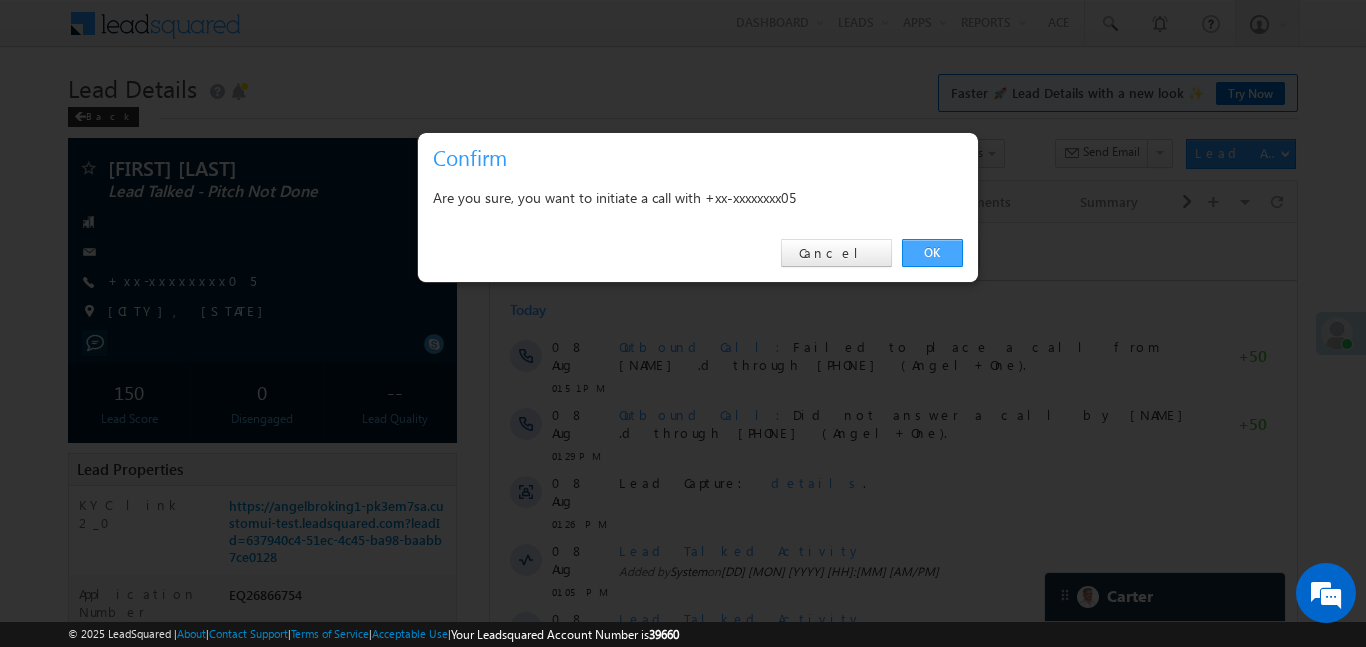 click on "OK" at bounding box center (932, 253) 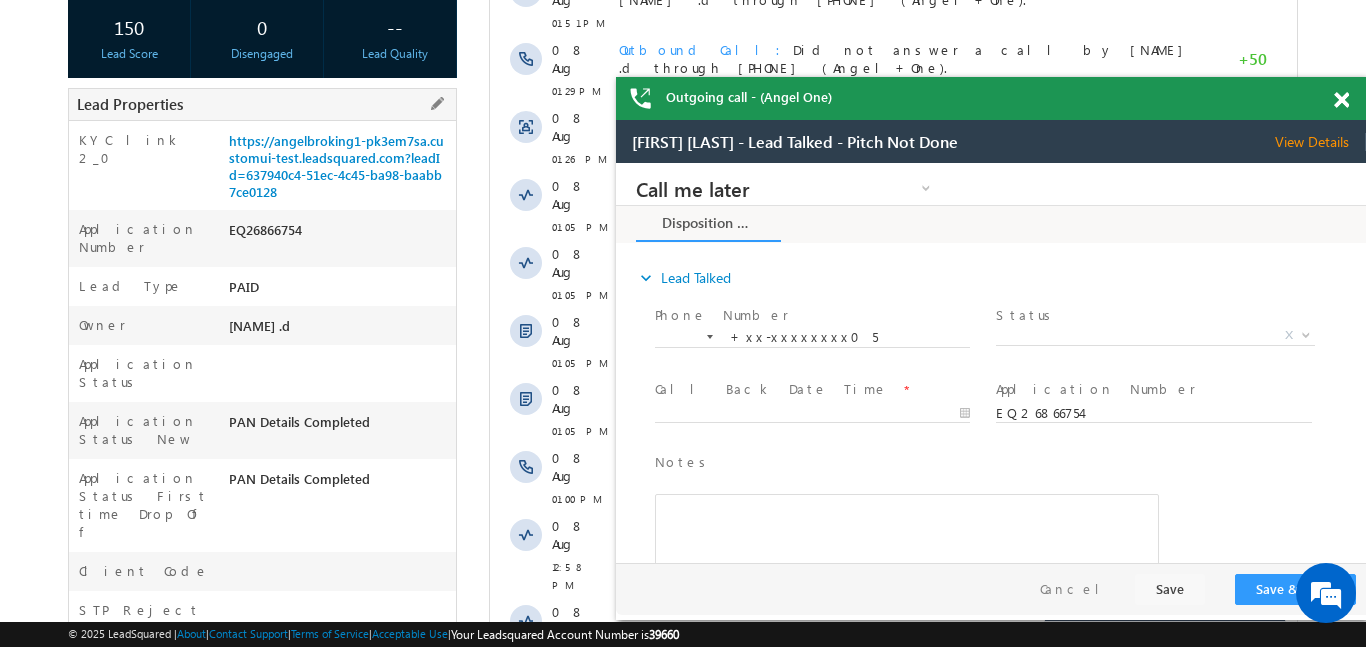 scroll, scrollTop: 0, scrollLeft: 0, axis: both 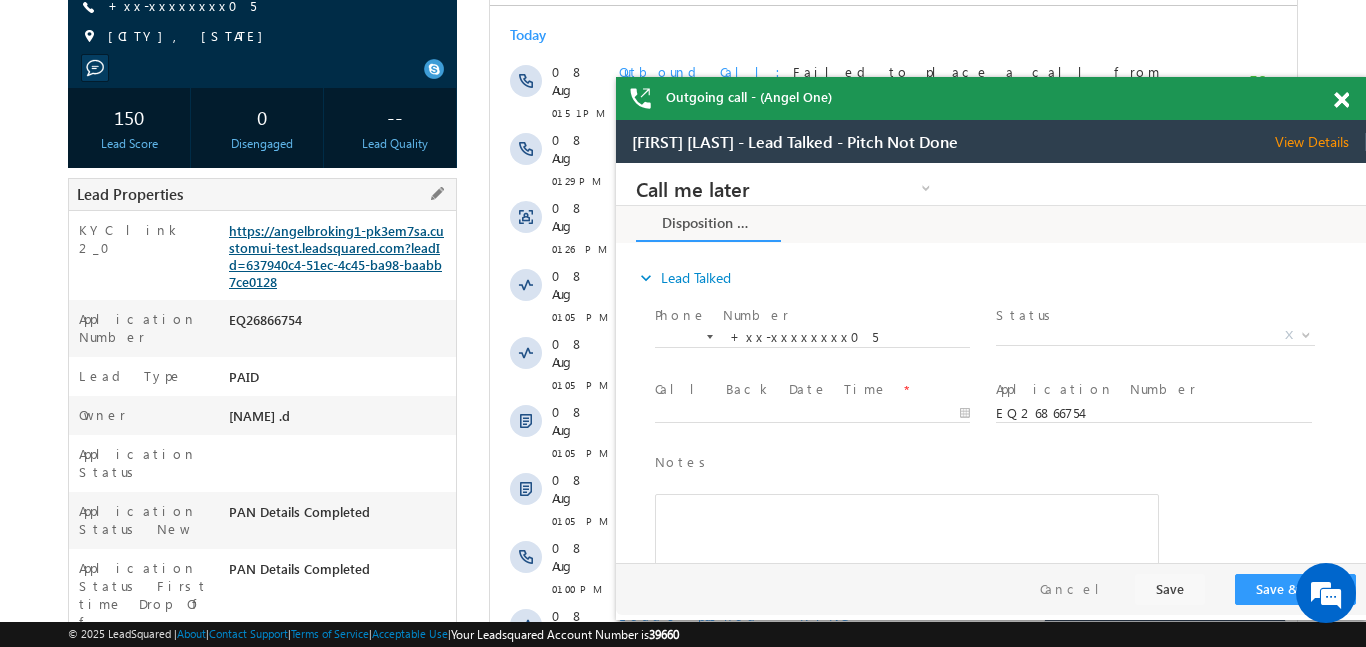 click on "https://angelbroking1-pk3em7sa.customui-test.leadsquared.com?leadId=637940c4-51ec-4c45-ba98-baabb7ce0128" at bounding box center [336, 256] 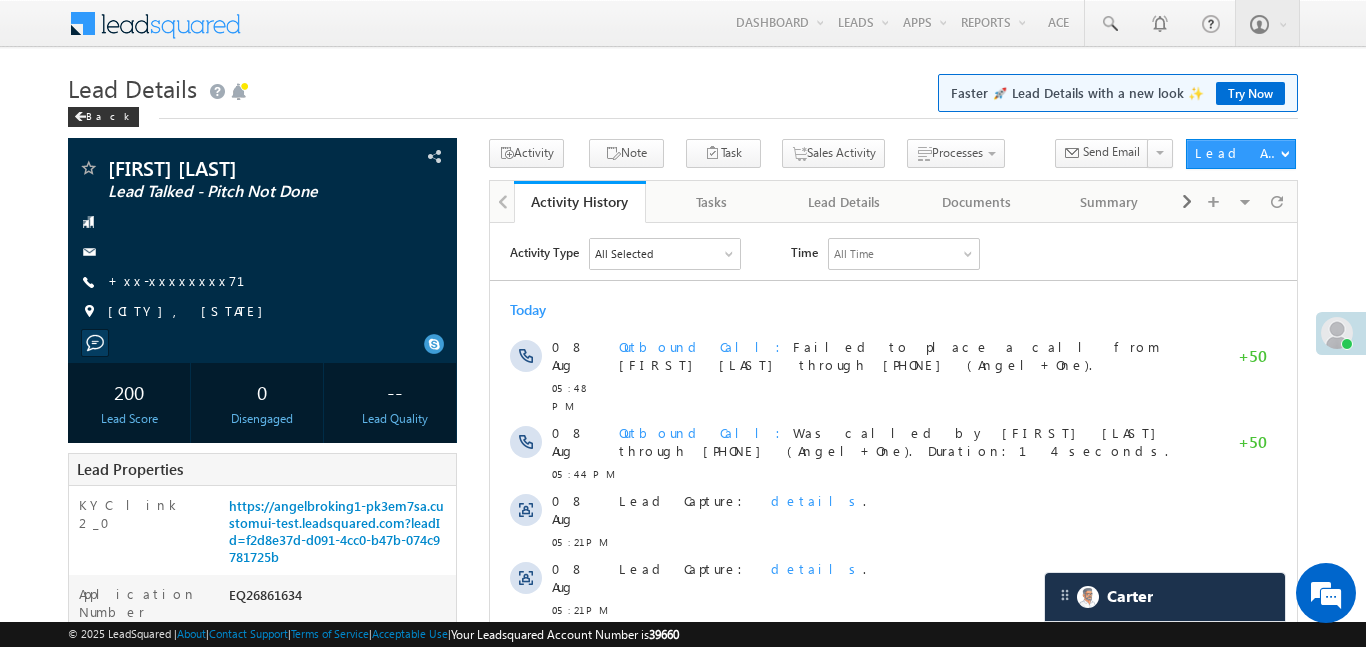 scroll, scrollTop: 0, scrollLeft: 0, axis: both 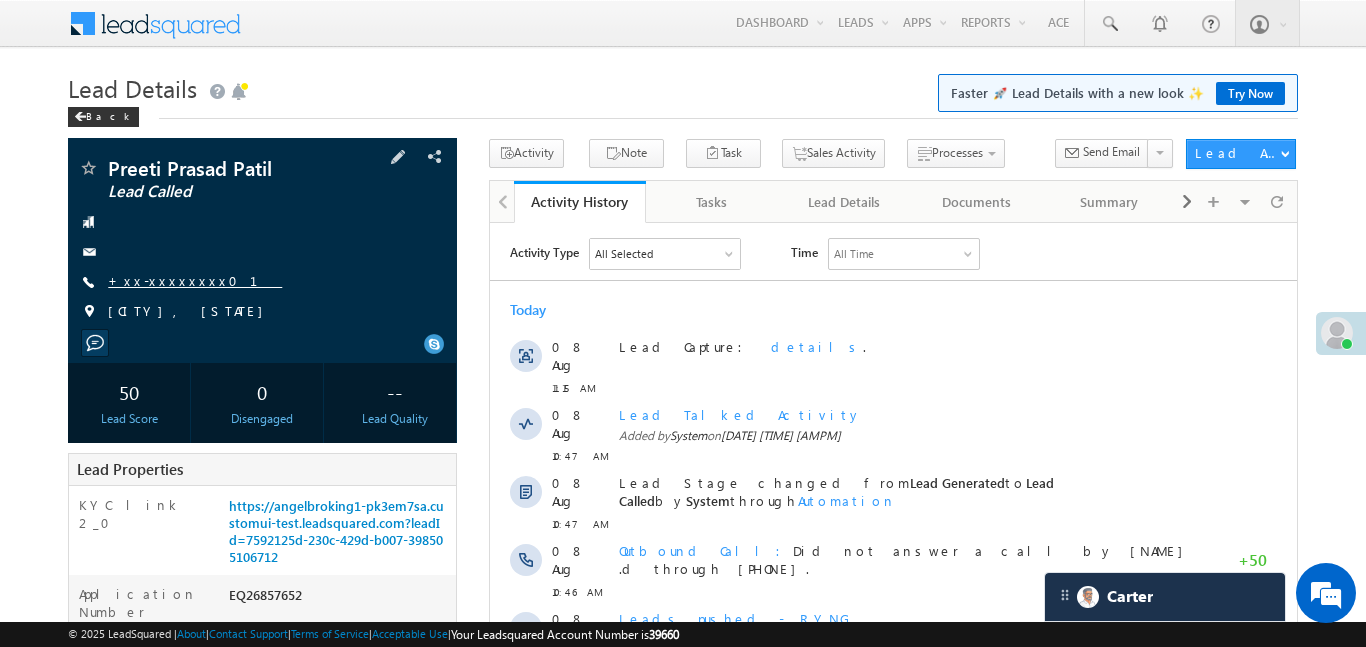 click on "+xx-xxxxxxxx01" at bounding box center (195, 280) 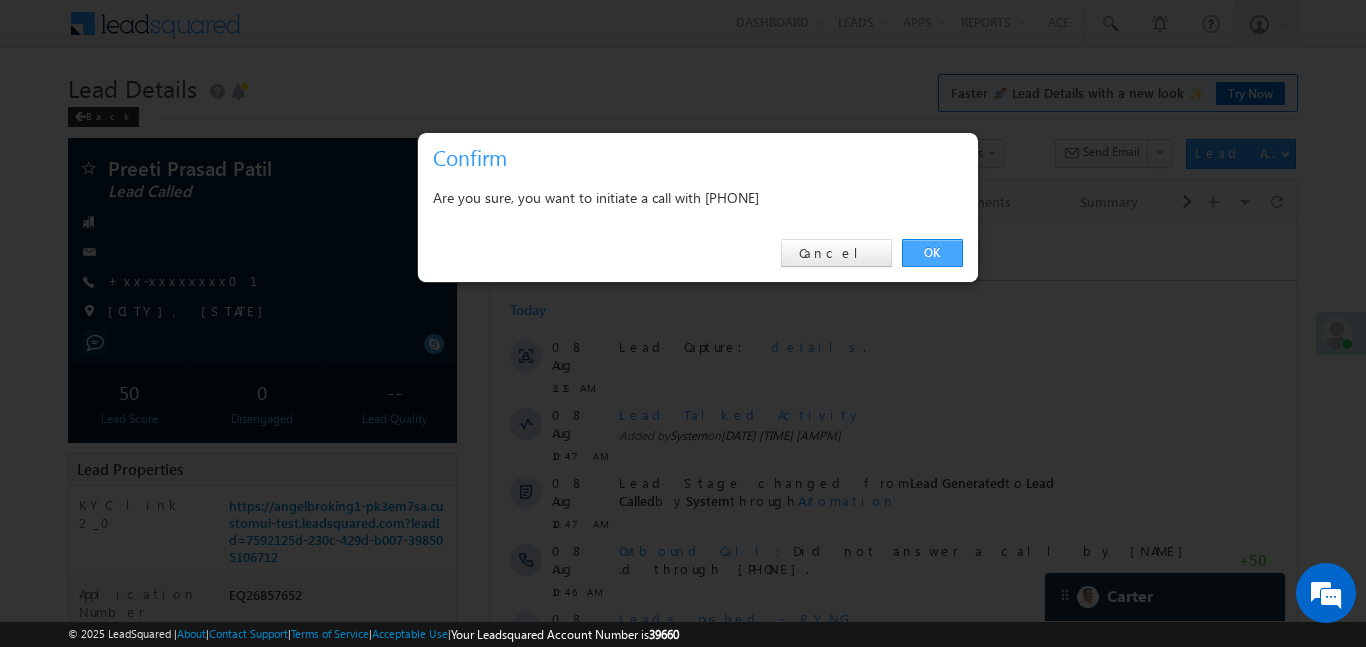 click on "OK" at bounding box center (932, 253) 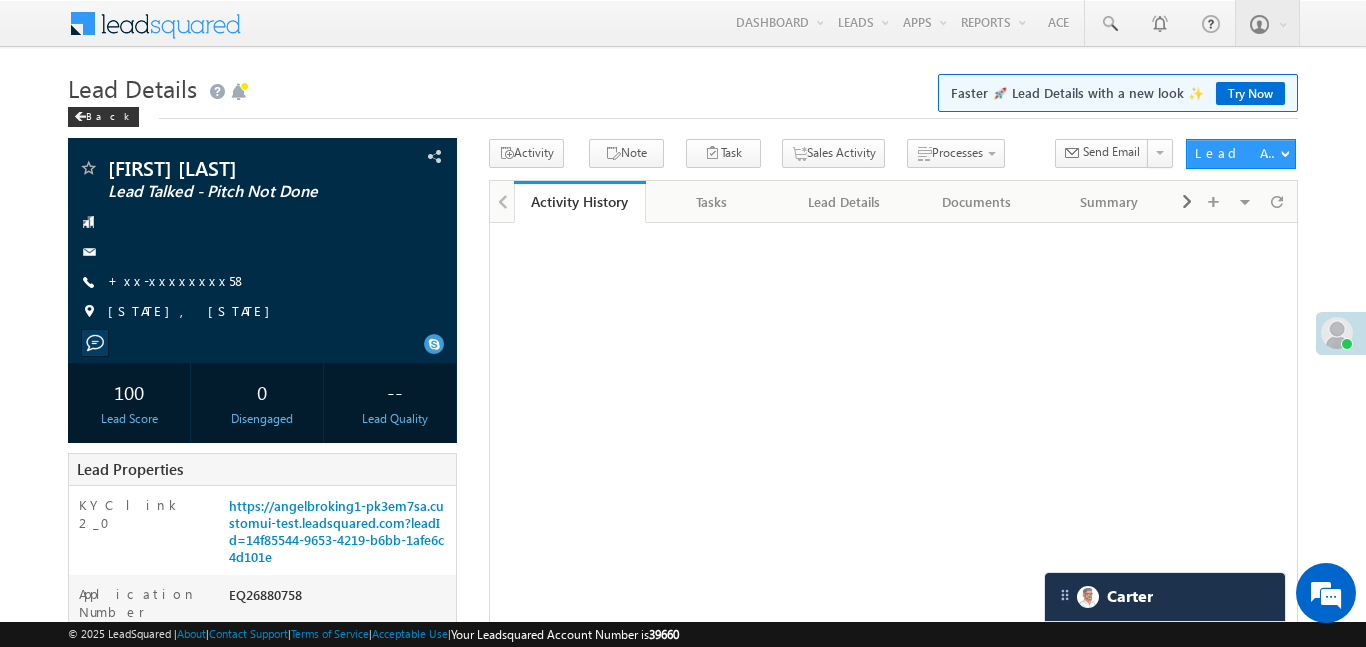scroll, scrollTop: 0, scrollLeft: 0, axis: both 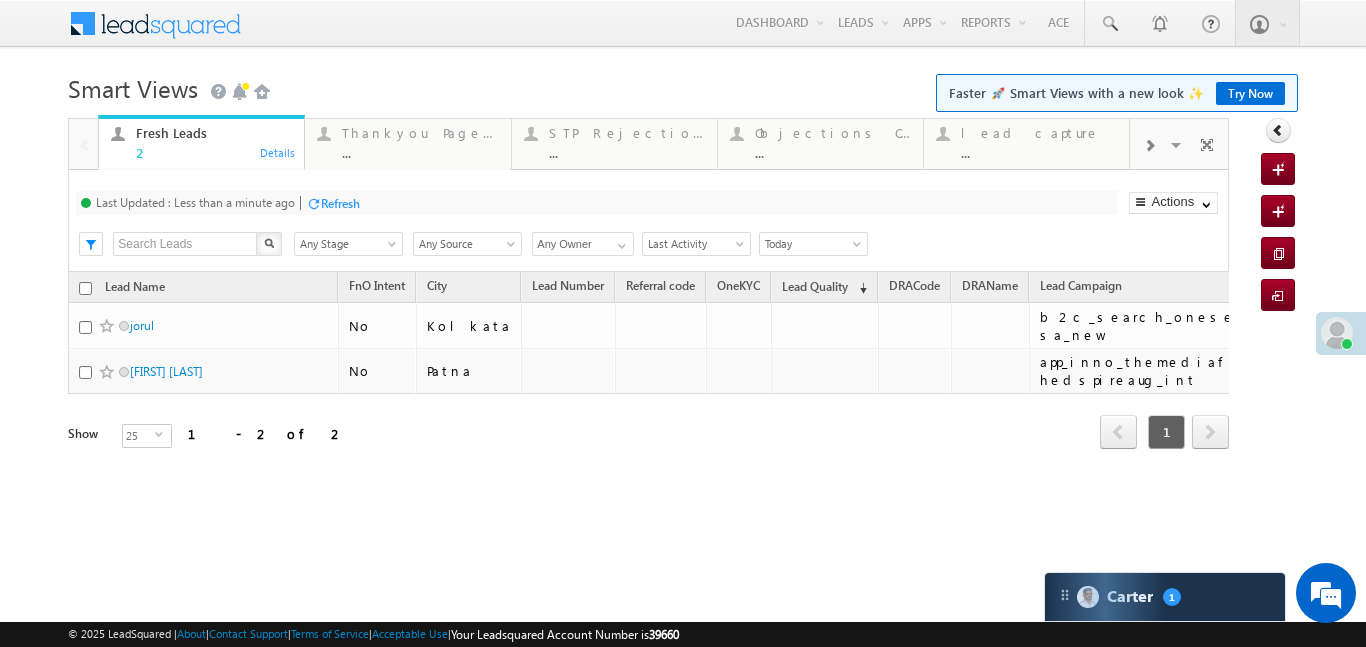 click on "Coded Today ... Details" at bounding box center (1232, 142) 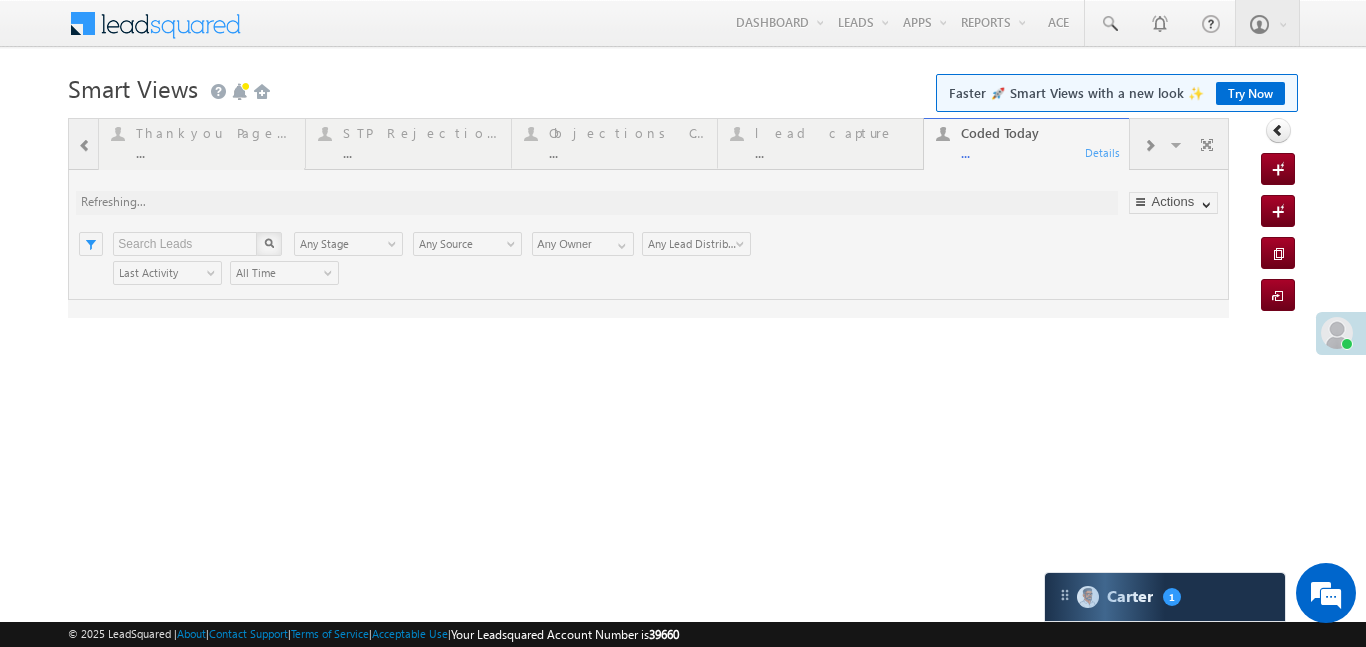 scroll, scrollTop: 0, scrollLeft: 0, axis: both 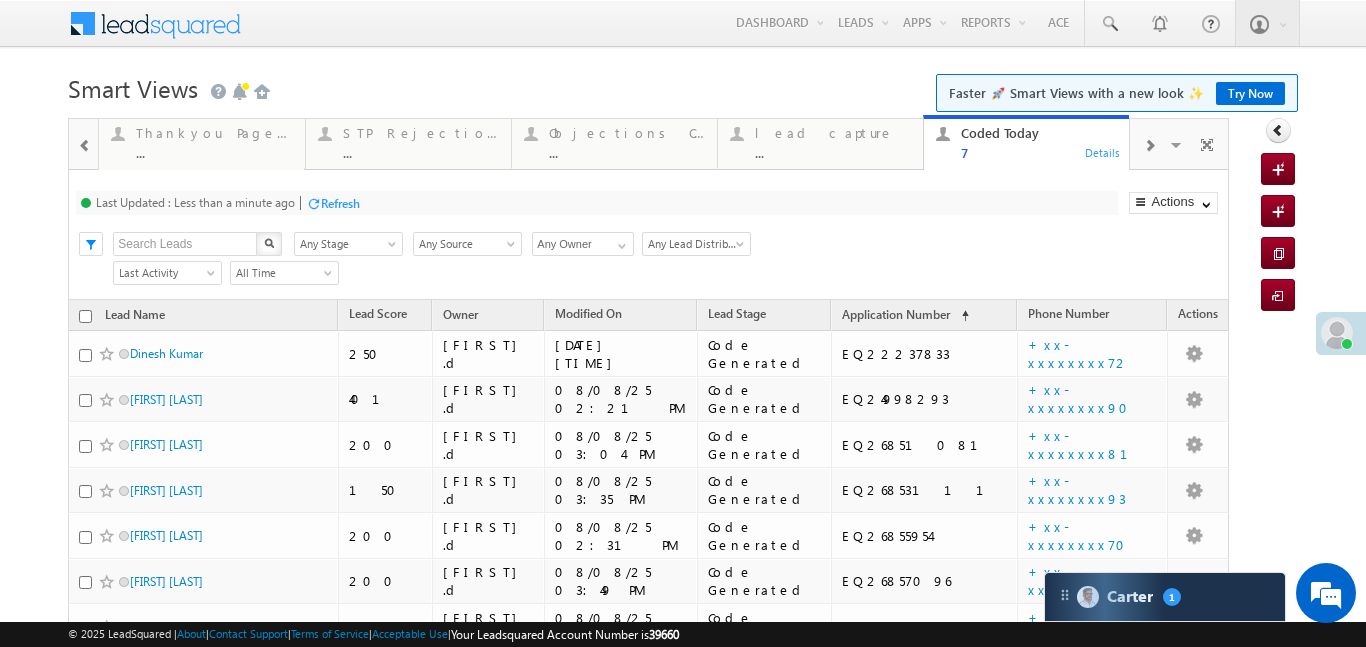 click at bounding box center (85, 146) 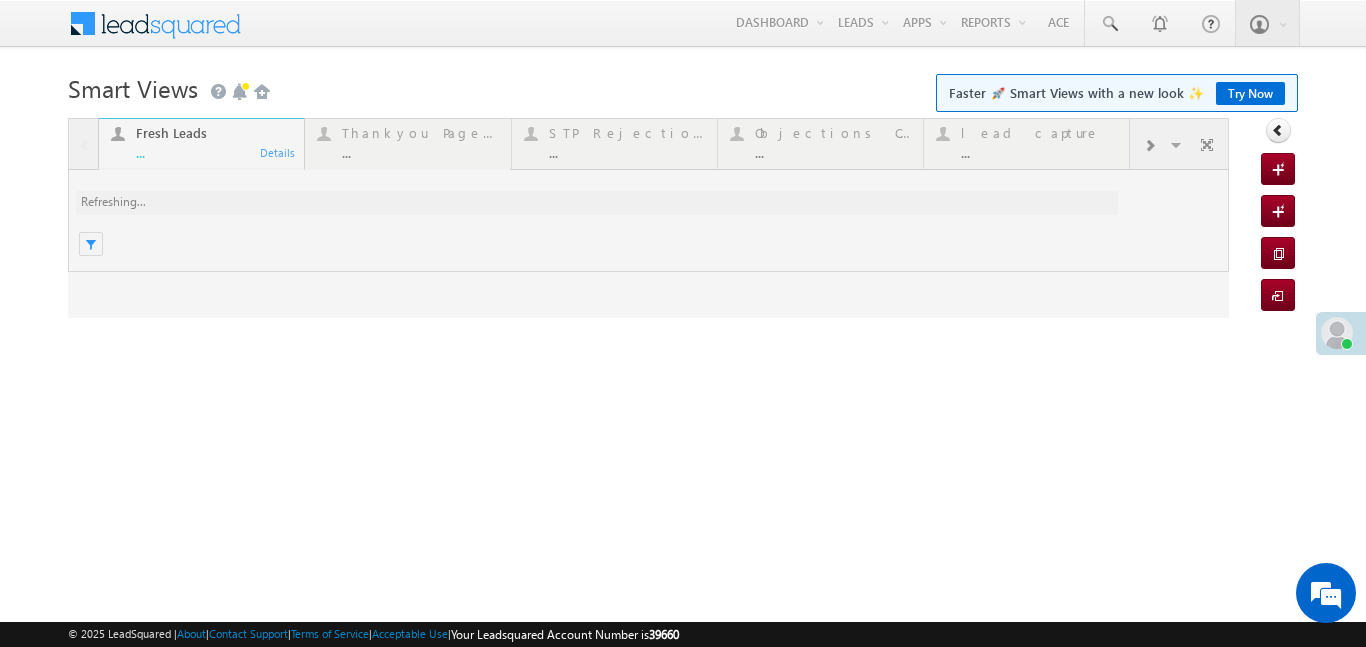 scroll, scrollTop: 0, scrollLeft: 0, axis: both 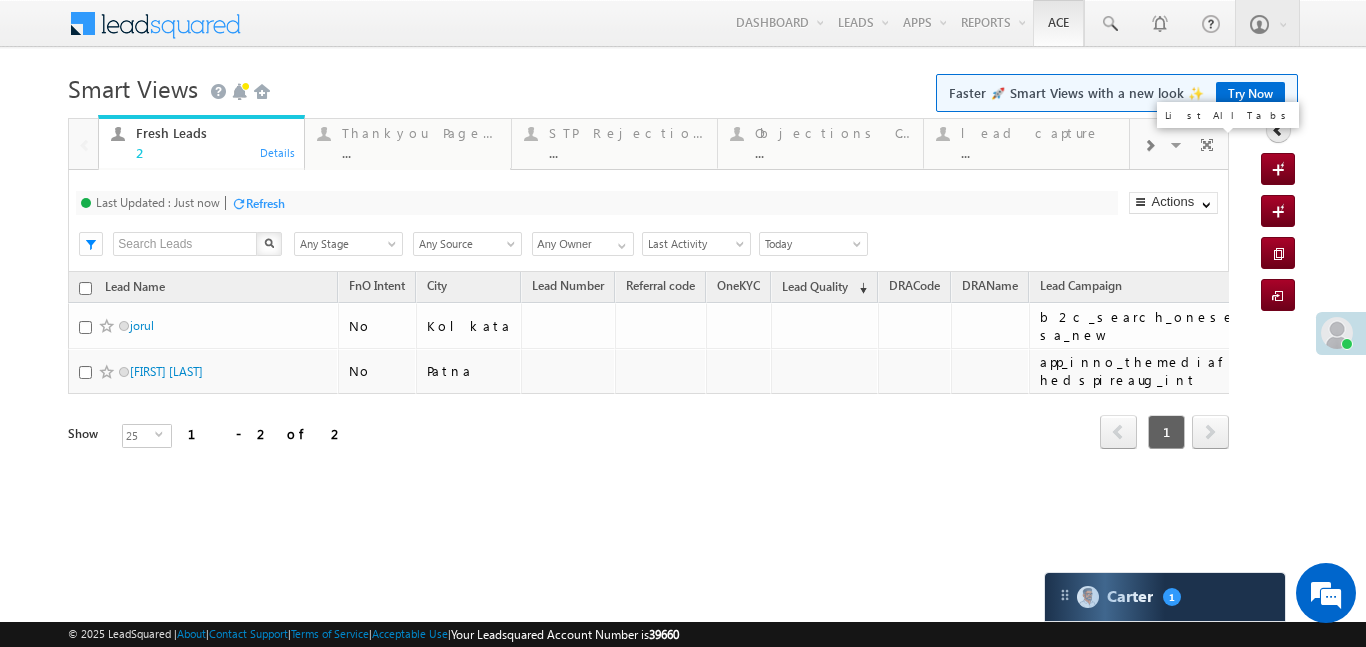 click at bounding box center (1149, 144) 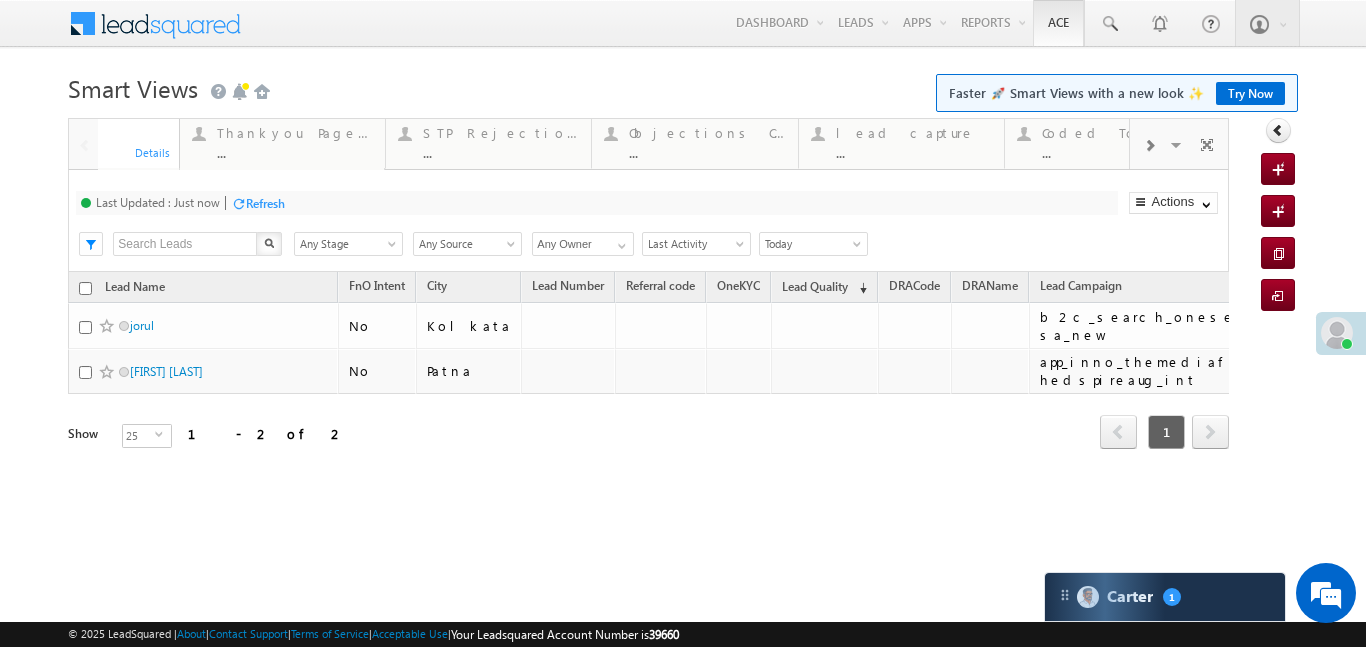 scroll, scrollTop: 0, scrollLeft: 0, axis: both 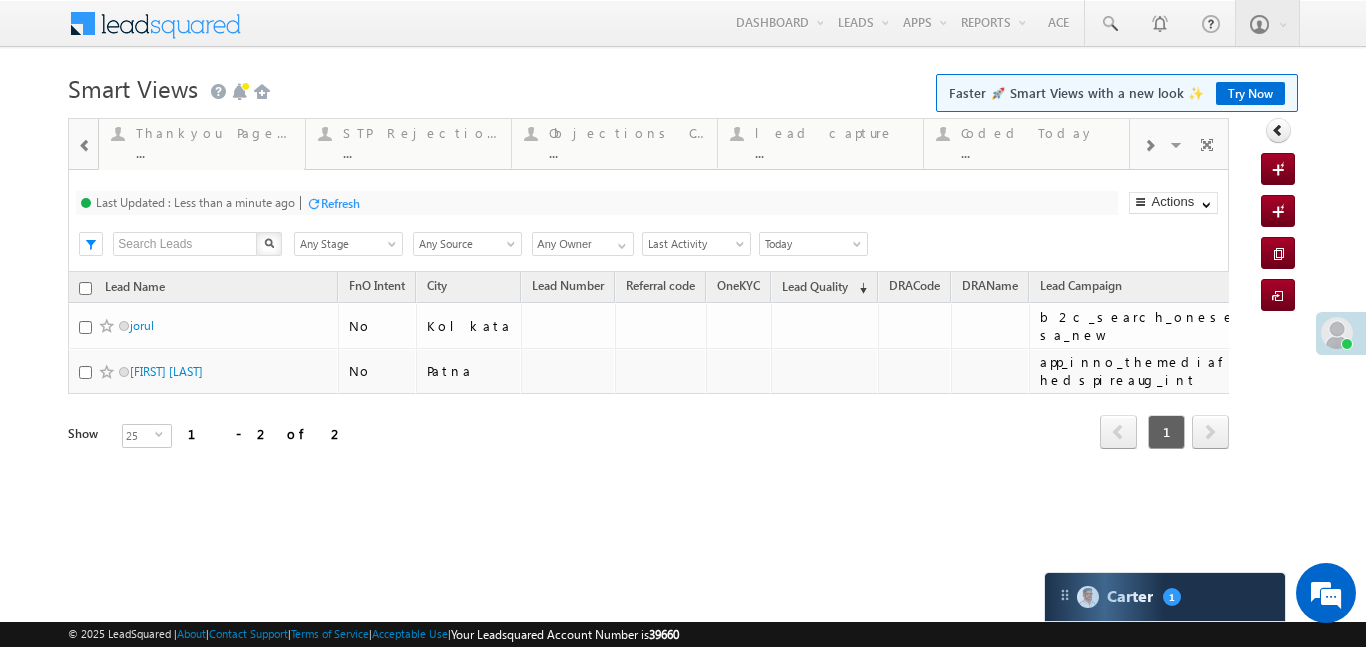 click at bounding box center (85, 144) 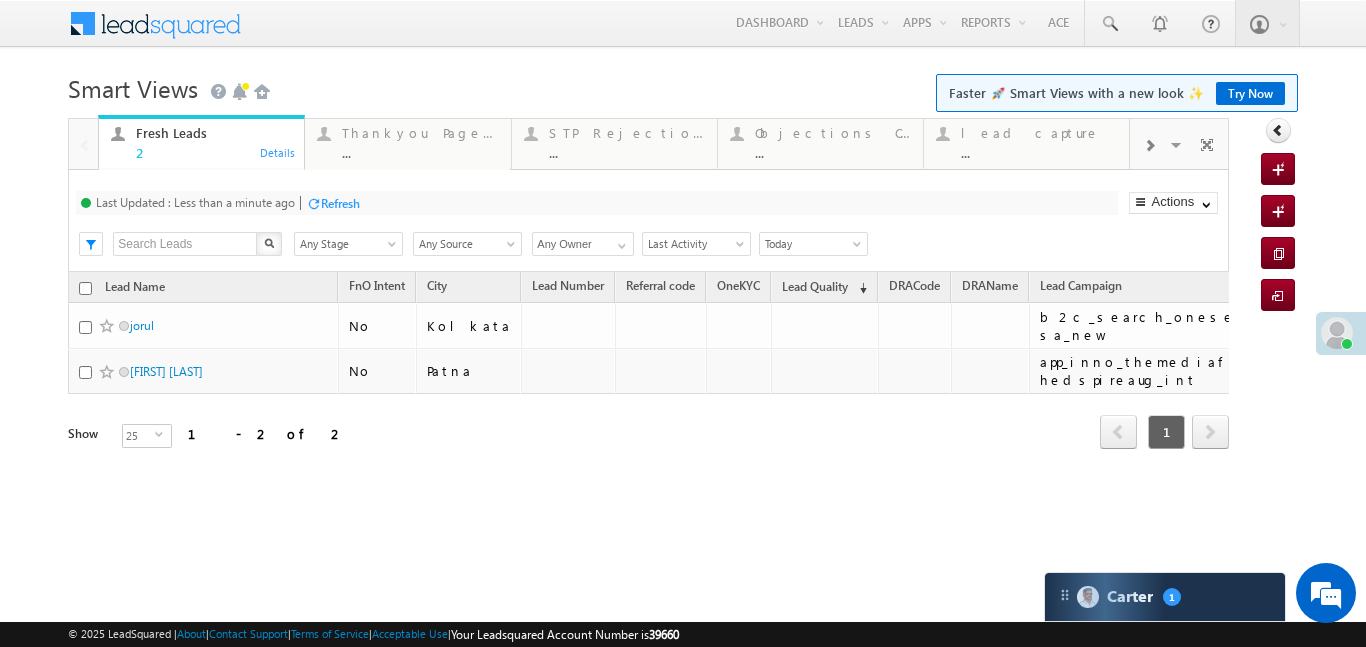 click at bounding box center [83, 143] 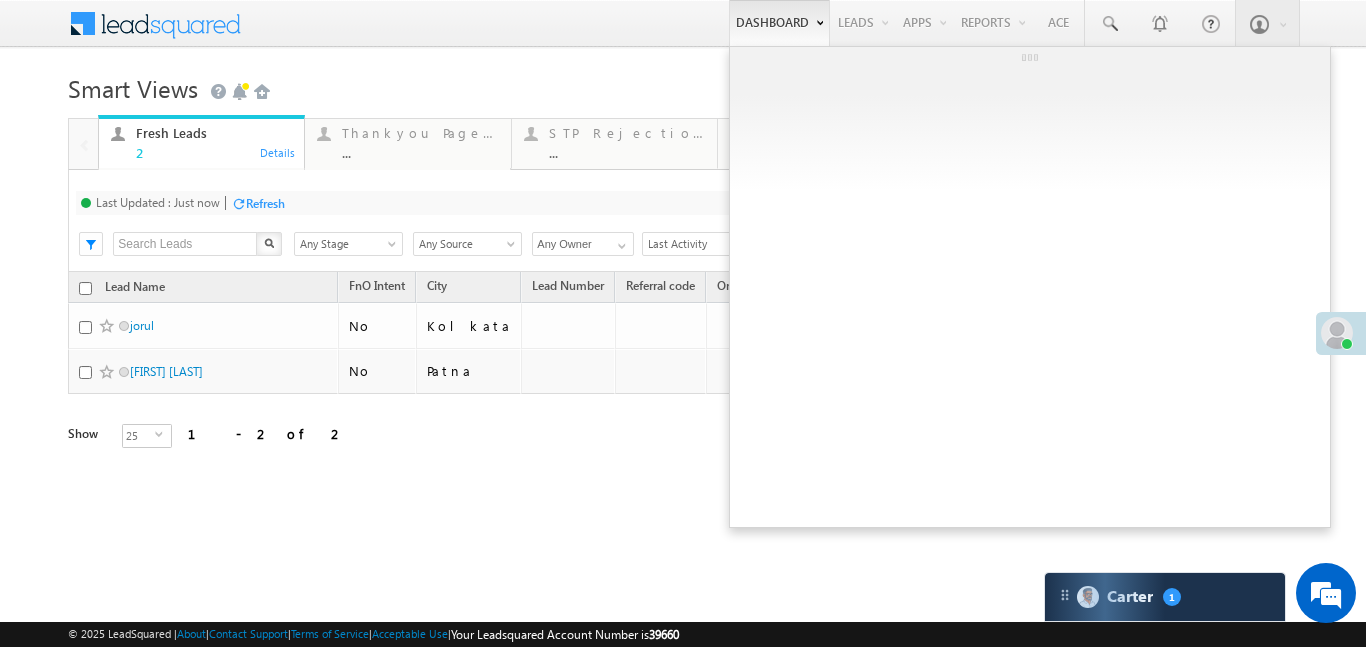 scroll, scrollTop: 0, scrollLeft: 0, axis: both 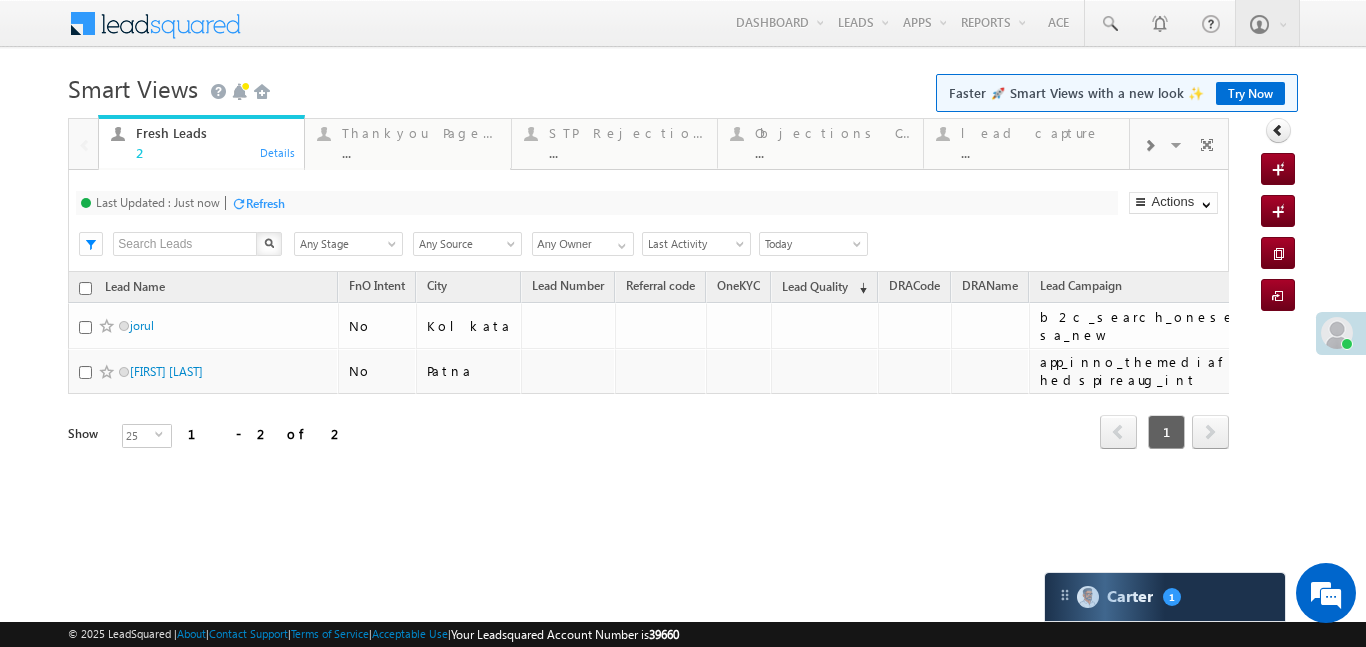 click at bounding box center [1149, 146] 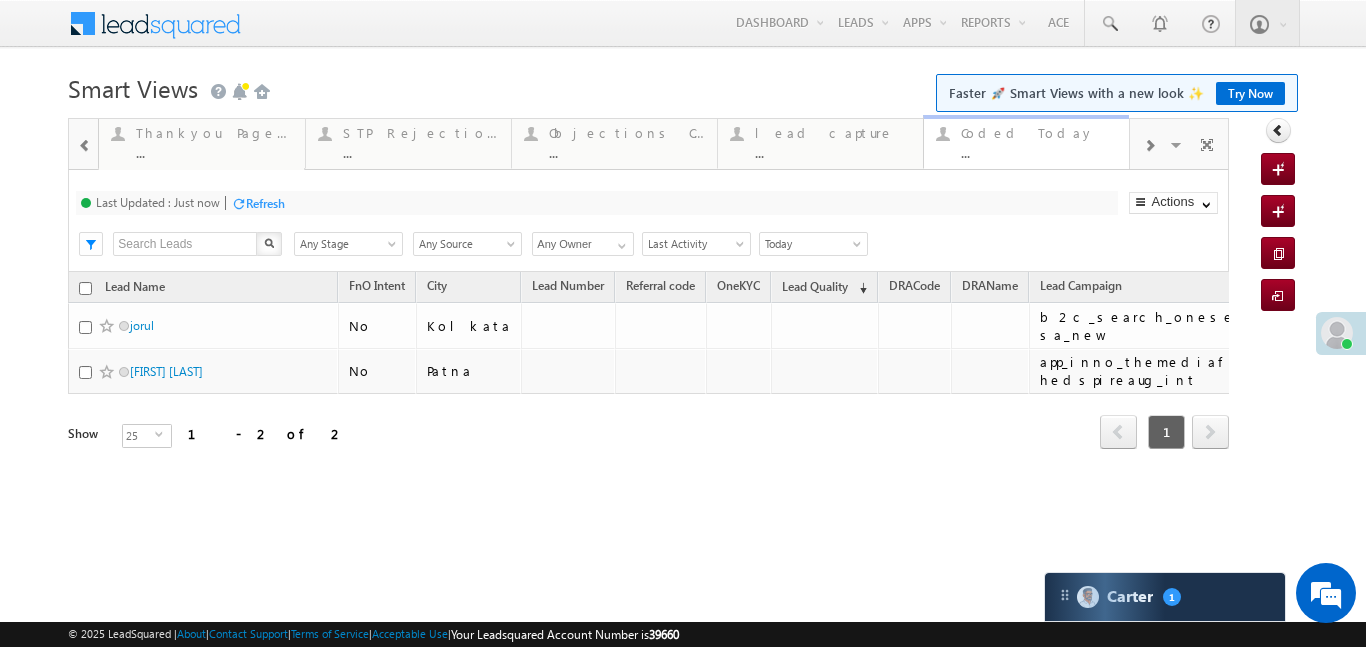 click on "Coded Today" at bounding box center (1039, 133) 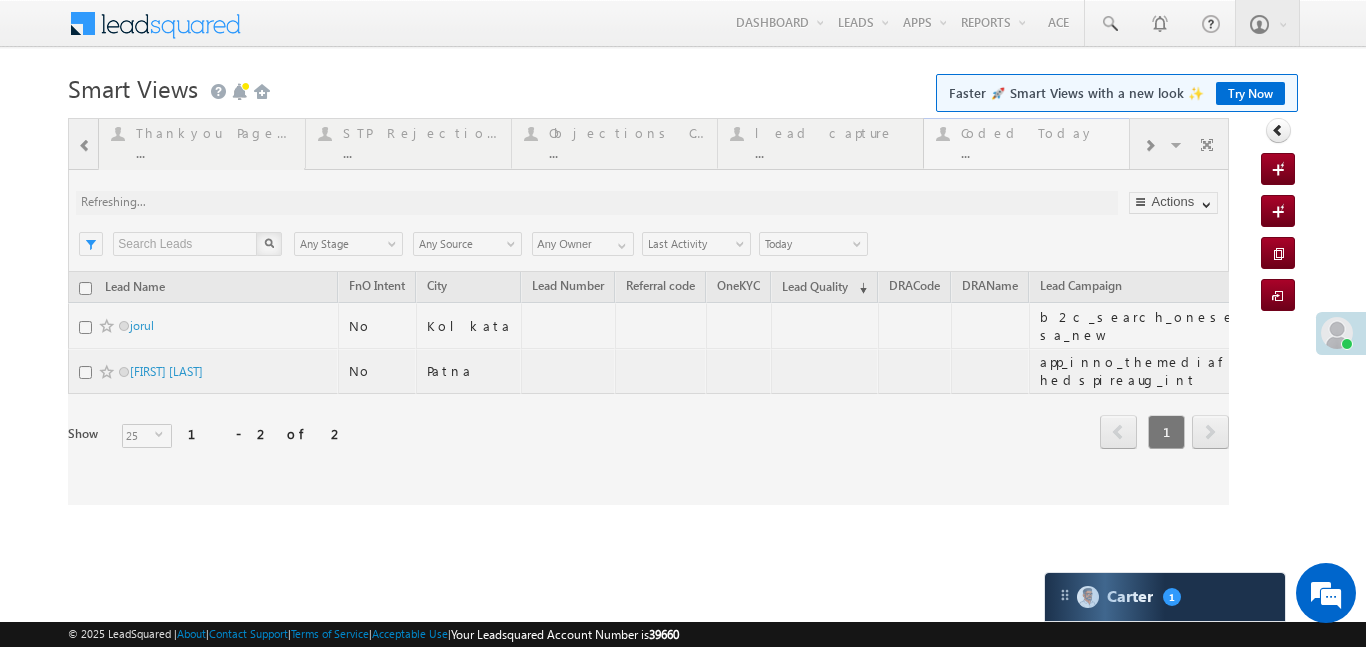 click at bounding box center [648, 311] 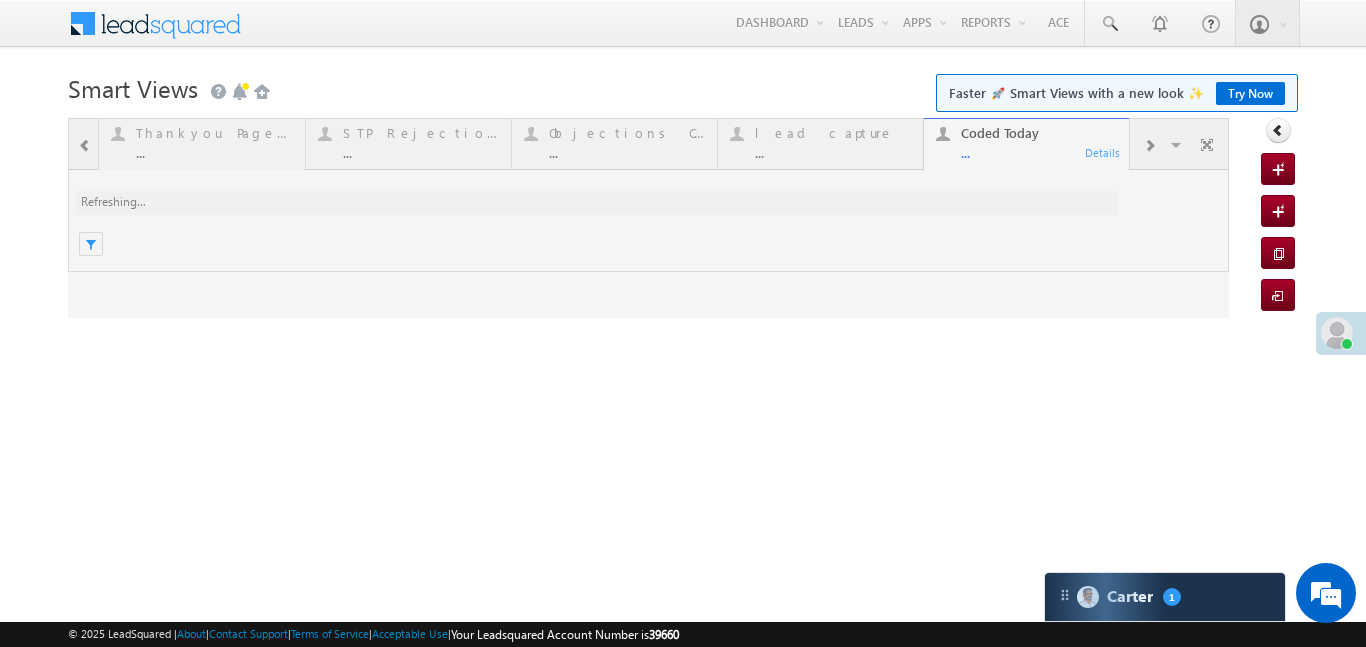 scroll, scrollTop: 0, scrollLeft: 0, axis: both 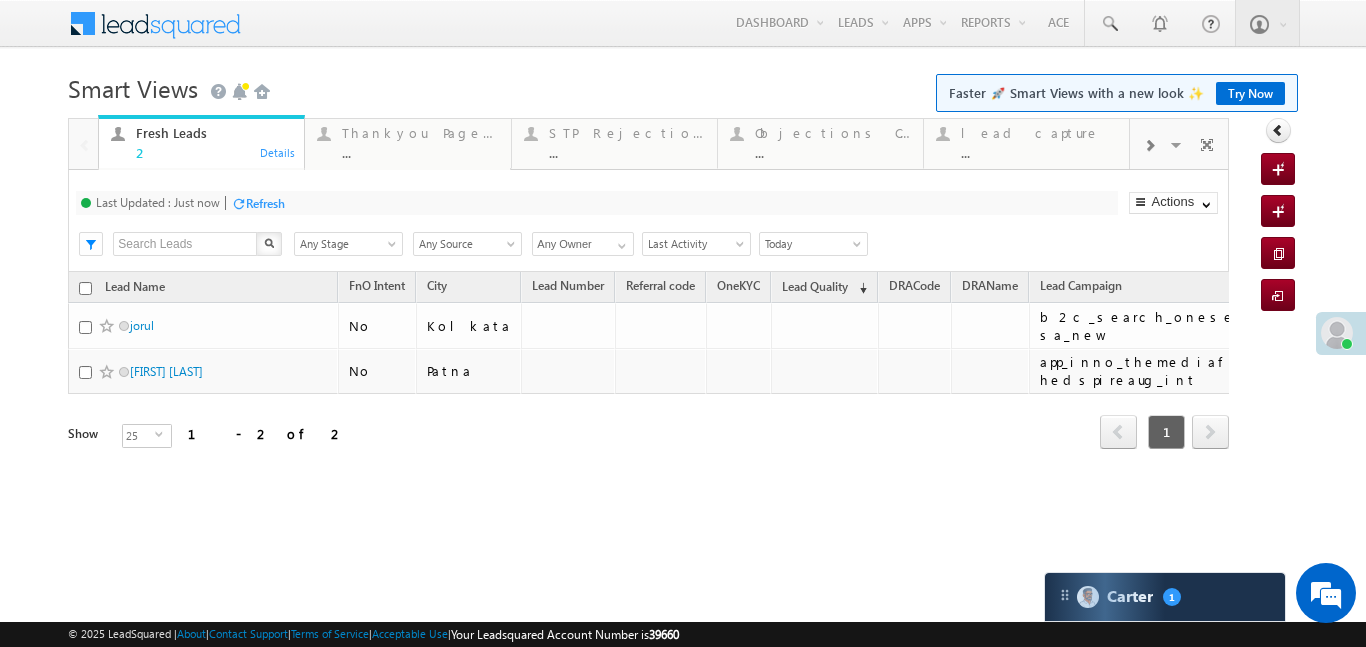 click at bounding box center (1149, 144) 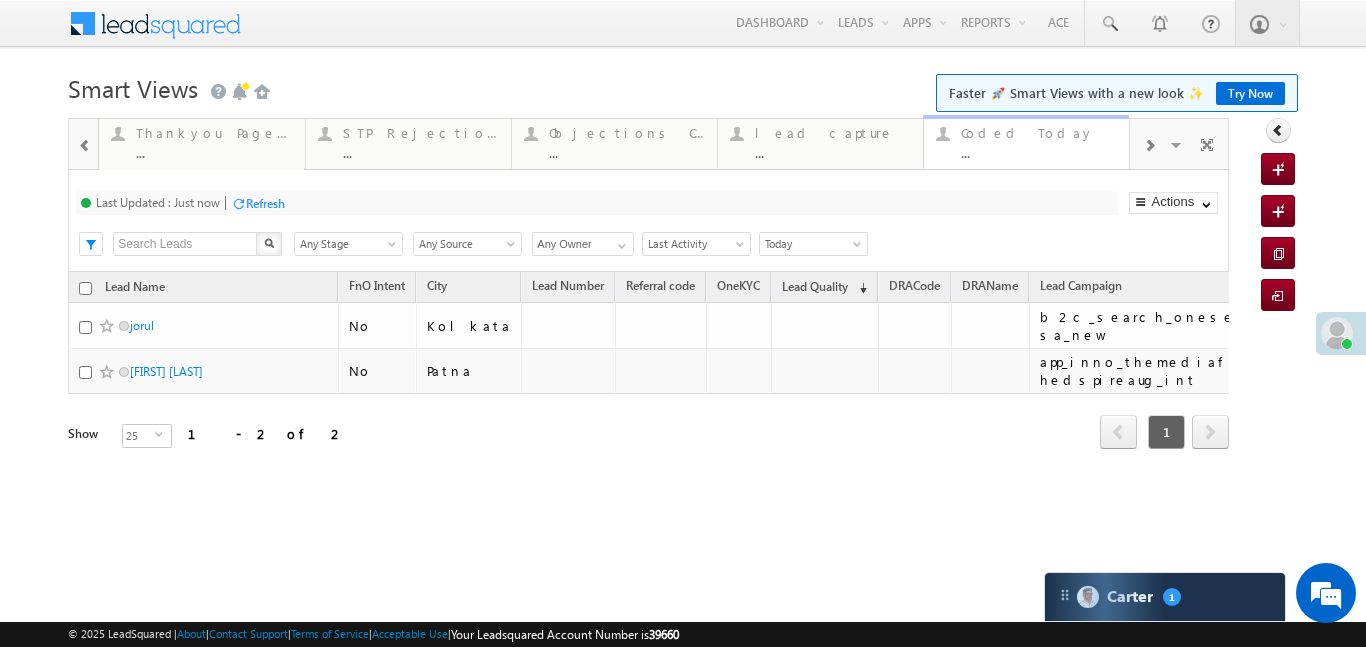 click on "Coded Today" at bounding box center (1039, 133) 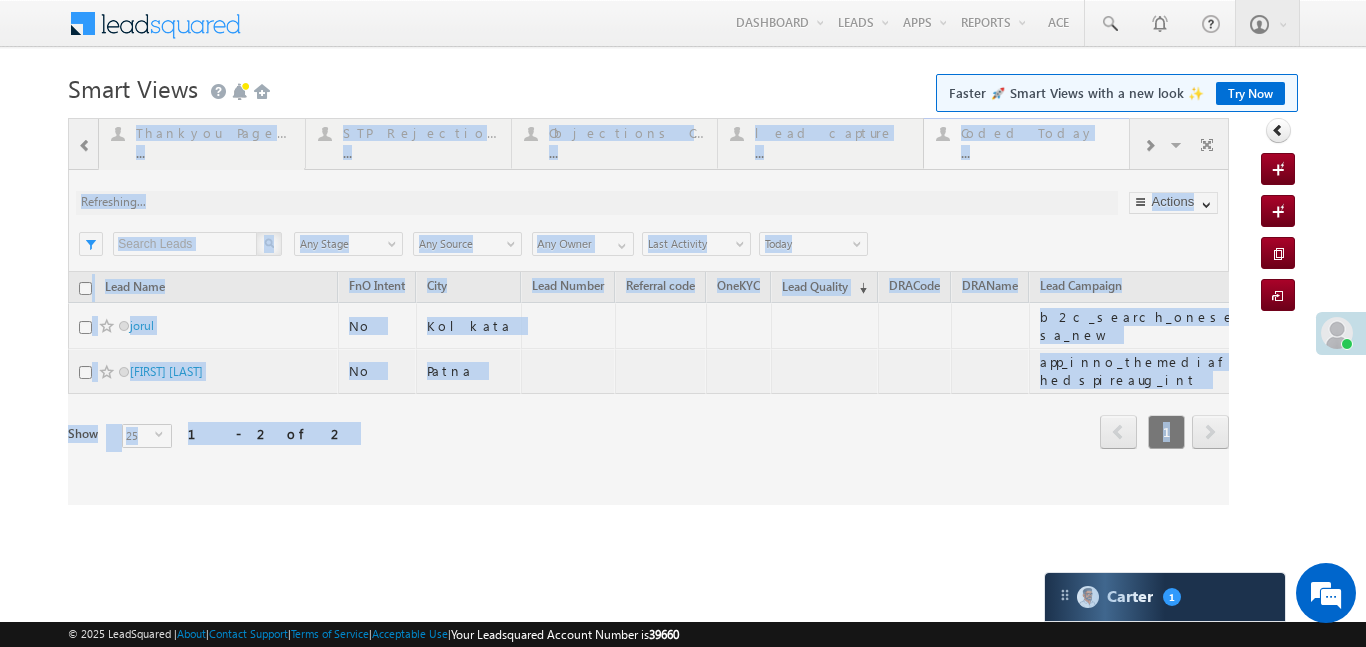 click at bounding box center [648, 311] 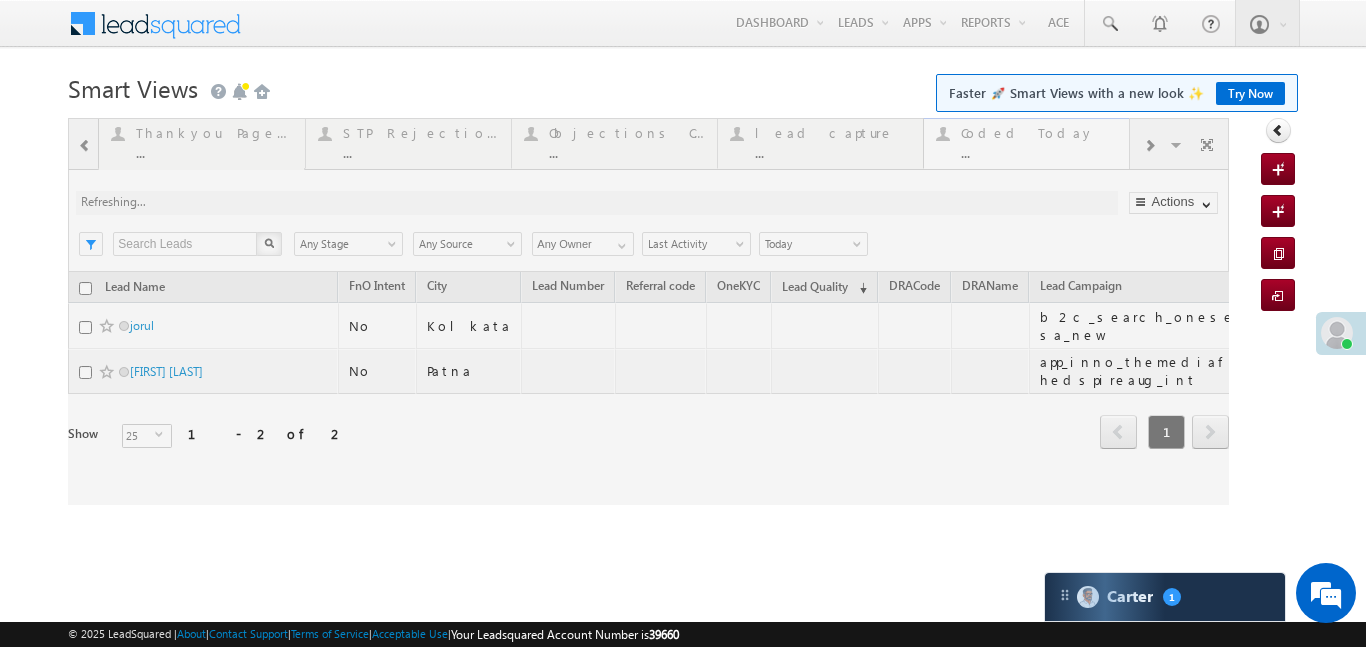 click at bounding box center [648, 311] 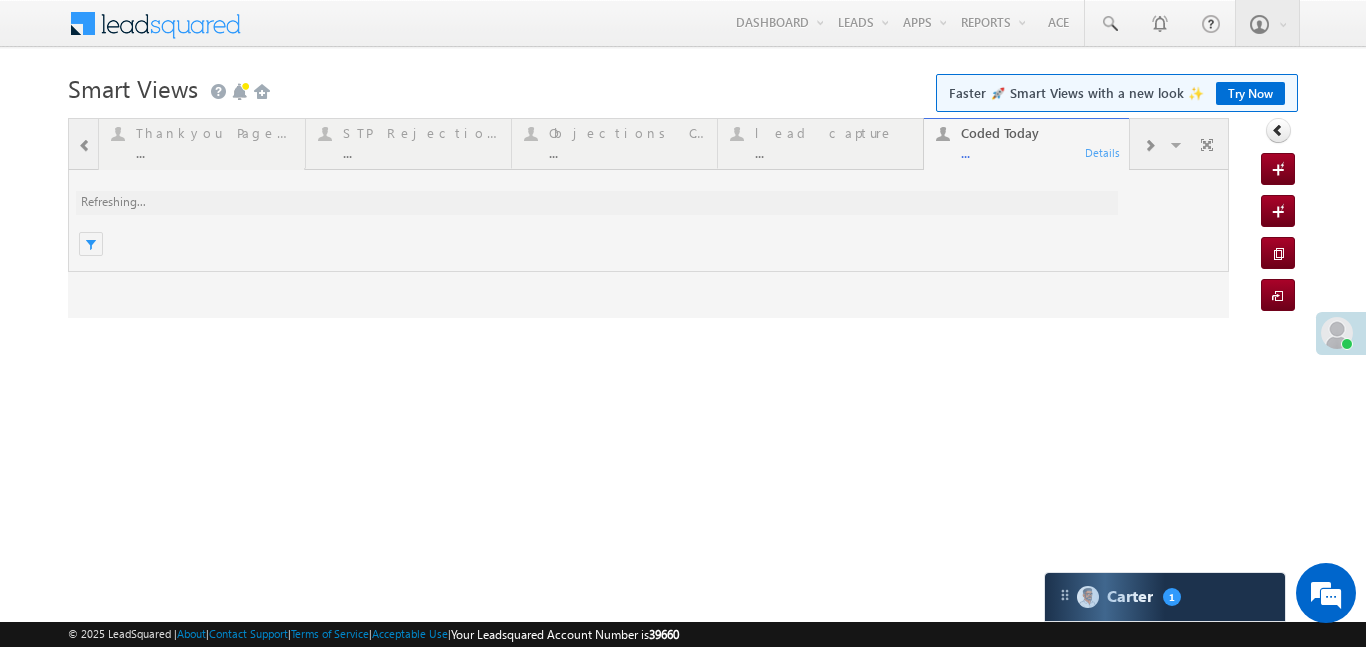 scroll, scrollTop: 0, scrollLeft: 0, axis: both 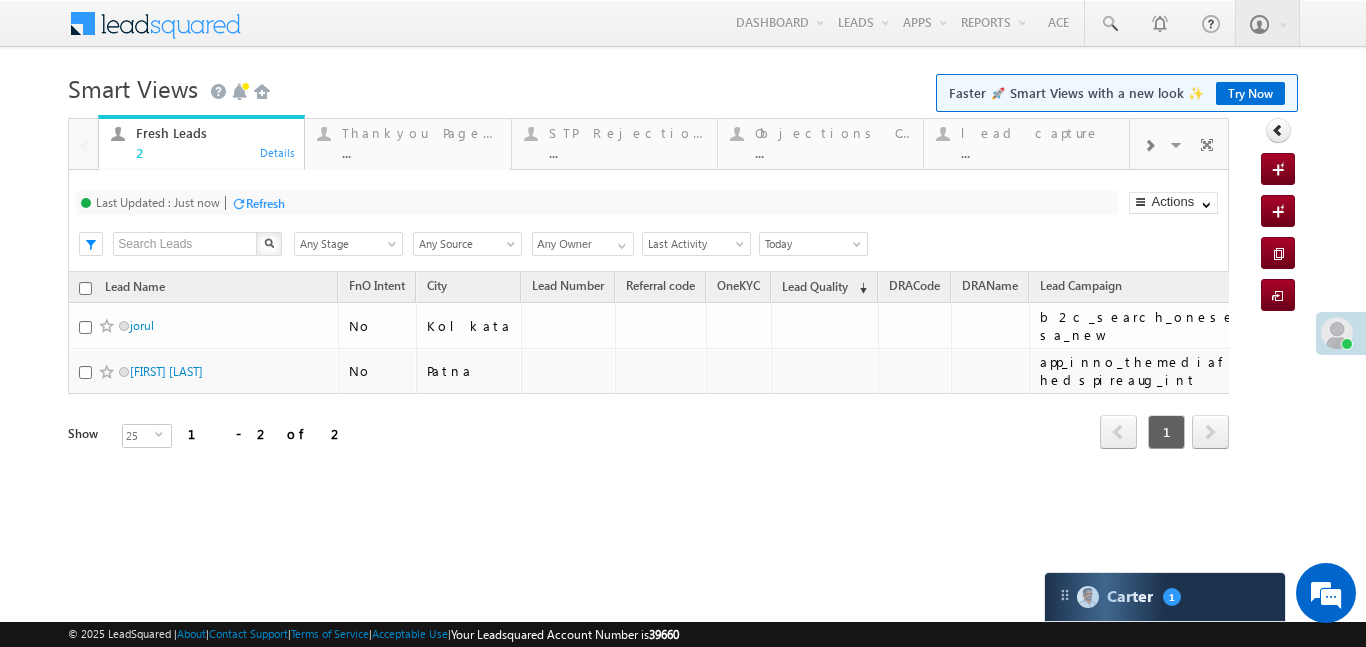 click at bounding box center [1149, 144] 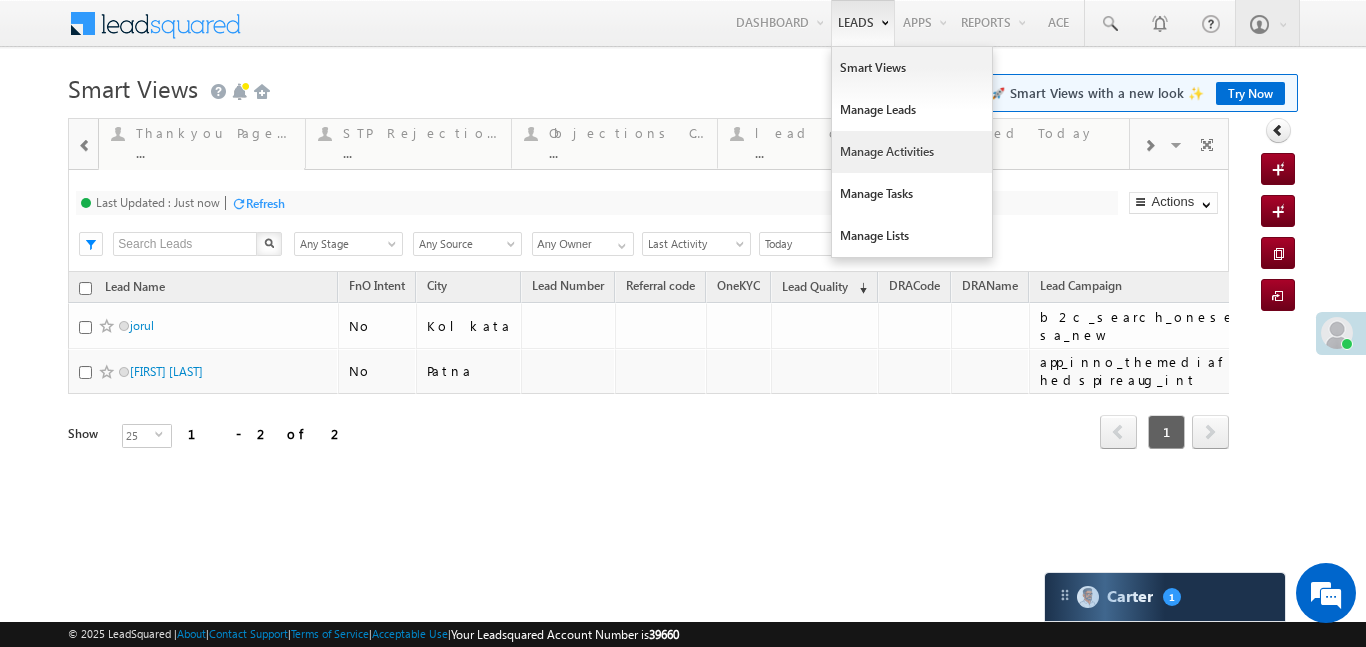 click on "Manage Activities" at bounding box center [912, 152] 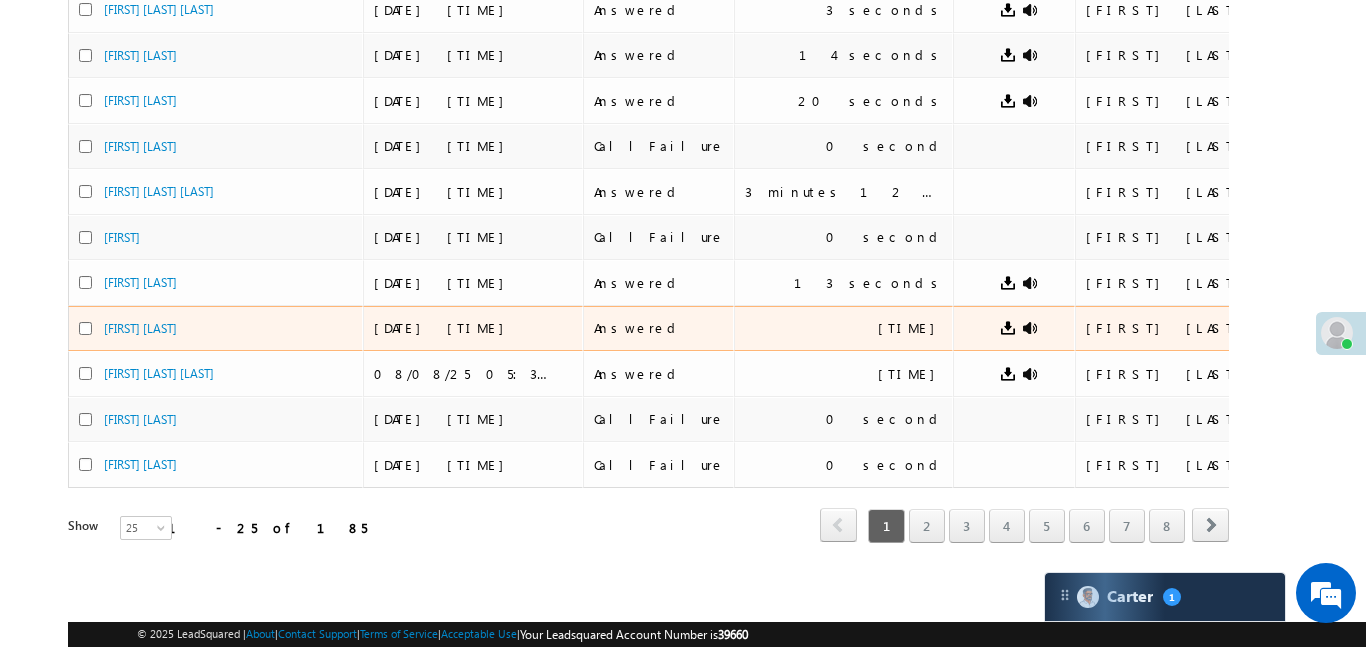 scroll, scrollTop: 720, scrollLeft: 0, axis: vertical 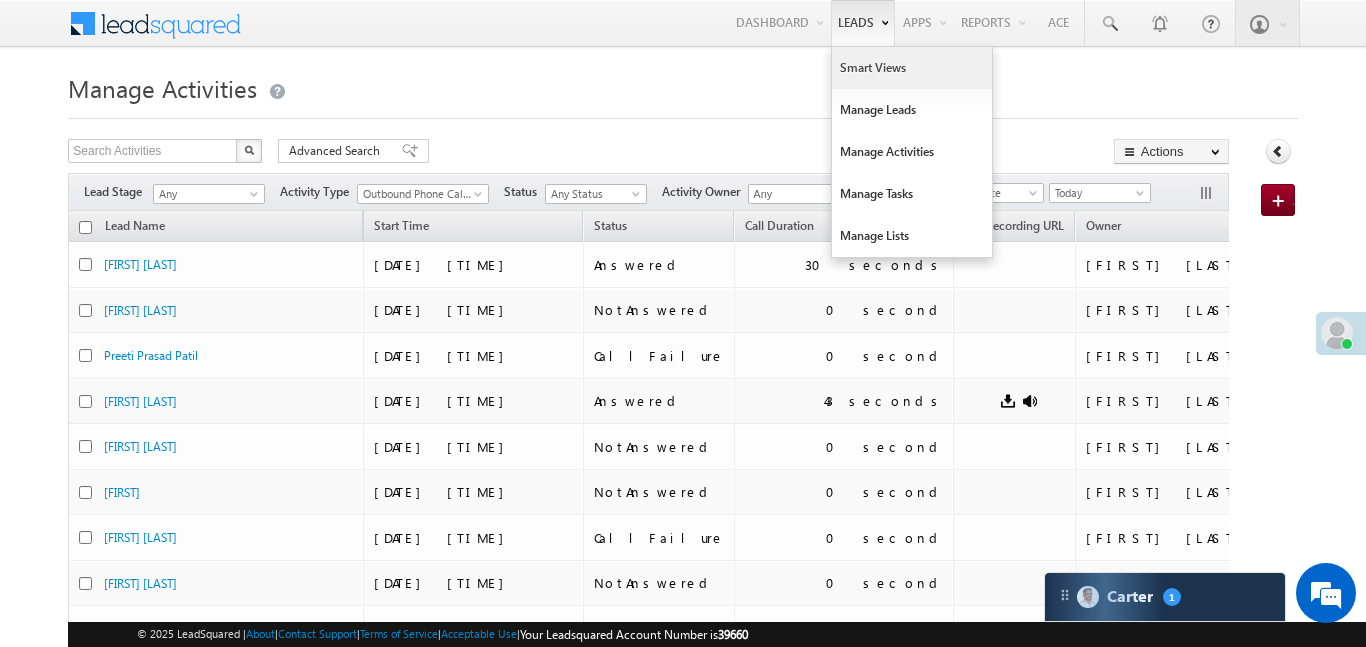 click on "Smart Views" at bounding box center (912, 68) 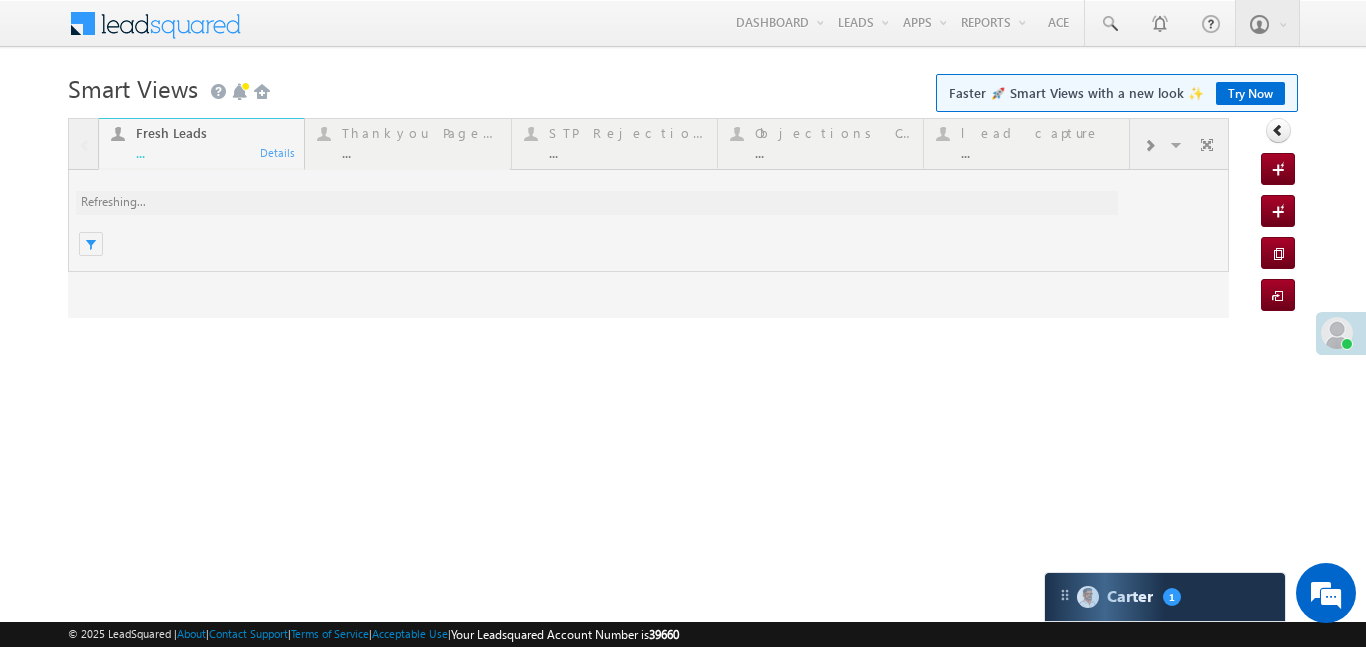 scroll, scrollTop: 0, scrollLeft: 0, axis: both 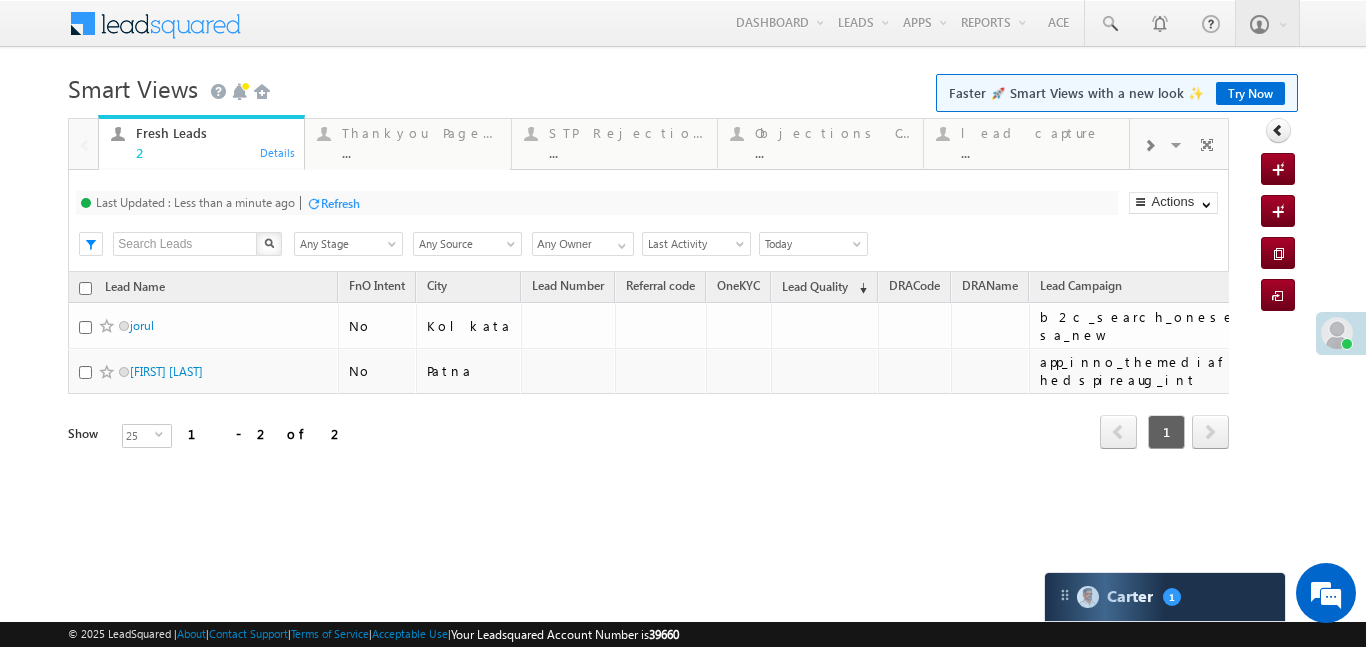 click at bounding box center [1149, 144] 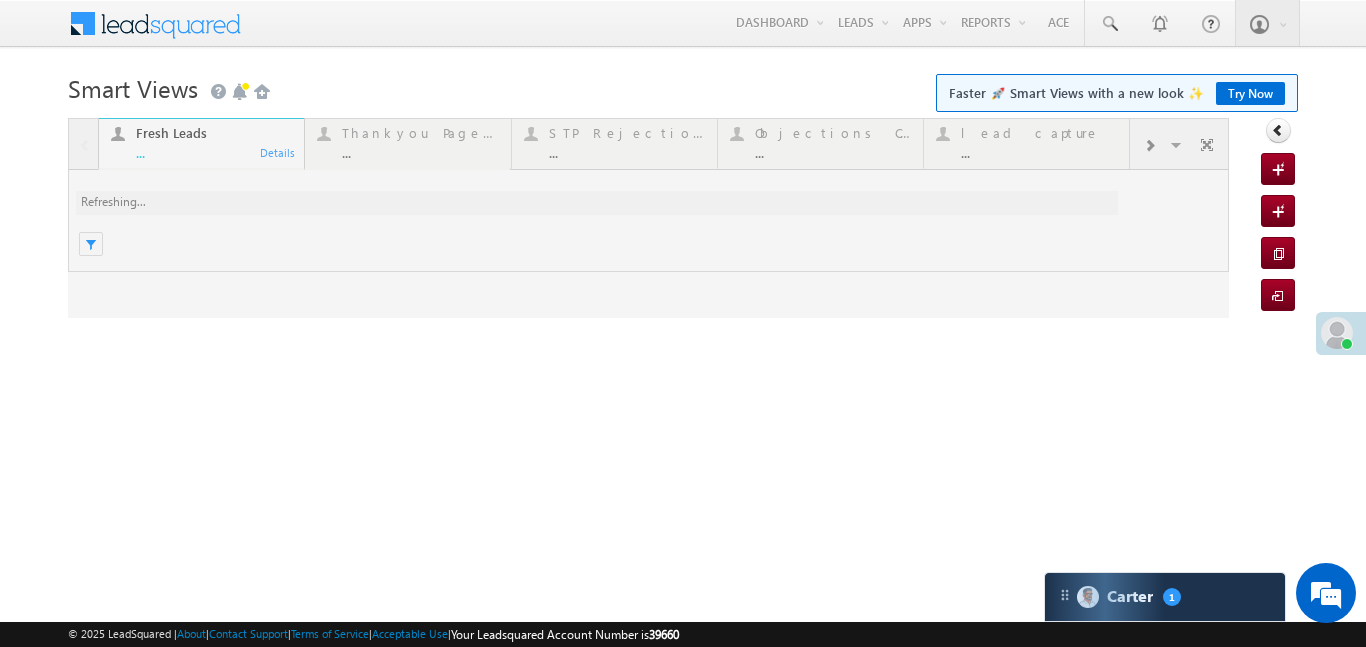 scroll, scrollTop: 0, scrollLeft: 0, axis: both 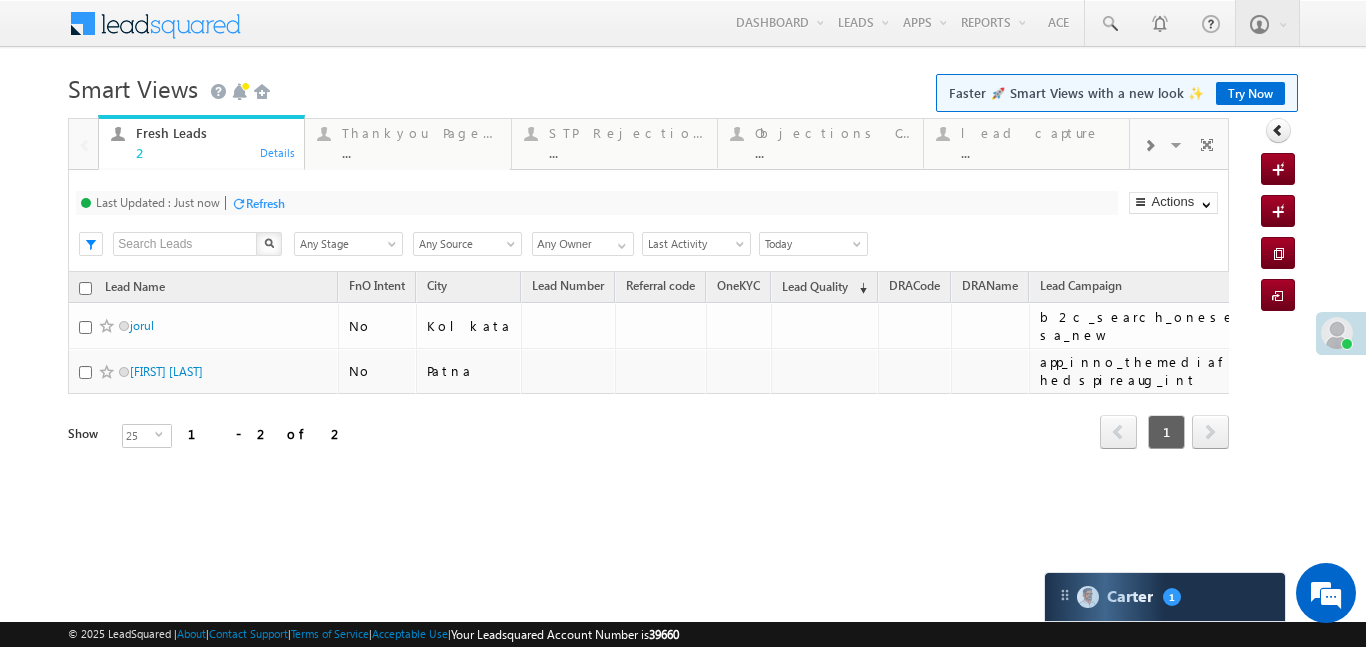 click at bounding box center [1149, 144] 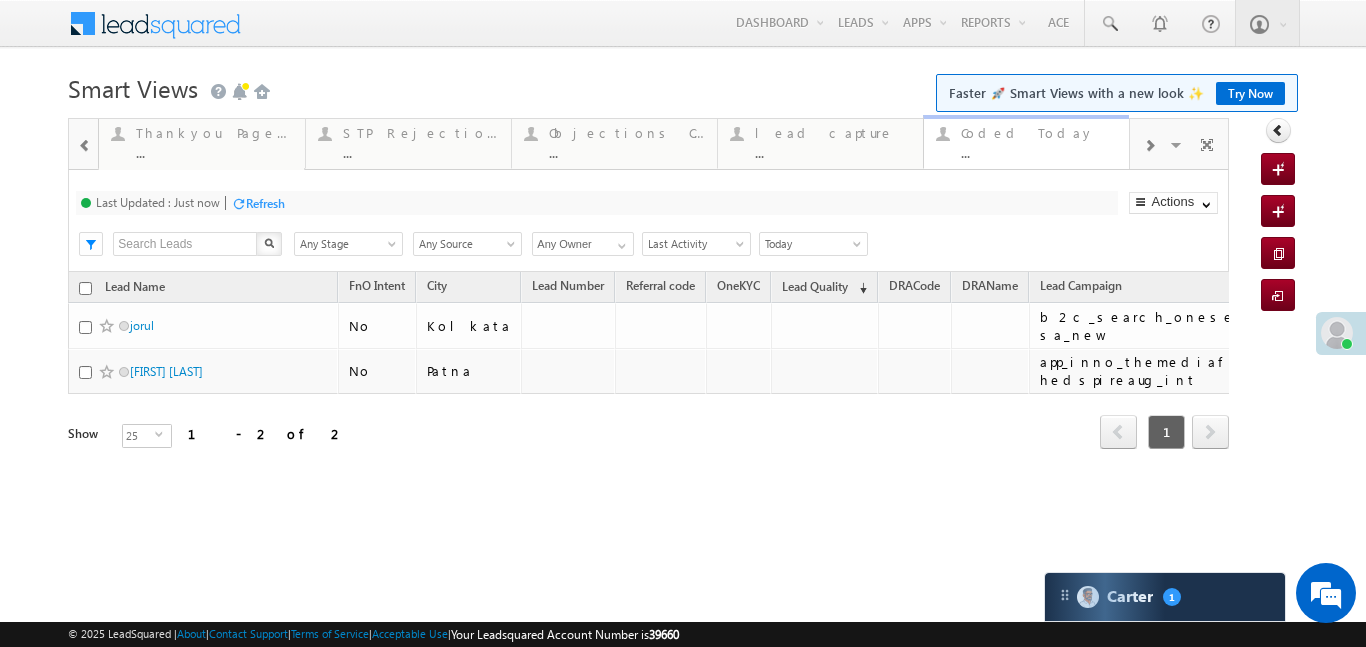click on "..." at bounding box center [1039, 152] 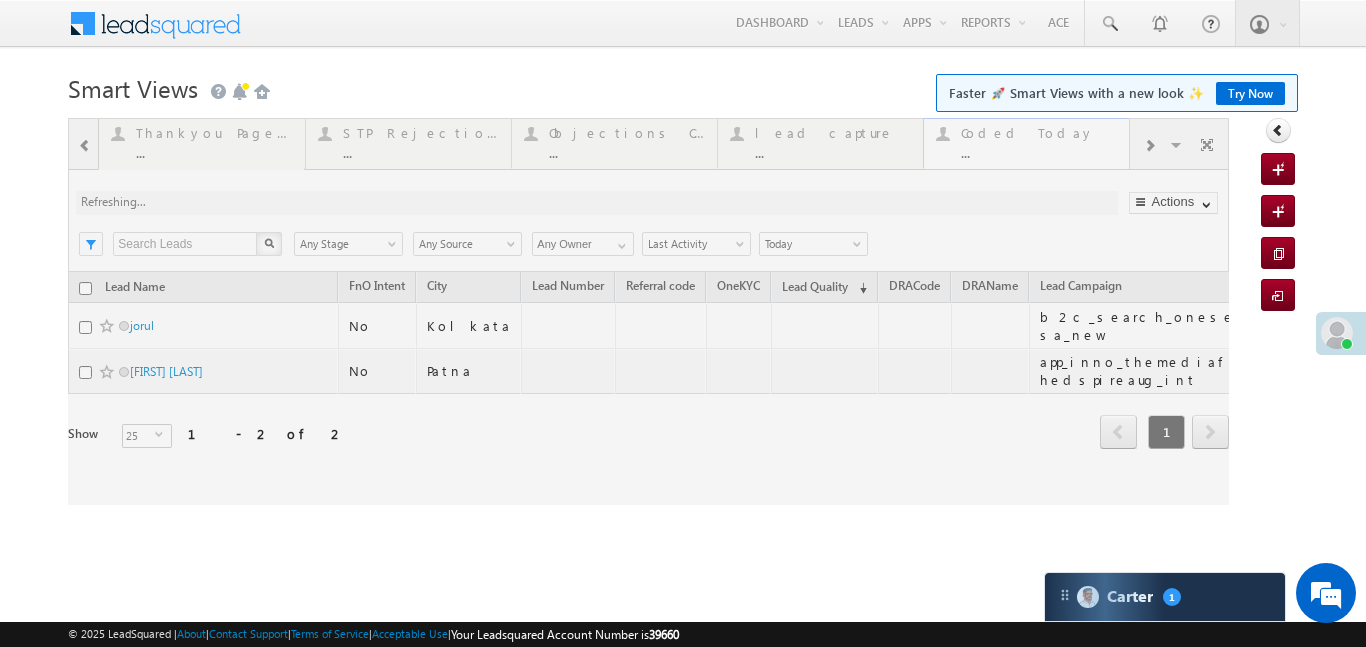 click at bounding box center (648, 311) 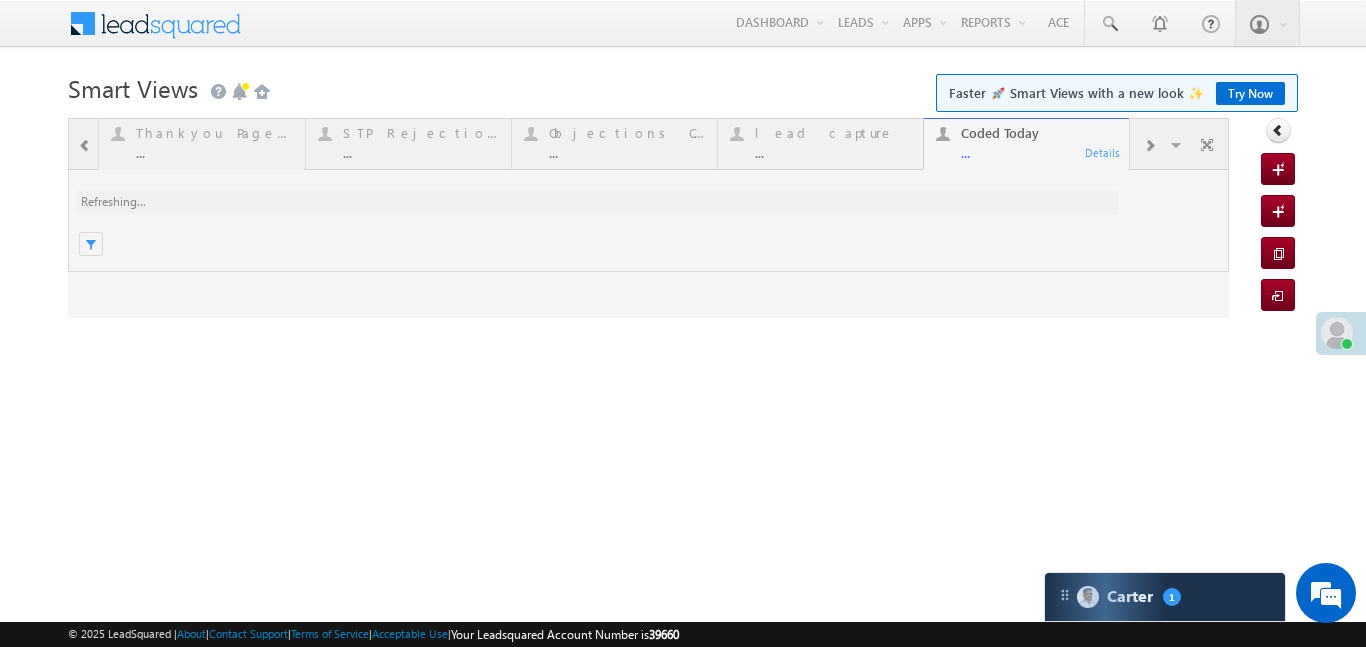 scroll, scrollTop: 0, scrollLeft: 0, axis: both 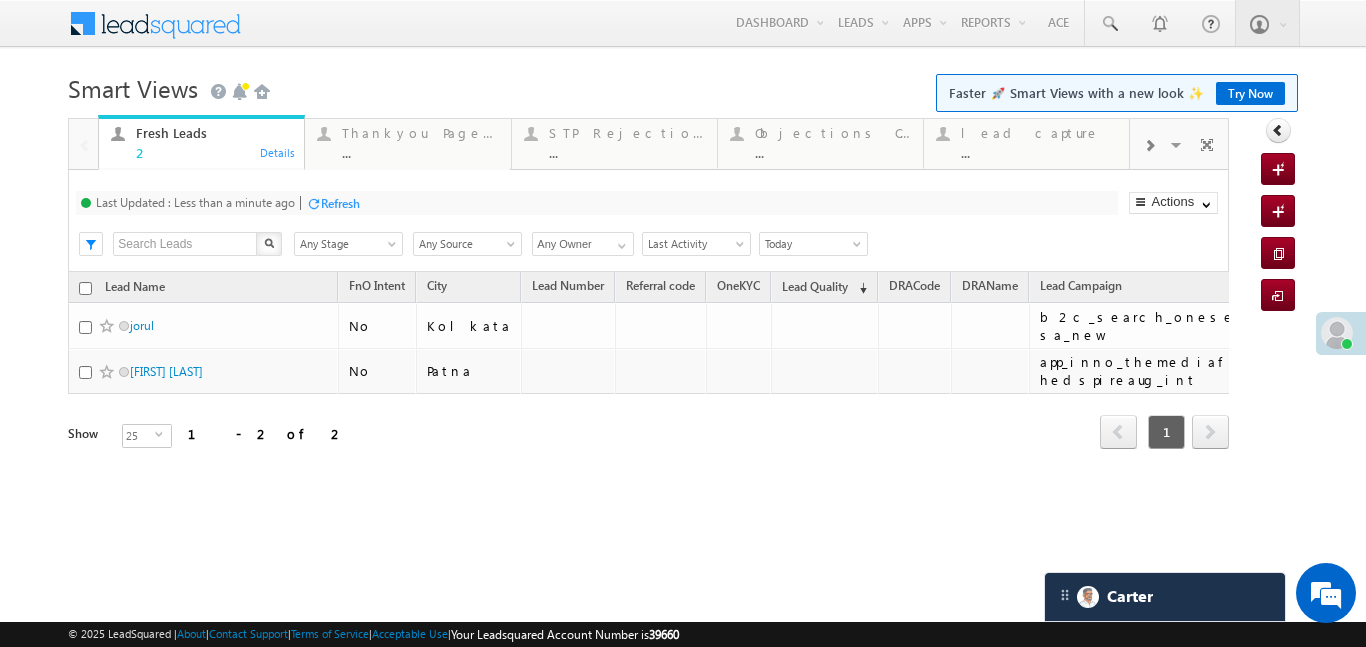 click at bounding box center [1149, 146] 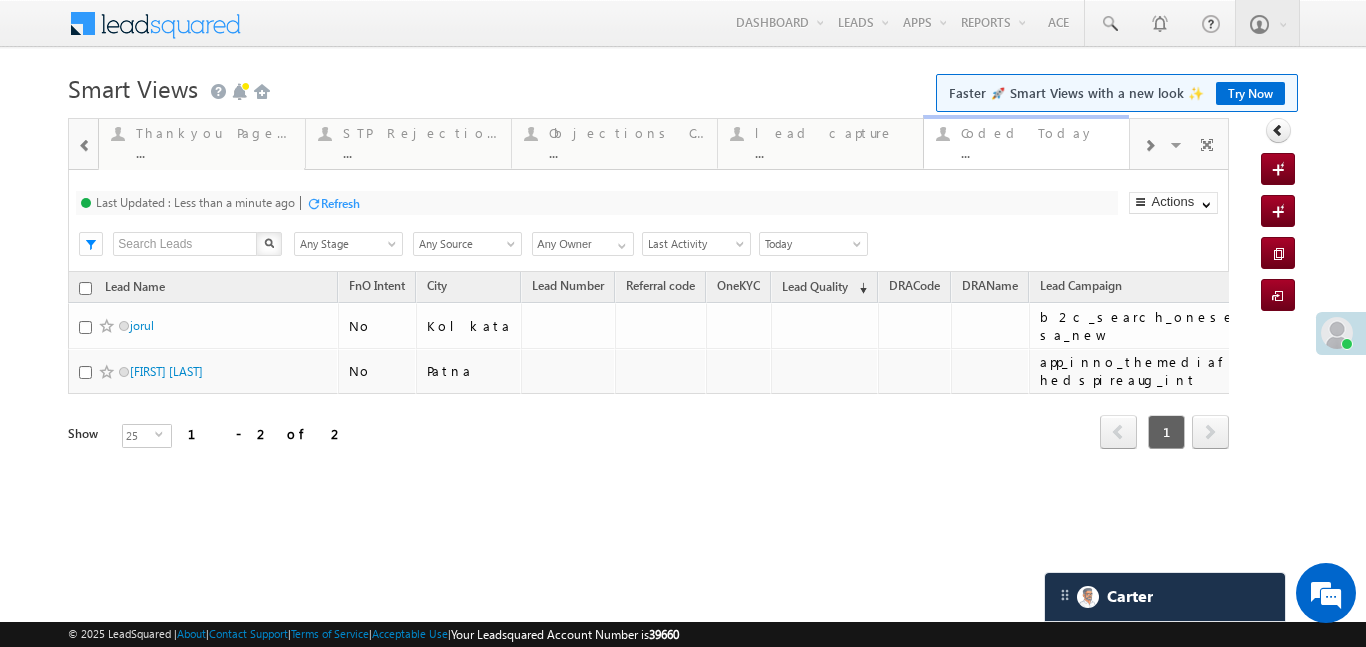 click on "Coded Today" at bounding box center [1039, 133] 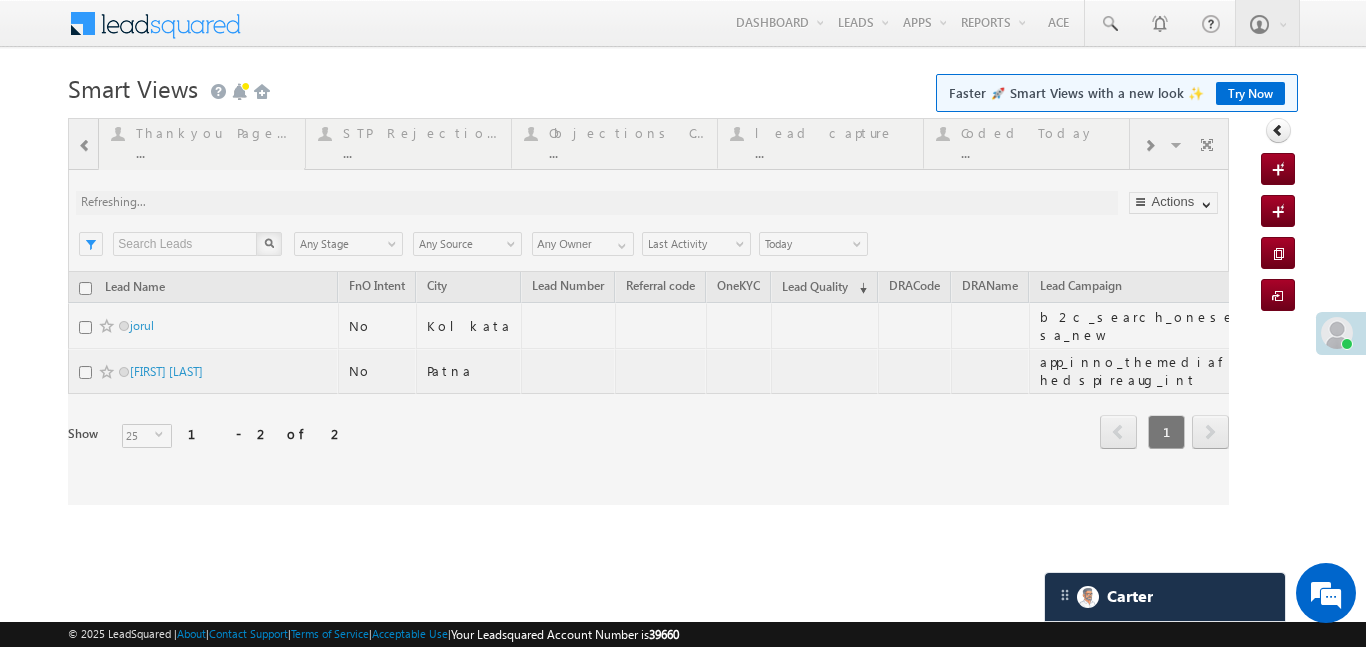 click at bounding box center (648, 311) 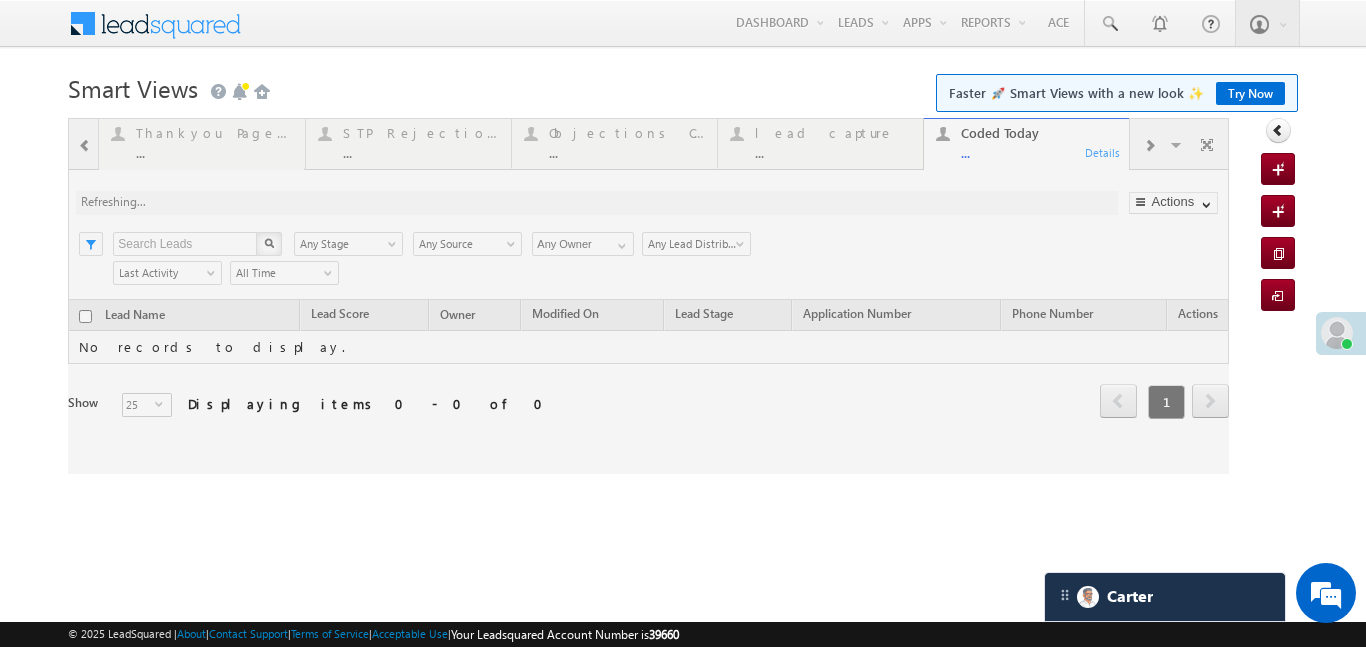 scroll, scrollTop: 0, scrollLeft: 0, axis: both 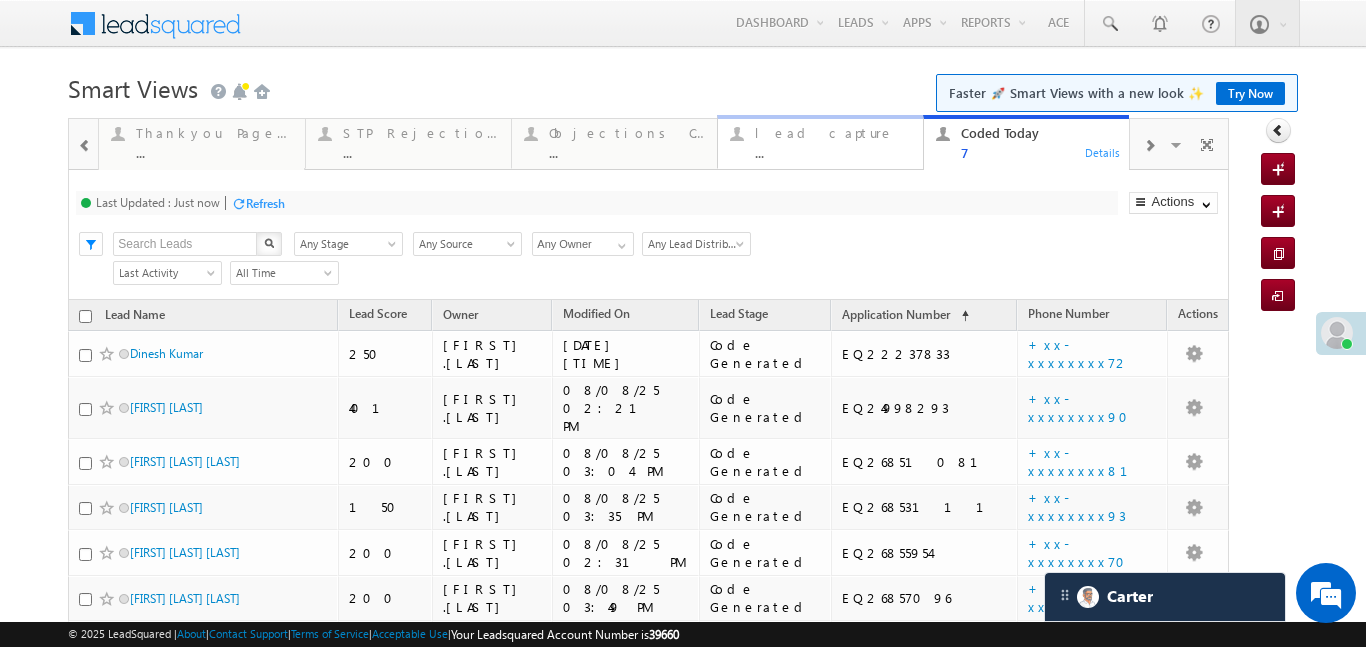 click on "..." at bounding box center (833, 152) 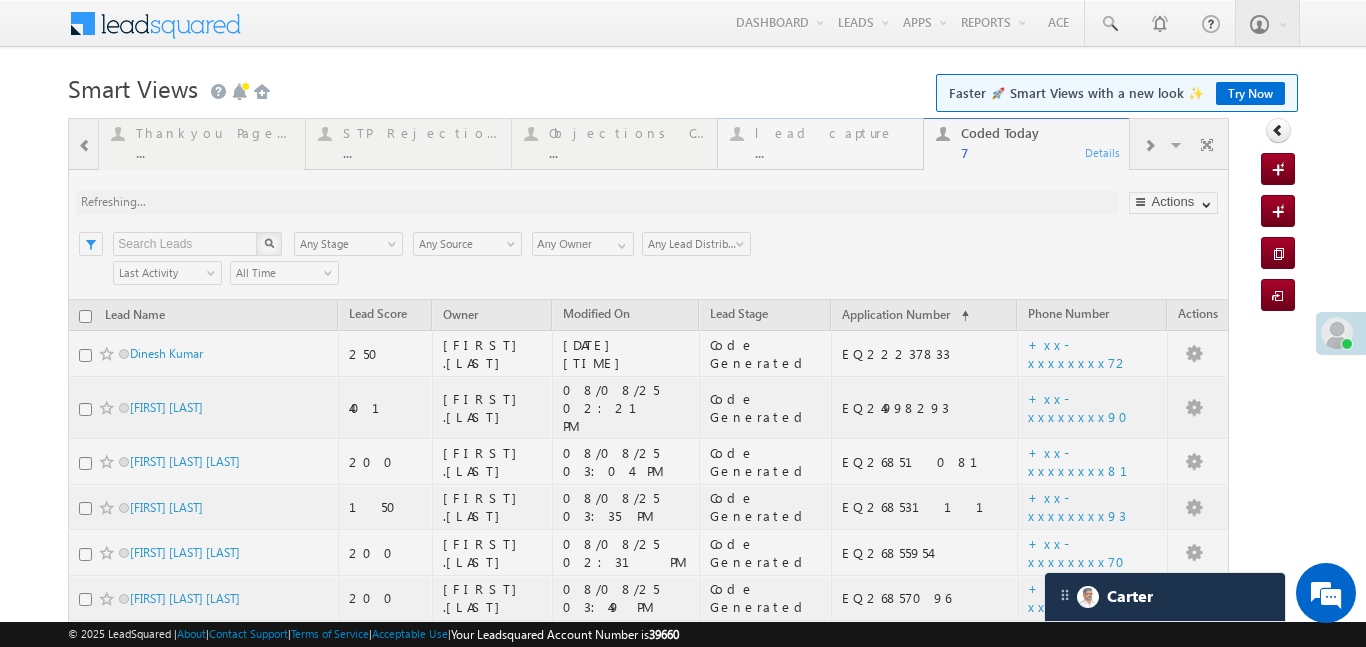 click at bounding box center (648, 447) 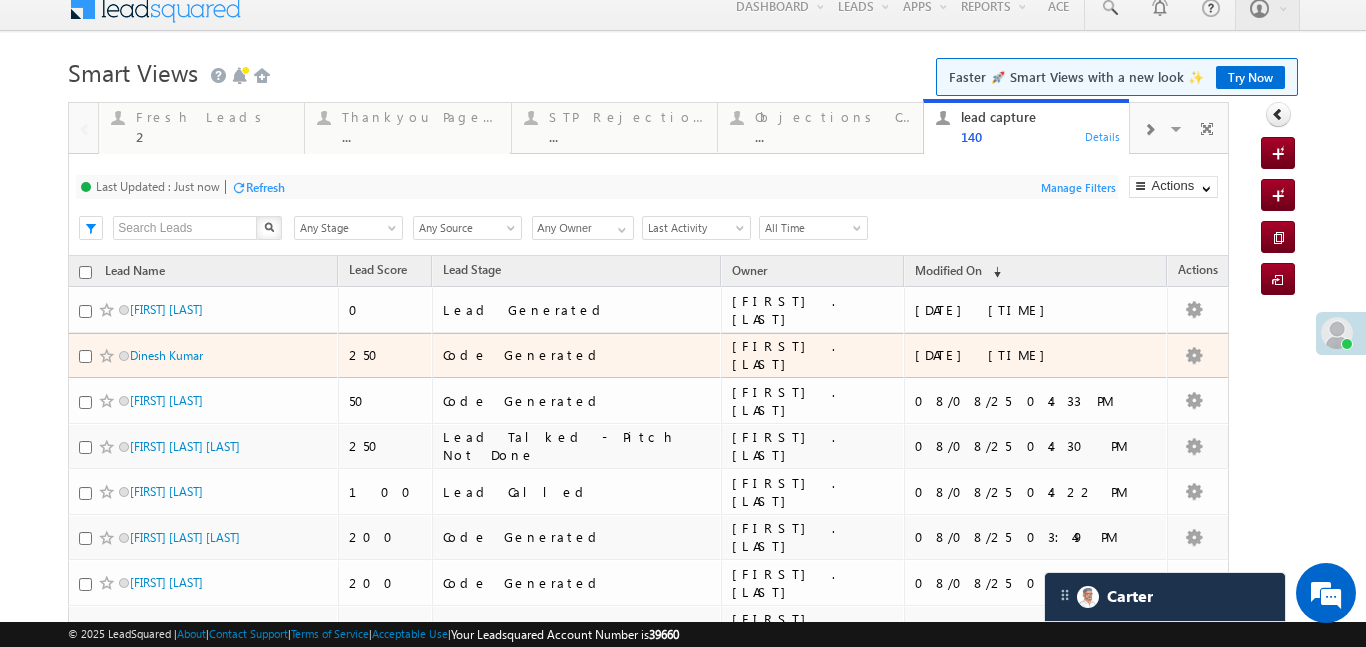 scroll, scrollTop: 20, scrollLeft: 0, axis: vertical 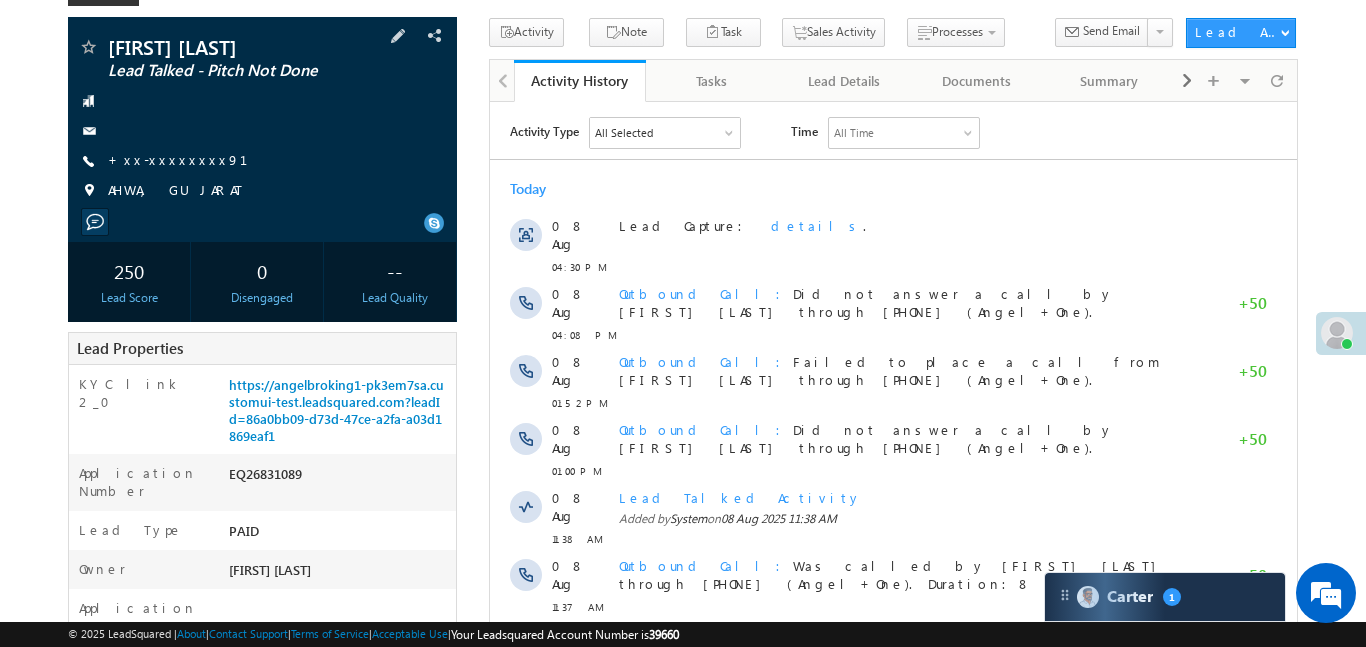 click on "+xx-xxxxxxxx91" at bounding box center (190, 161) 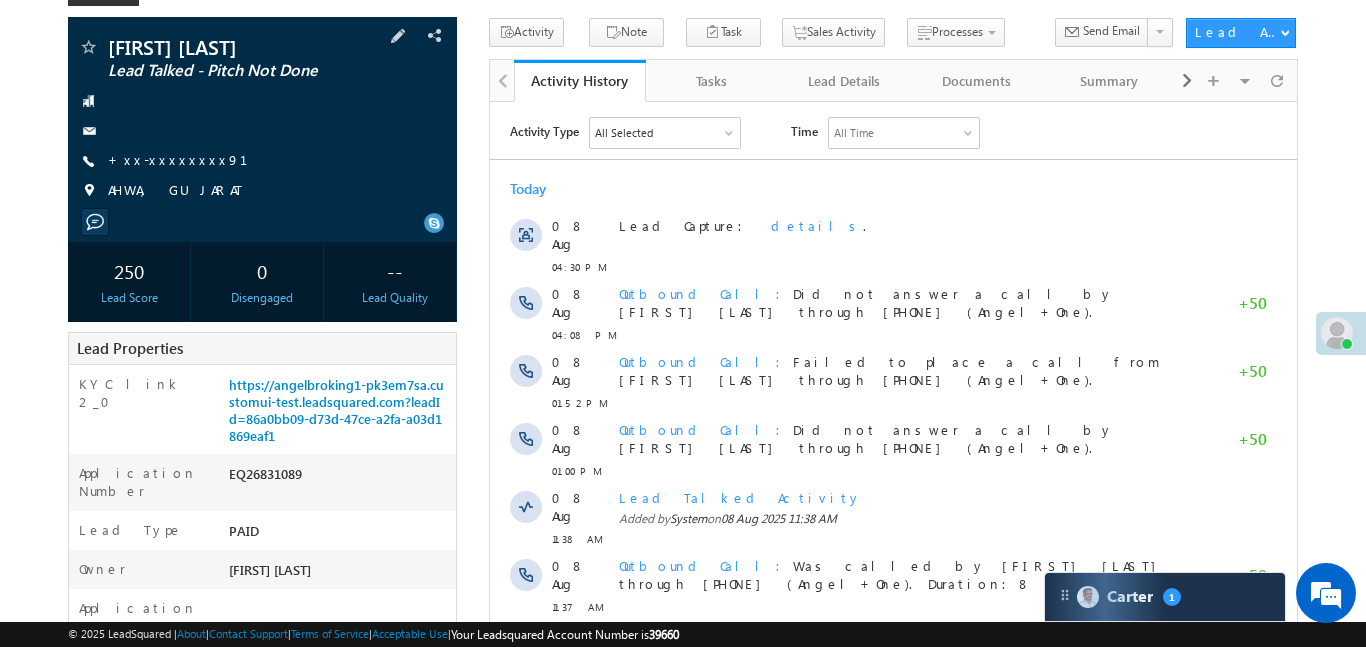click on "+xx-xxxxxxxx91" at bounding box center (190, 161) 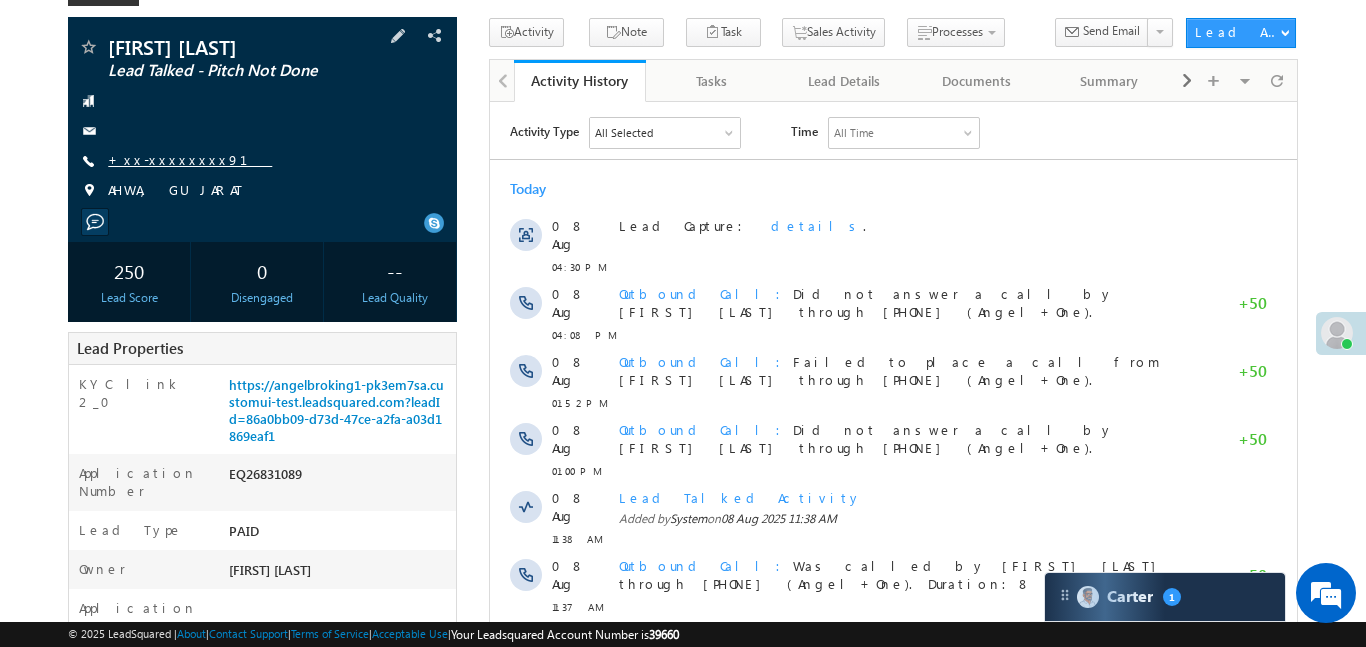 click on "+xx-xxxxxxxx91" at bounding box center (190, 159) 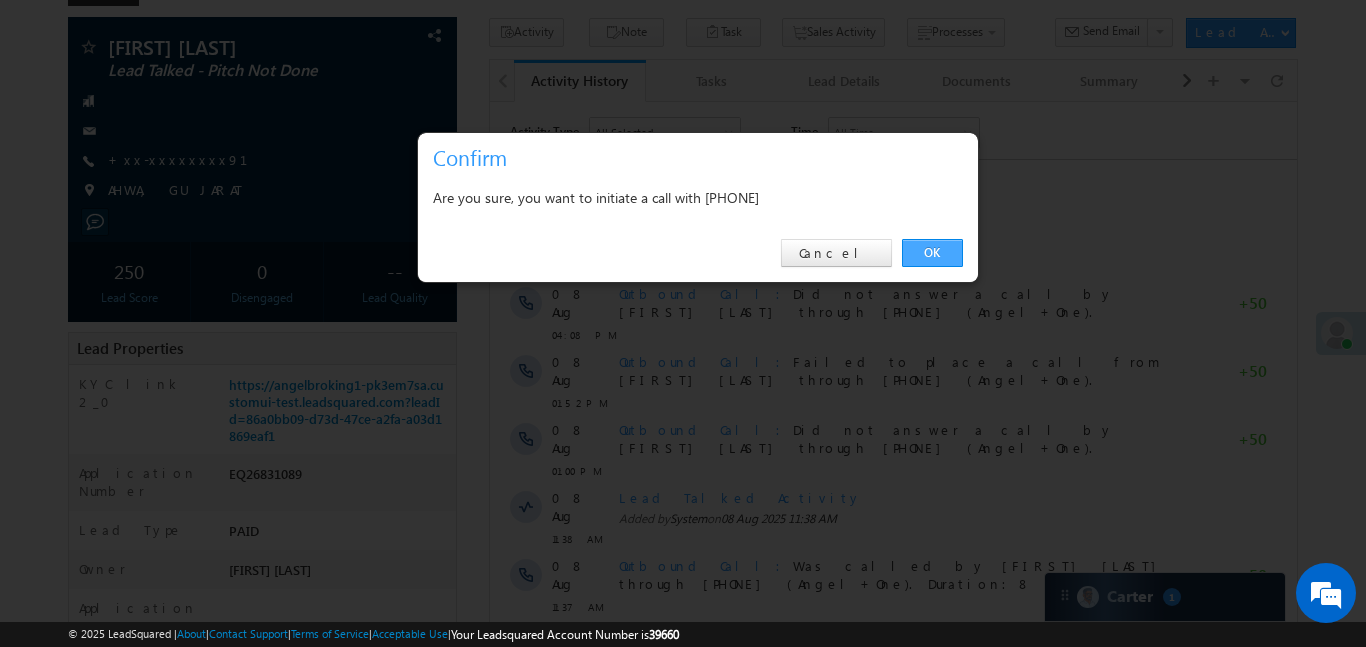 click on "OK" at bounding box center [932, 253] 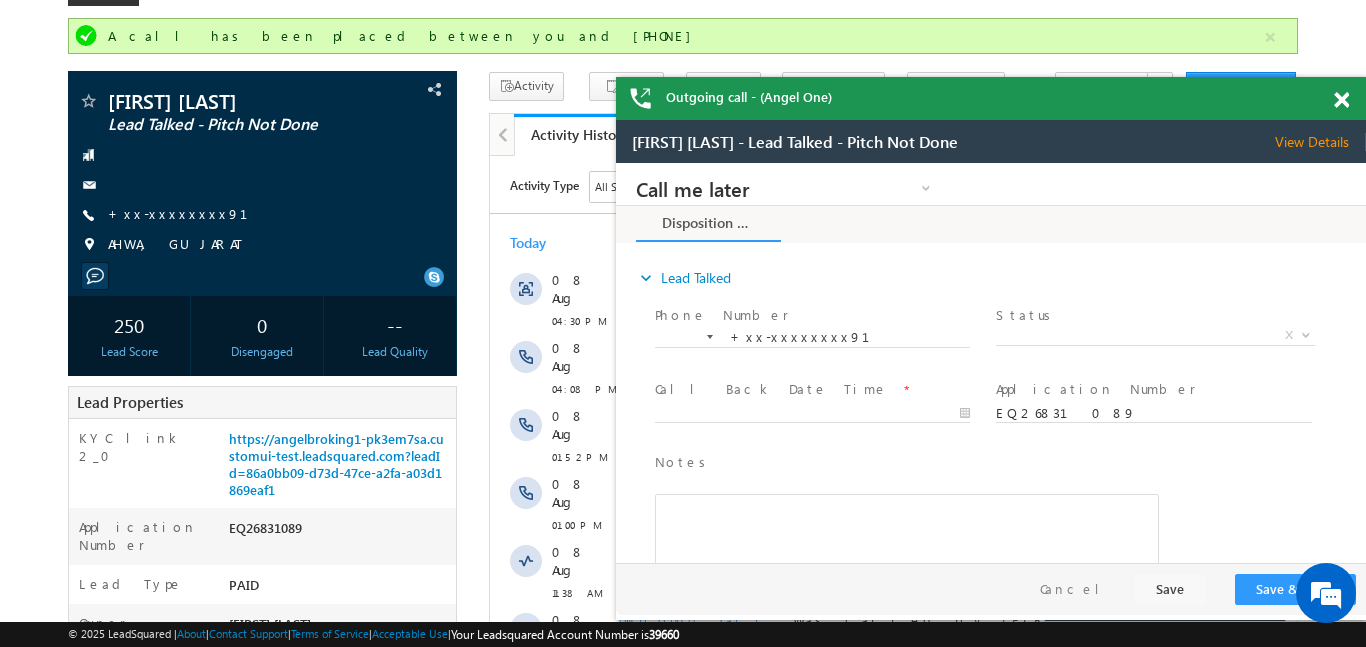 scroll, scrollTop: 0, scrollLeft: 0, axis: both 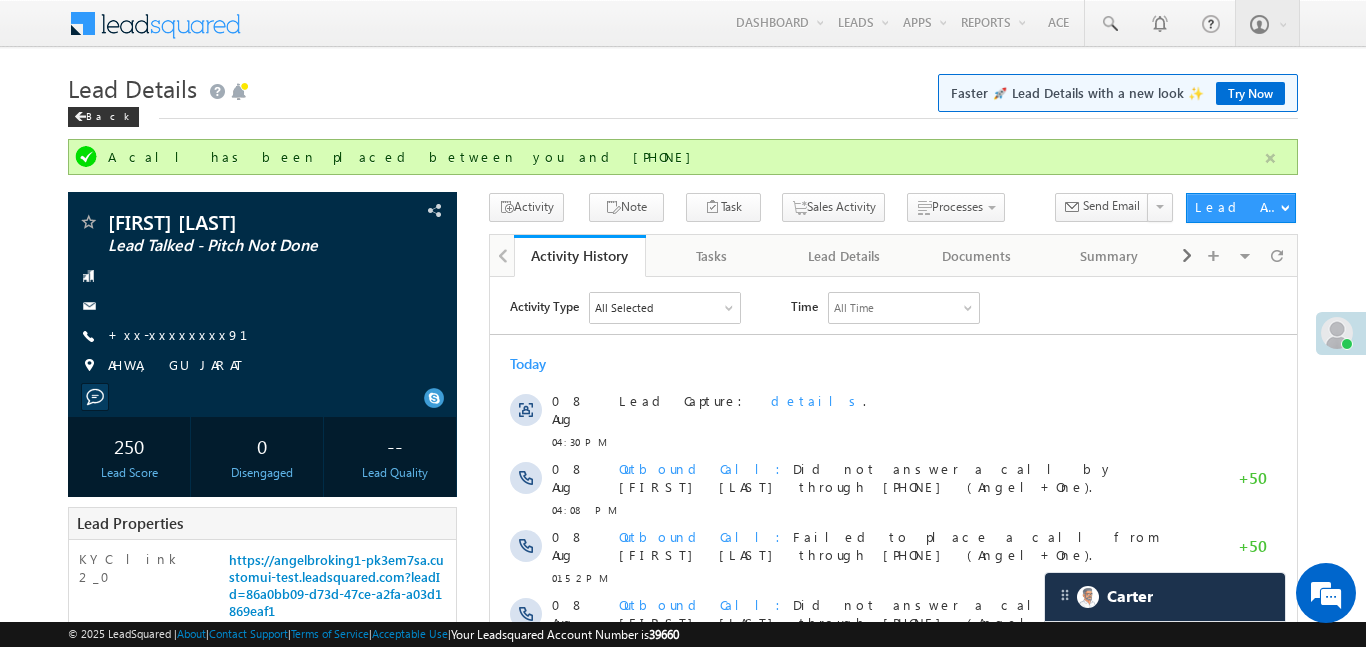 click at bounding box center (1270, 158) 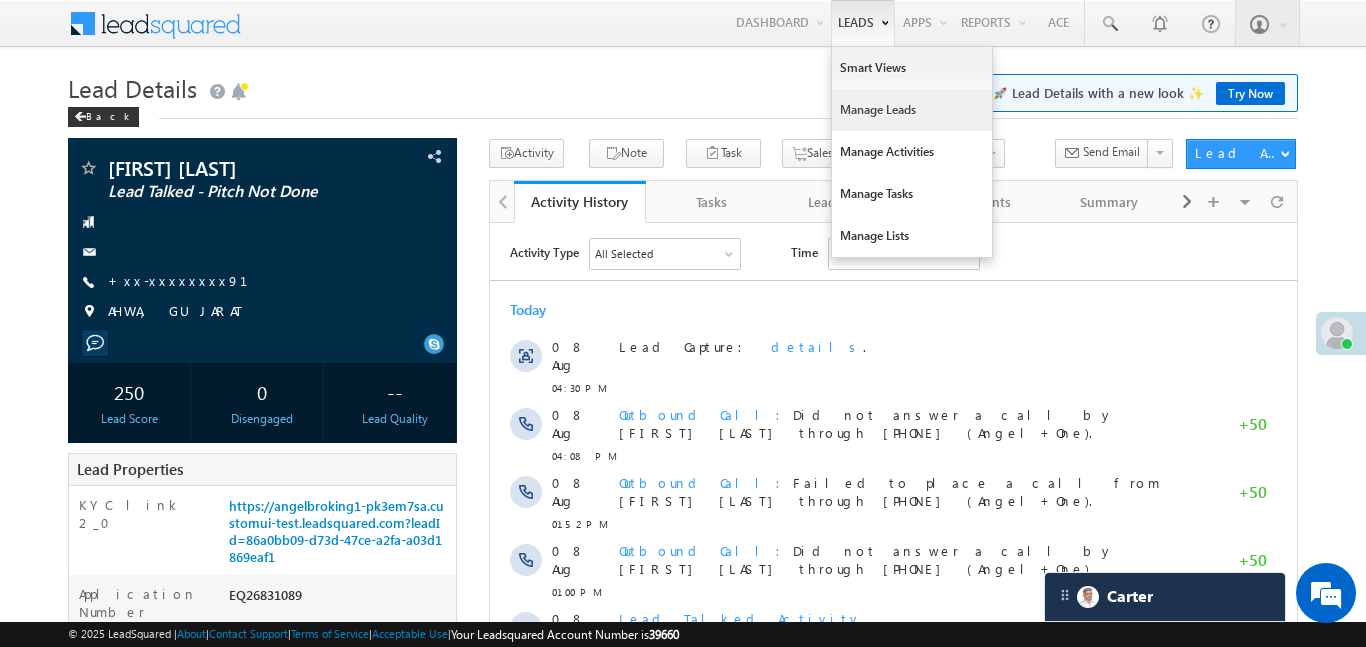 click on "Manage Leads" at bounding box center (912, 110) 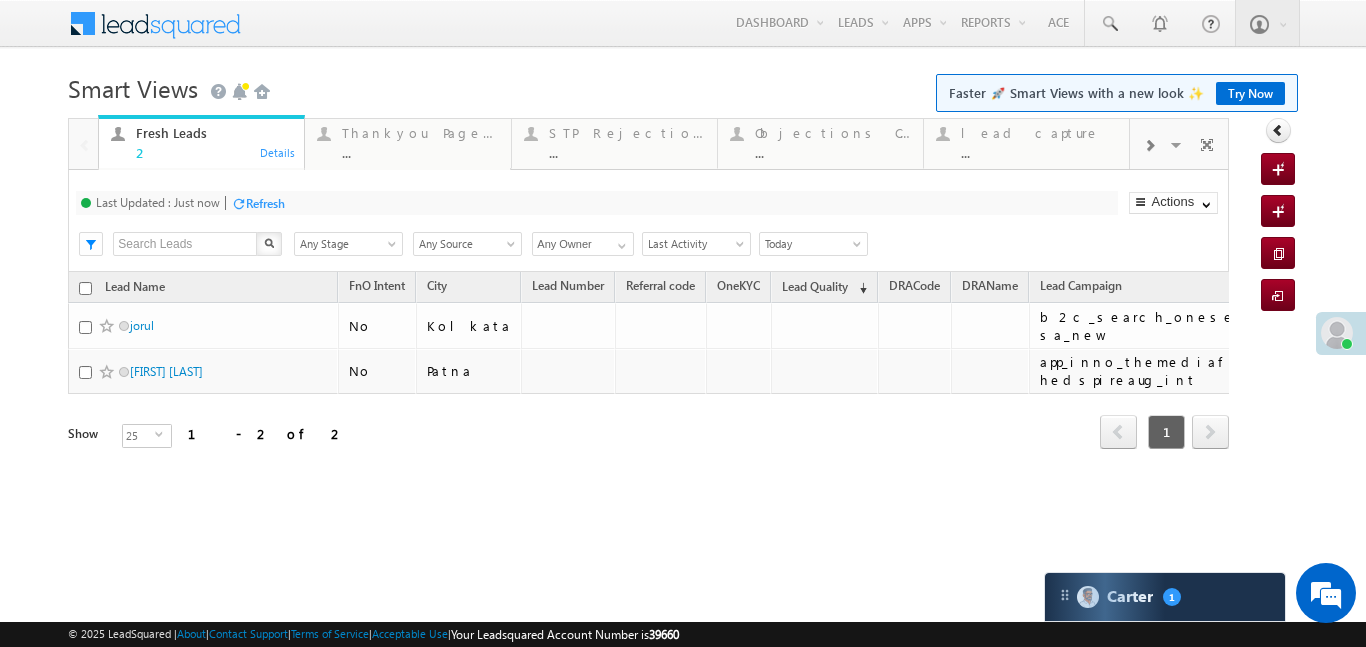 scroll, scrollTop: 0, scrollLeft: 0, axis: both 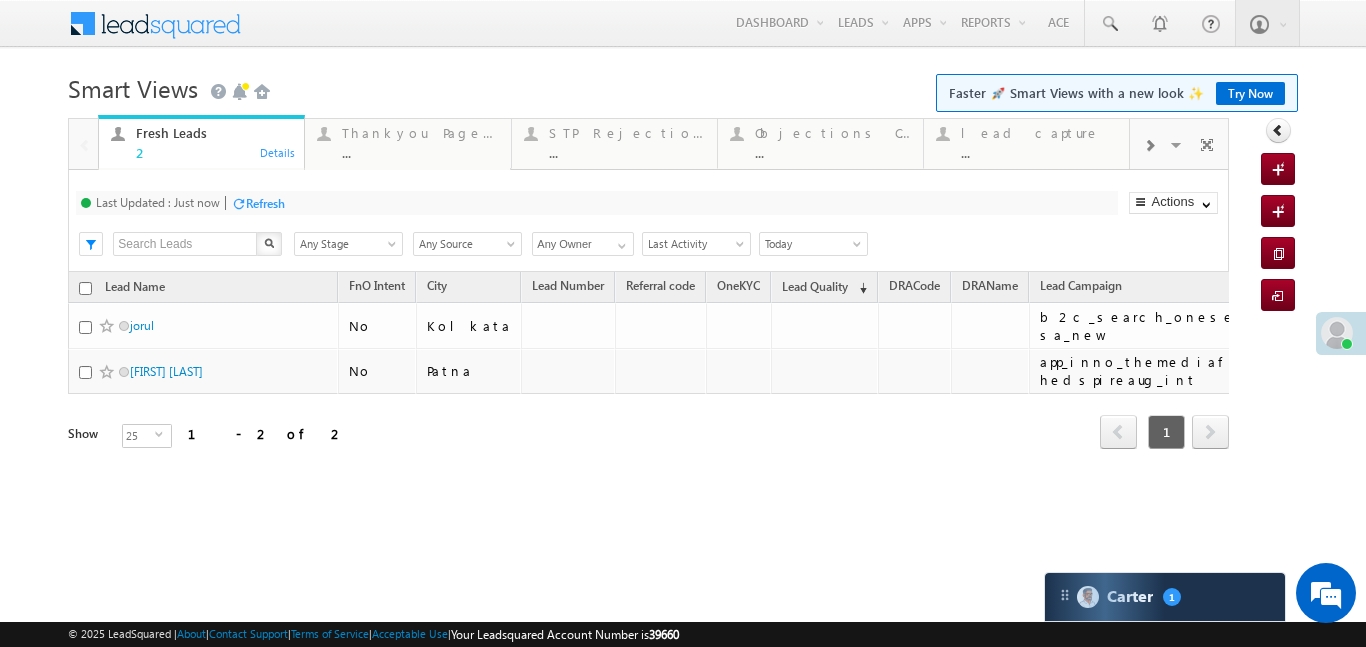 click at bounding box center (1149, 144) 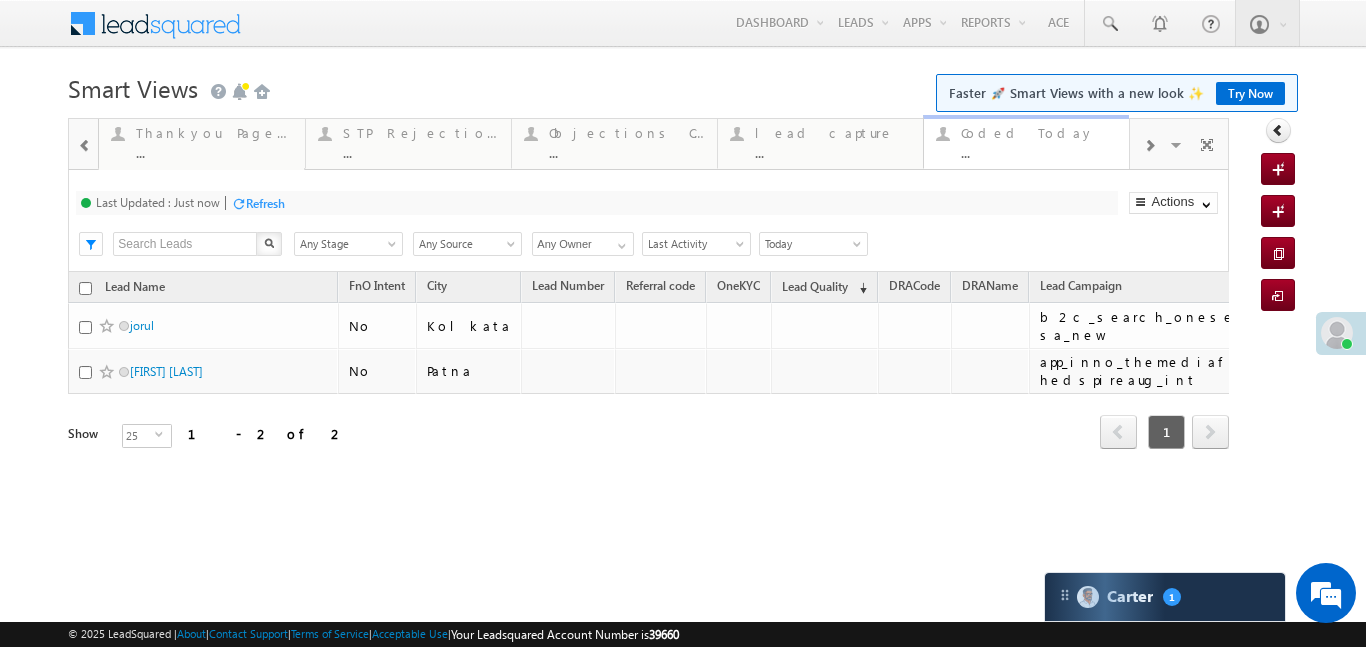 click on "Coded Today" at bounding box center (1039, 133) 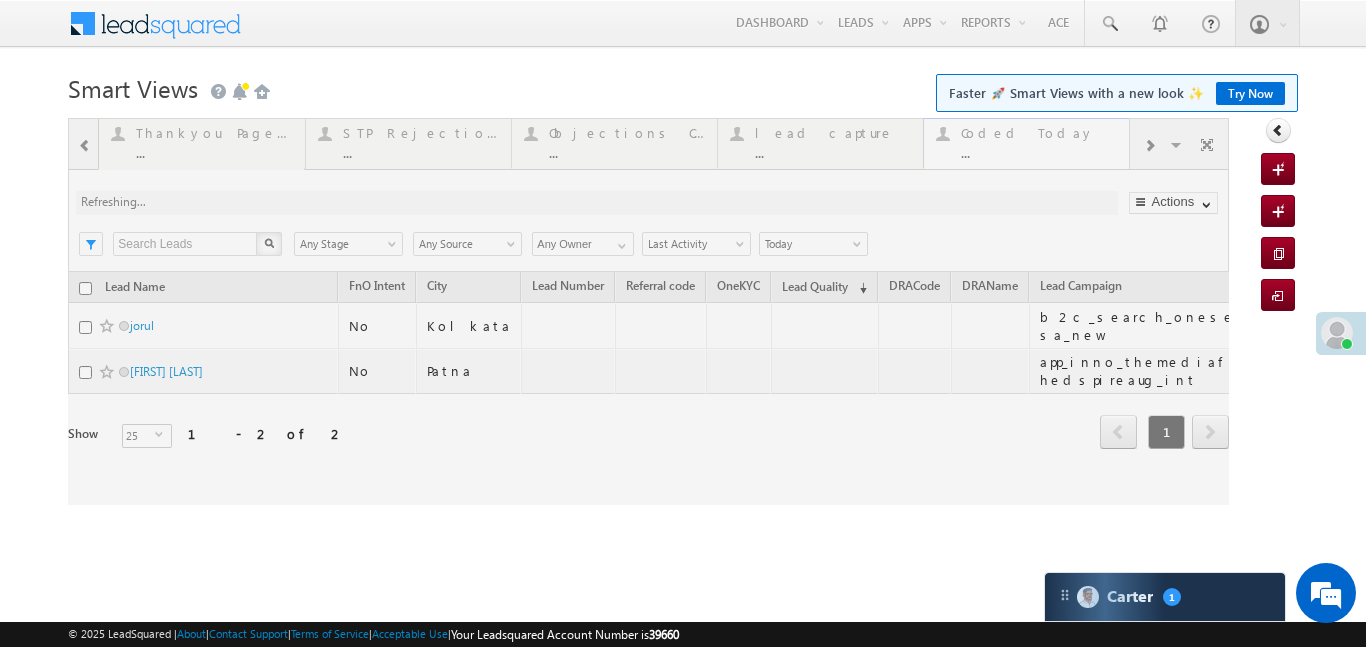 click at bounding box center (648, 311) 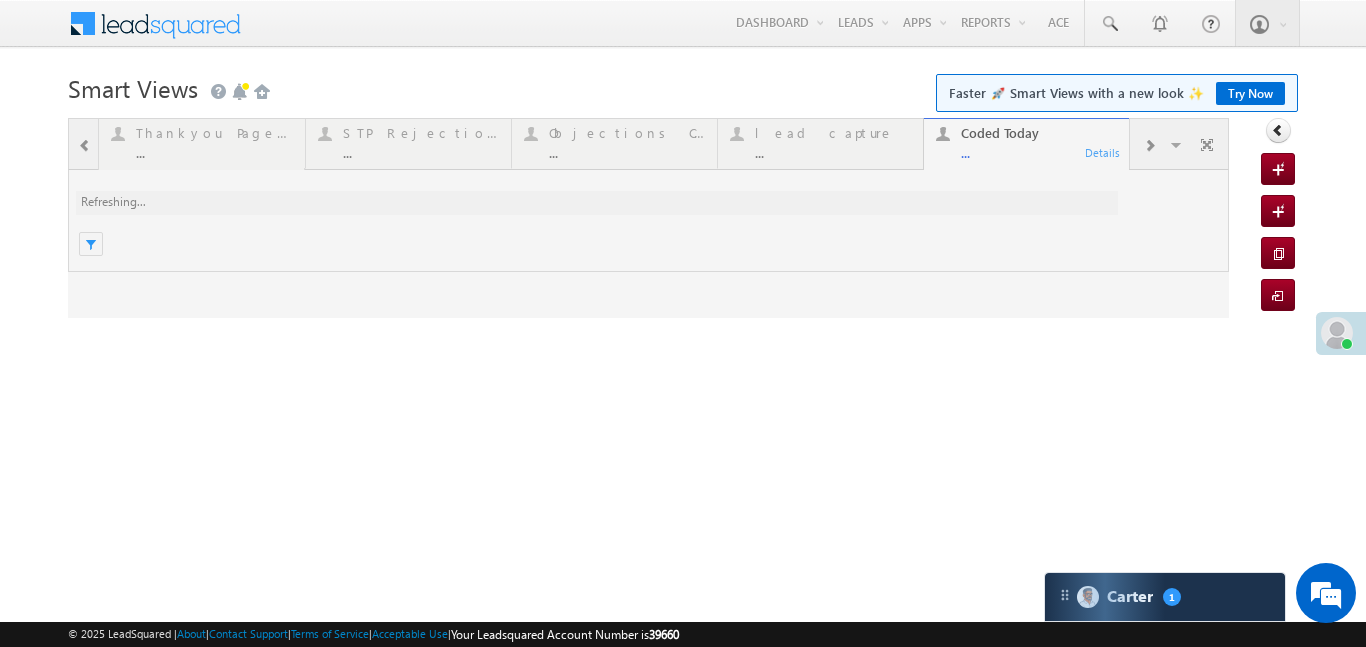 scroll, scrollTop: 0, scrollLeft: 0, axis: both 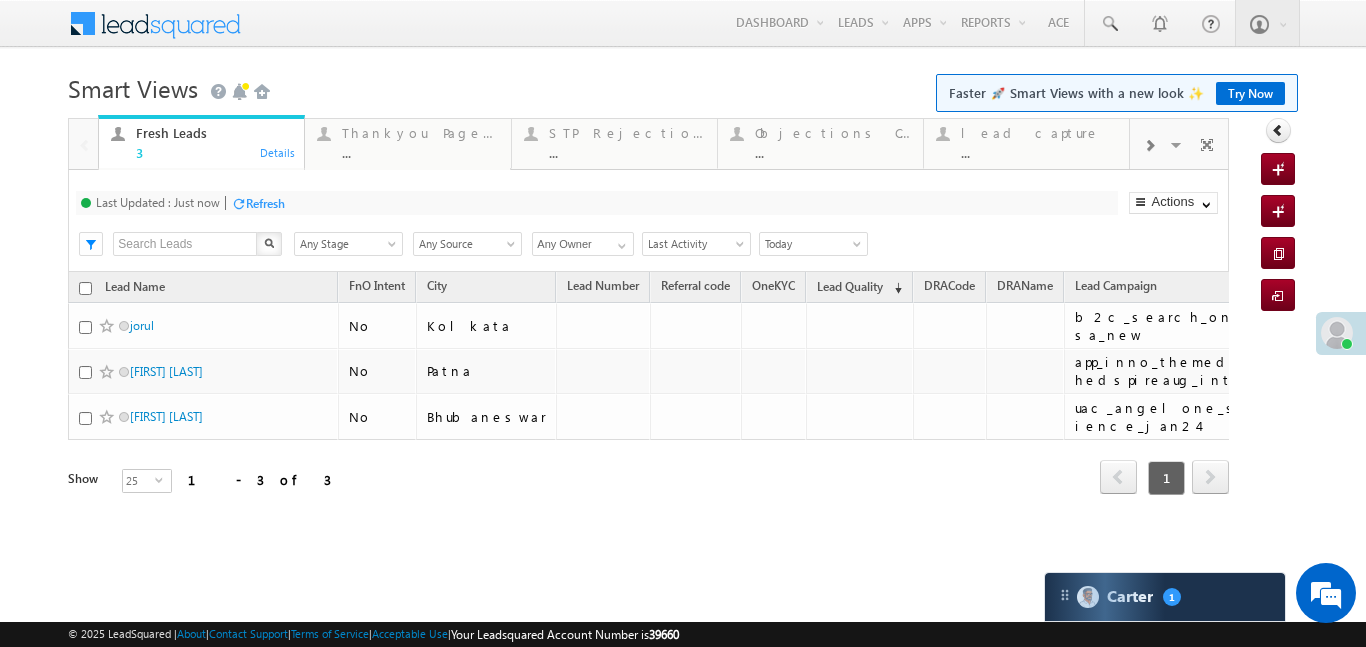 click at bounding box center [1149, 146] 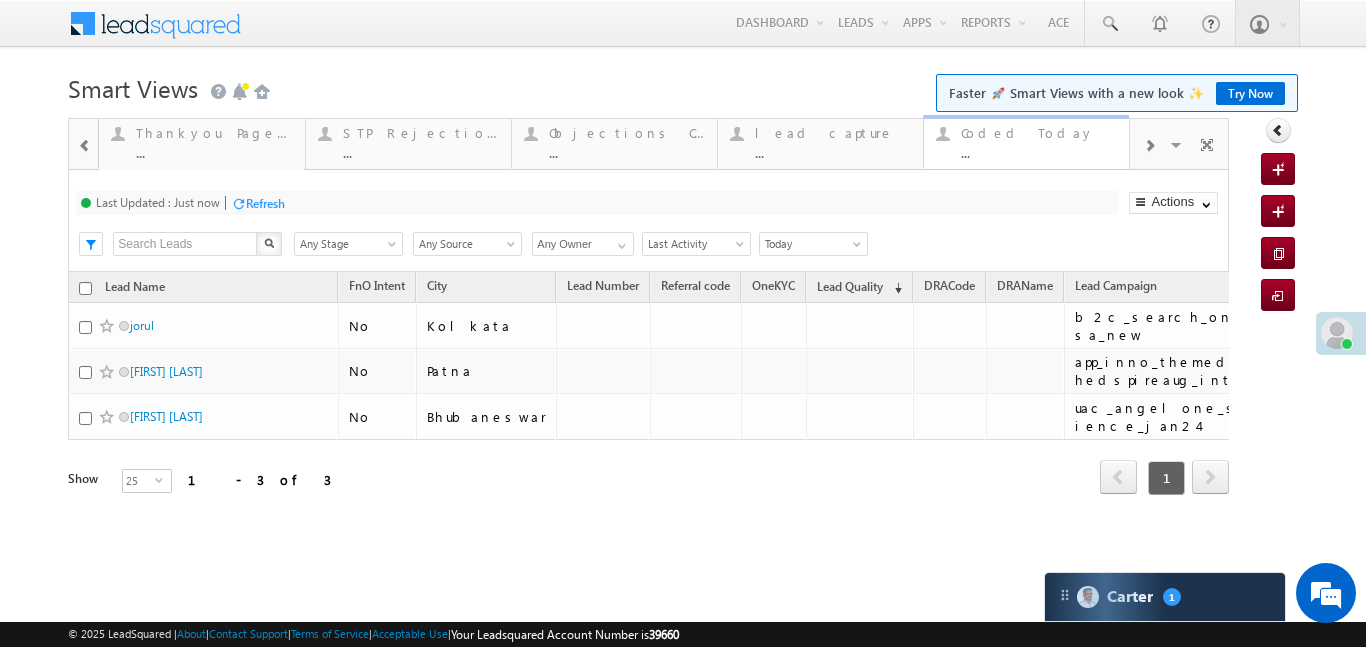 click on "Coded Today" at bounding box center (1039, 133) 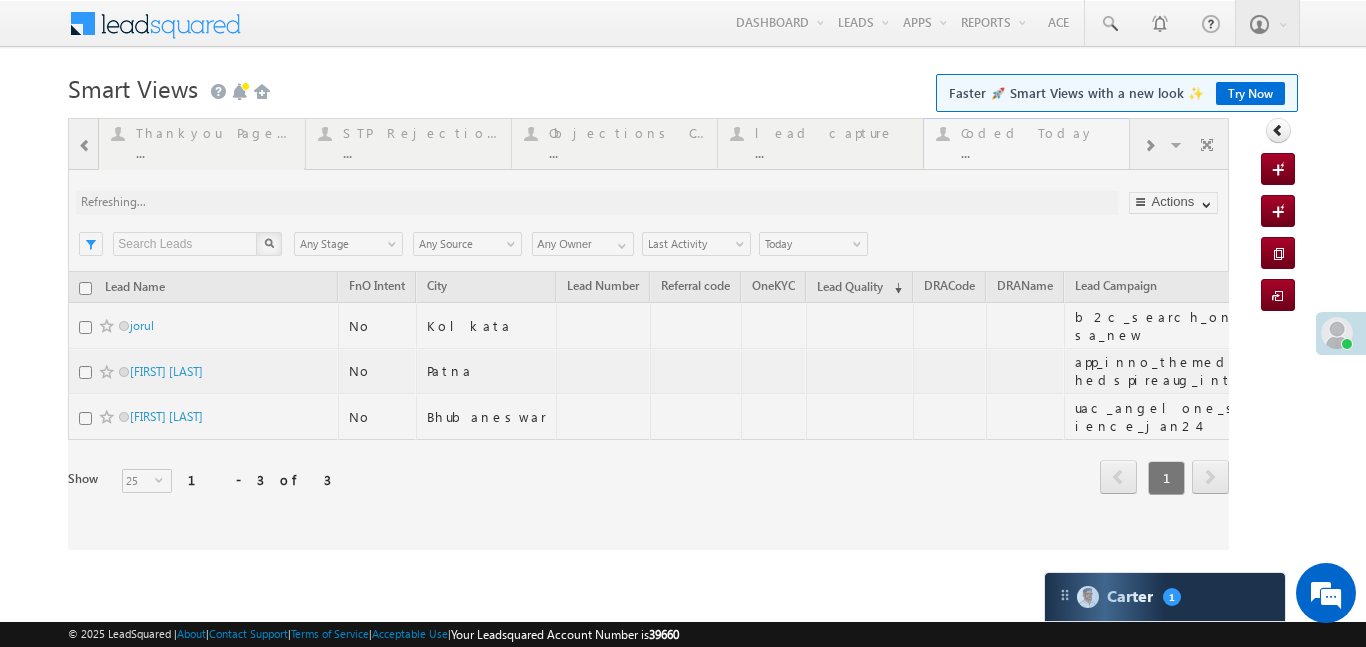 click at bounding box center [648, 334] 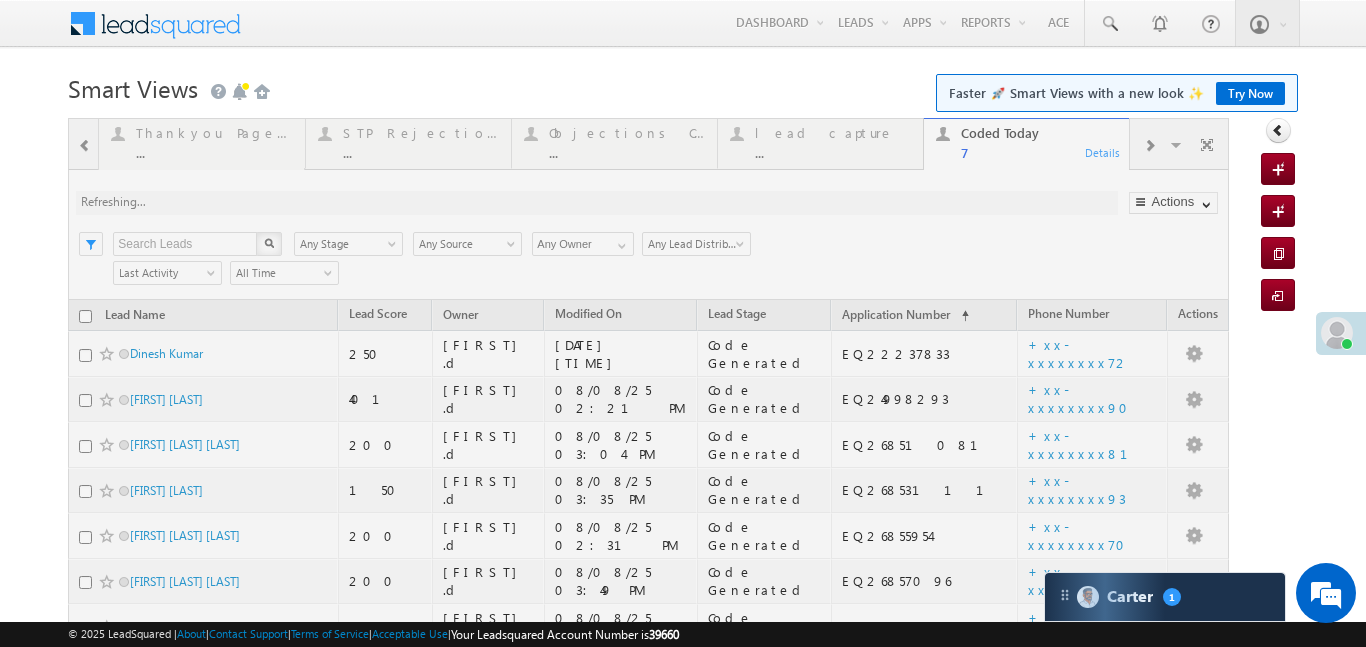 scroll, scrollTop: 0, scrollLeft: 0, axis: both 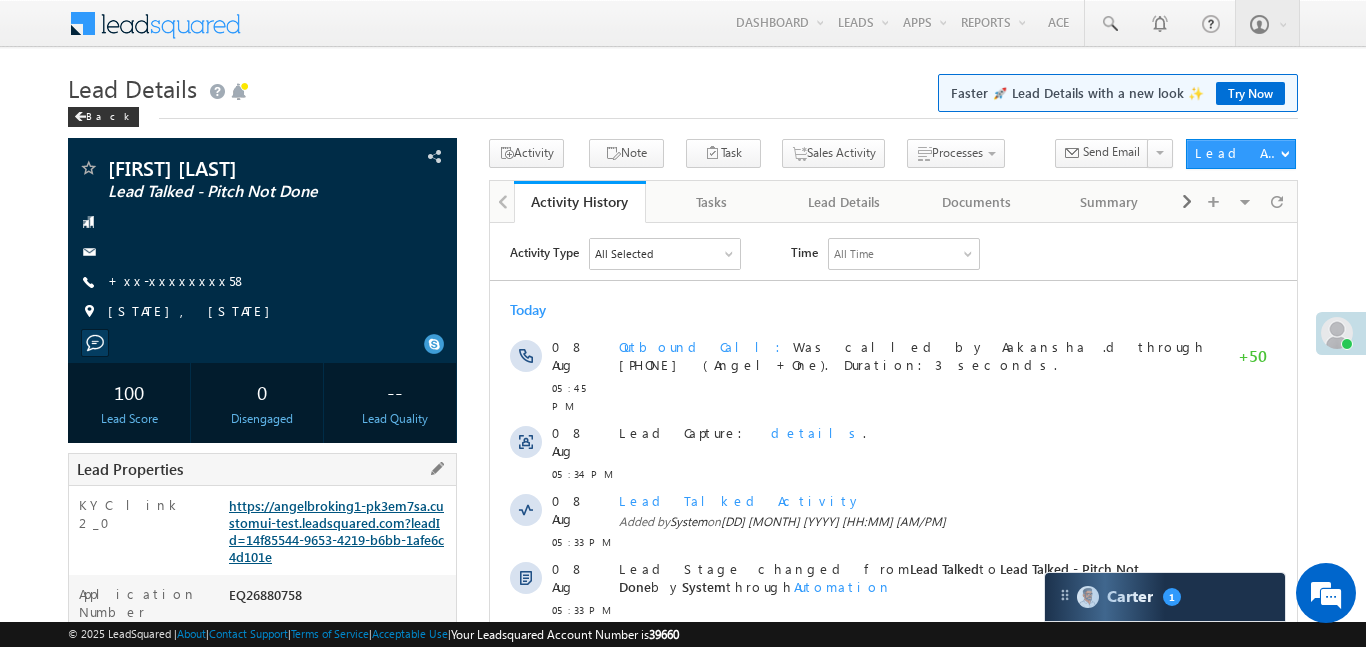 click on "https://angelbroking1-pk3em7sa.customui-test.leadsquared.com?leadId=14f85544-9653-4219-b6bb-1afe6c4d101e" at bounding box center [336, 531] 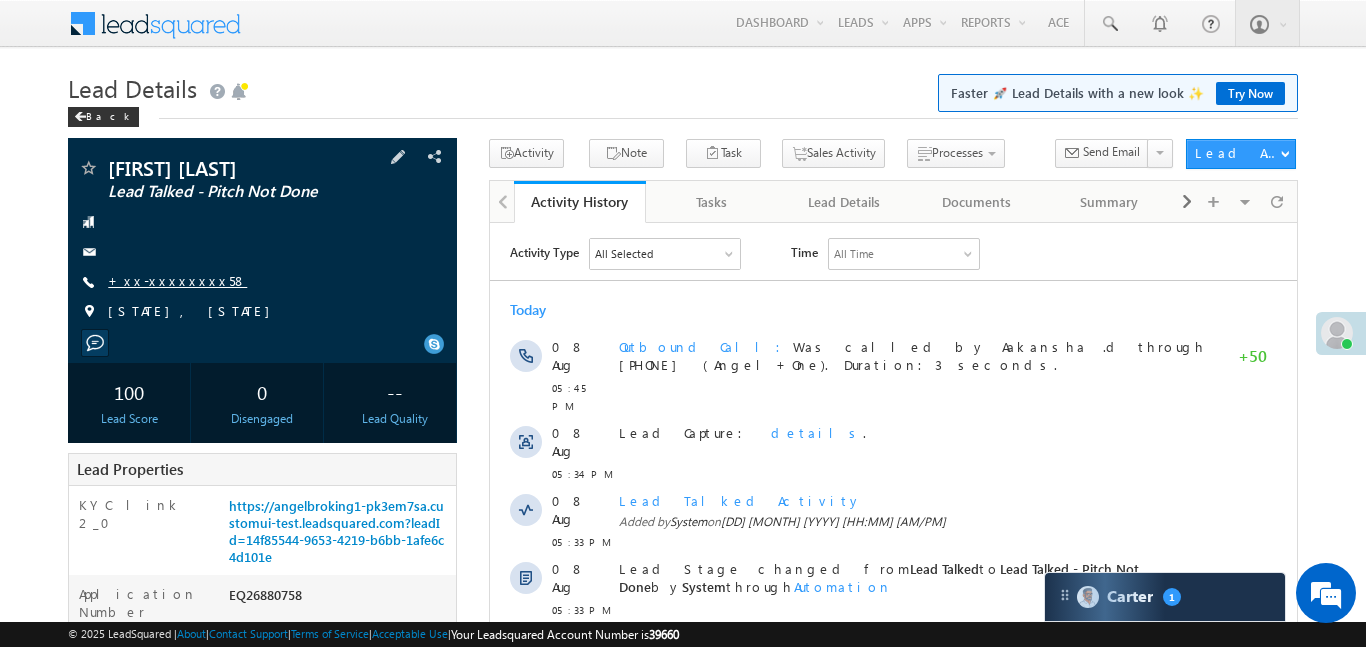 click on "+xx-xxxxxxxx58" at bounding box center (177, 280) 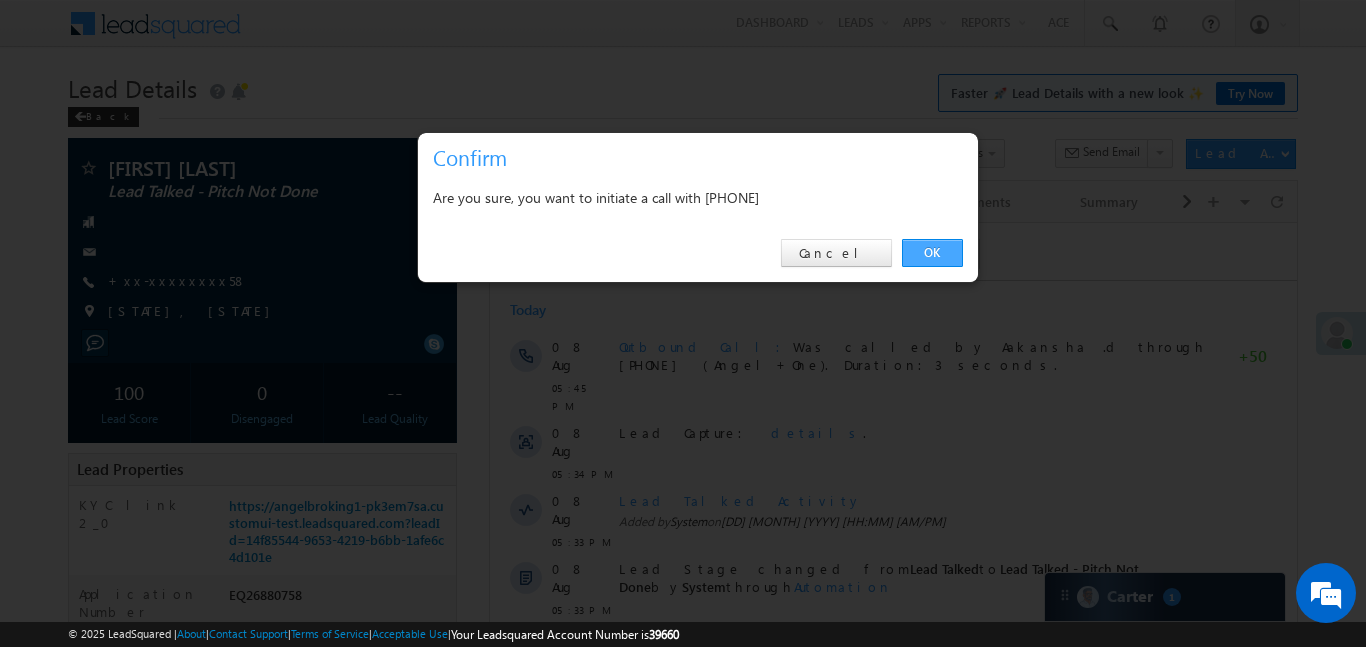 click on "OK" at bounding box center (932, 253) 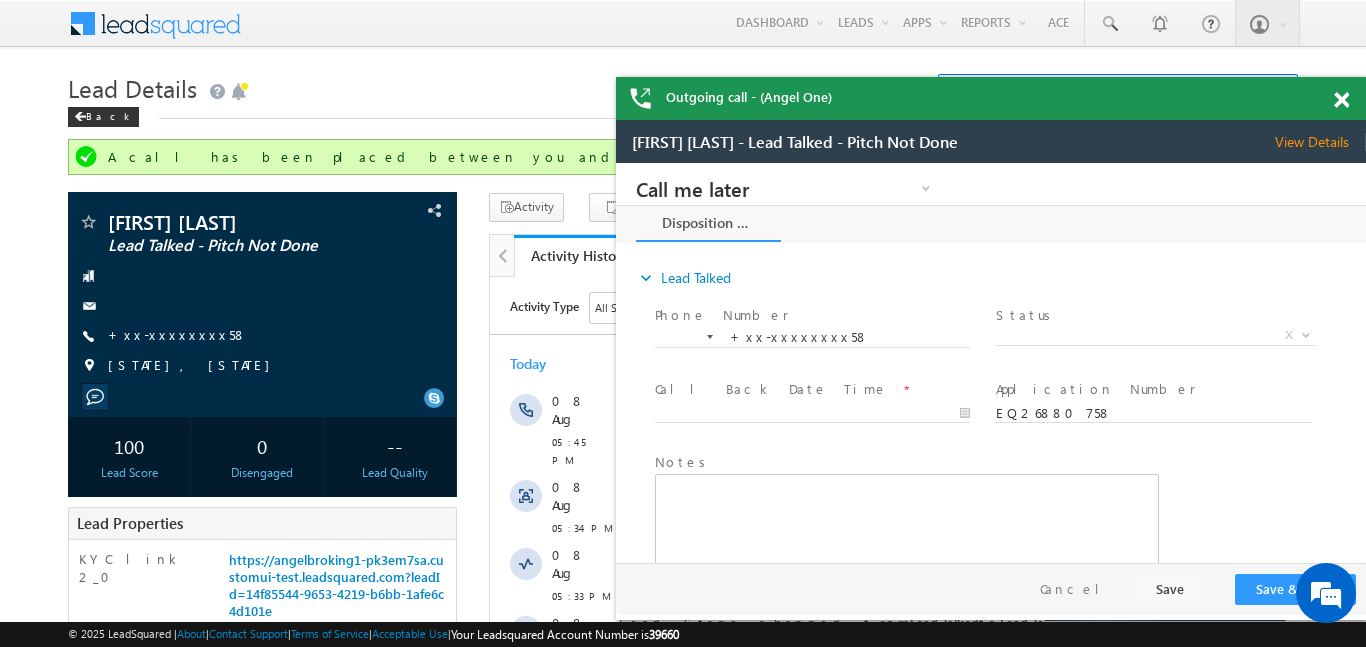 scroll, scrollTop: 0, scrollLeft: 0, axis: both 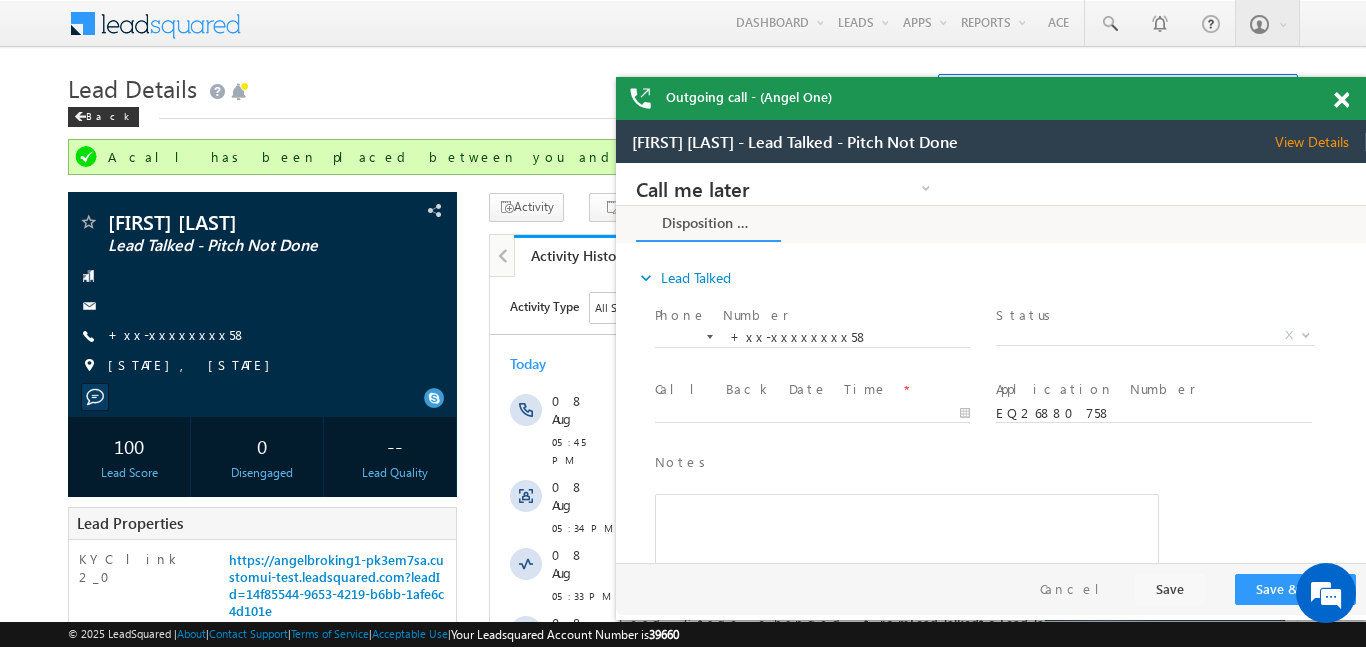 click at bounding box center (1341, 100) 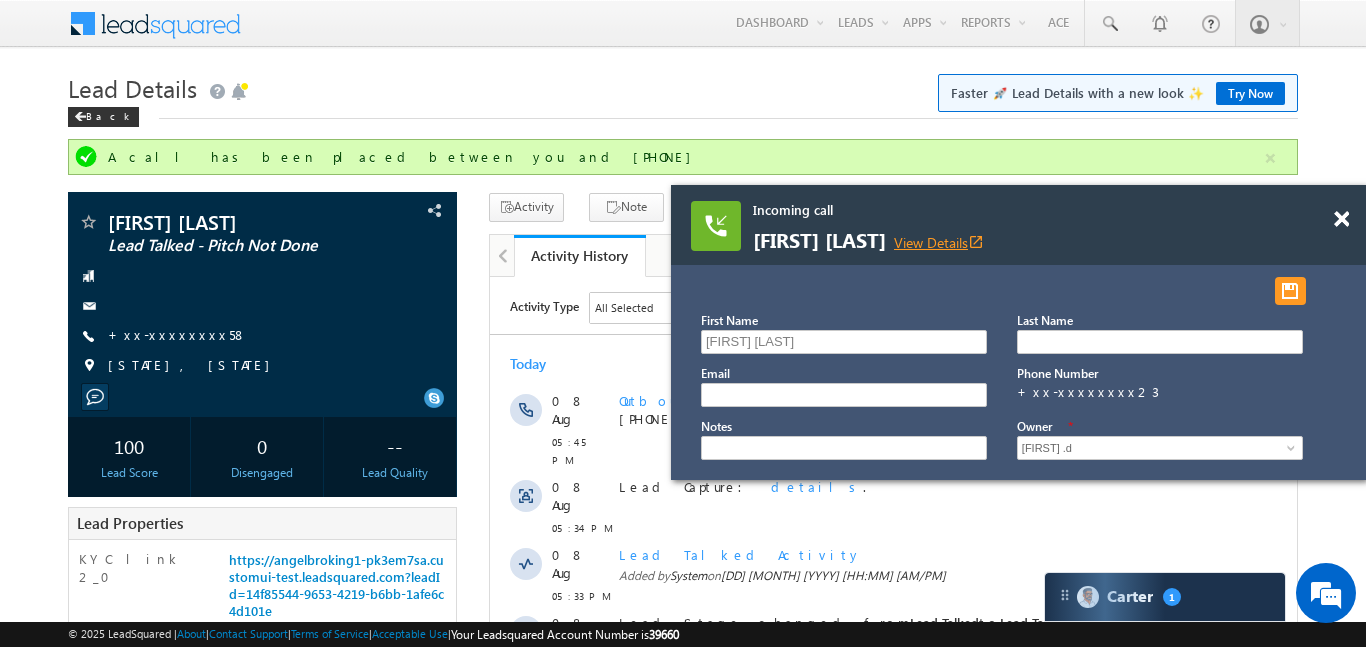 click on "View Details  open_in_new" at bounding box center (939, 242) 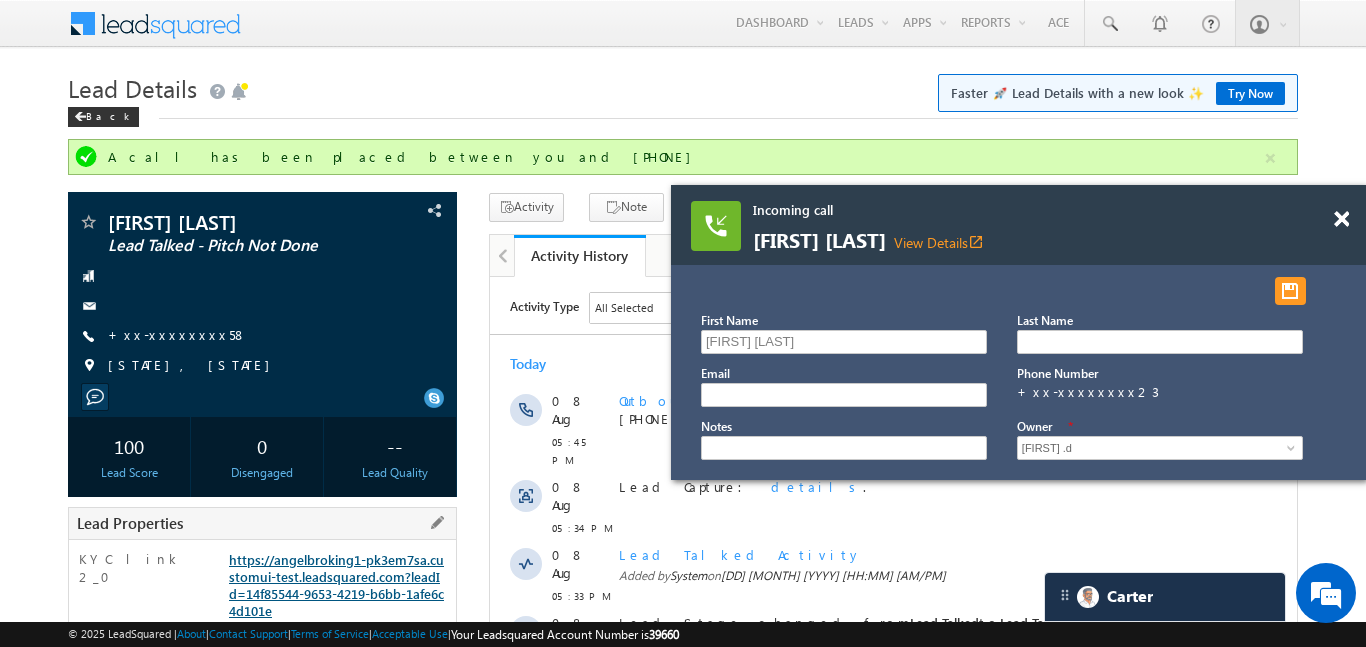 click on "https://angelbroking1-pk3em7sa.customui-test.leadsquared.com?leadId=14f85544-9653-4219-b6bb-1afe6c4d101e" at bounding box center [336, 585] 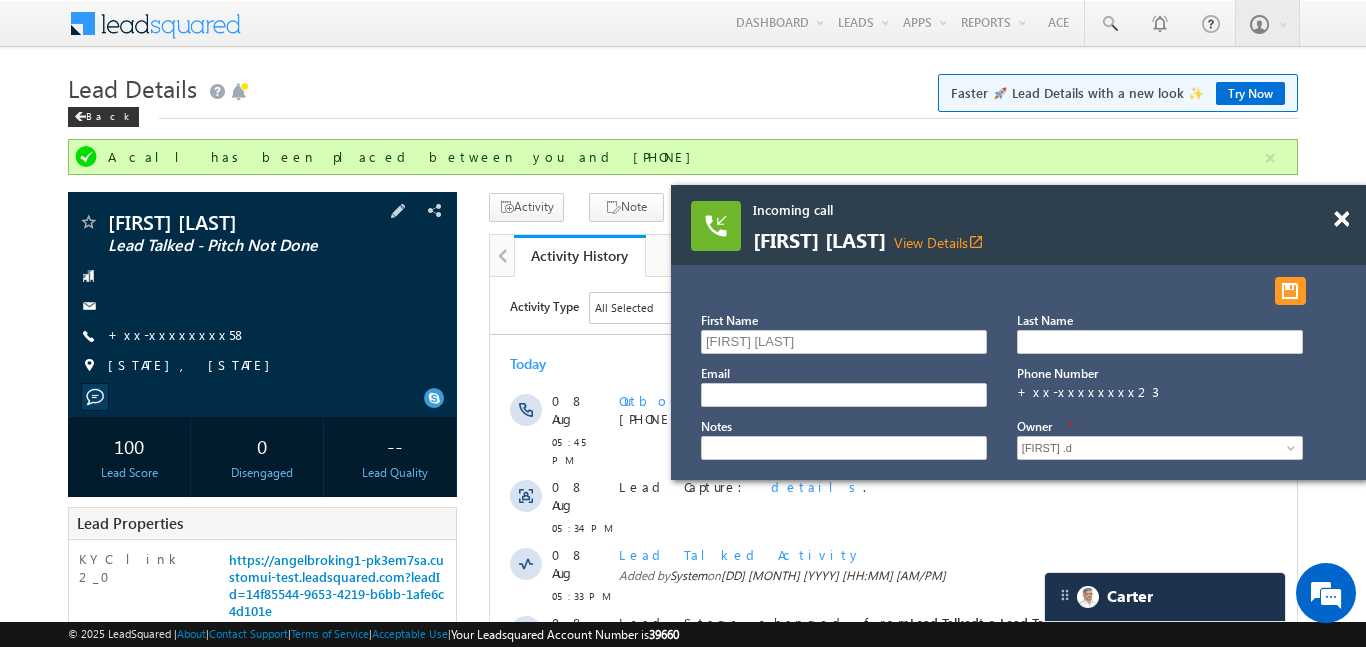 click on "sonu kumar Mahto
Lead Talked - Pitch Not Done
+xx-xxxxxxxx58" at bounding box center (262, 299) 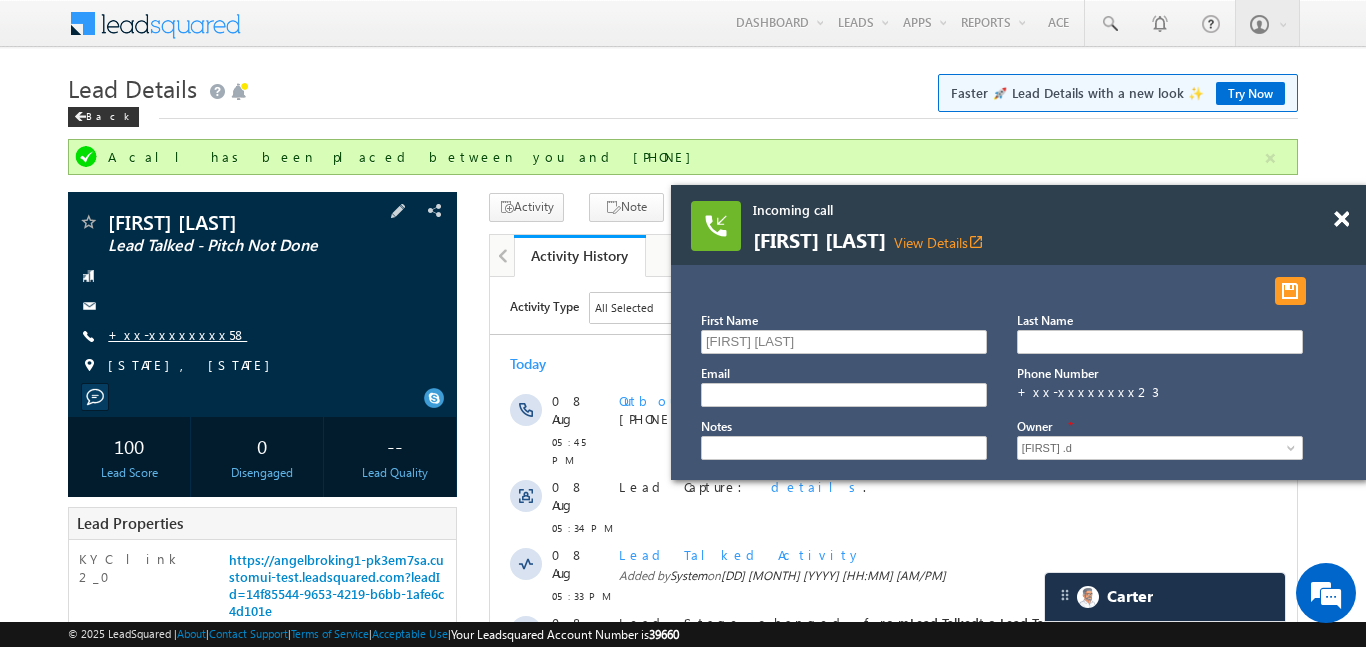 click on "+xx-xxxxxxxx58" at bounding box center [177, 334] 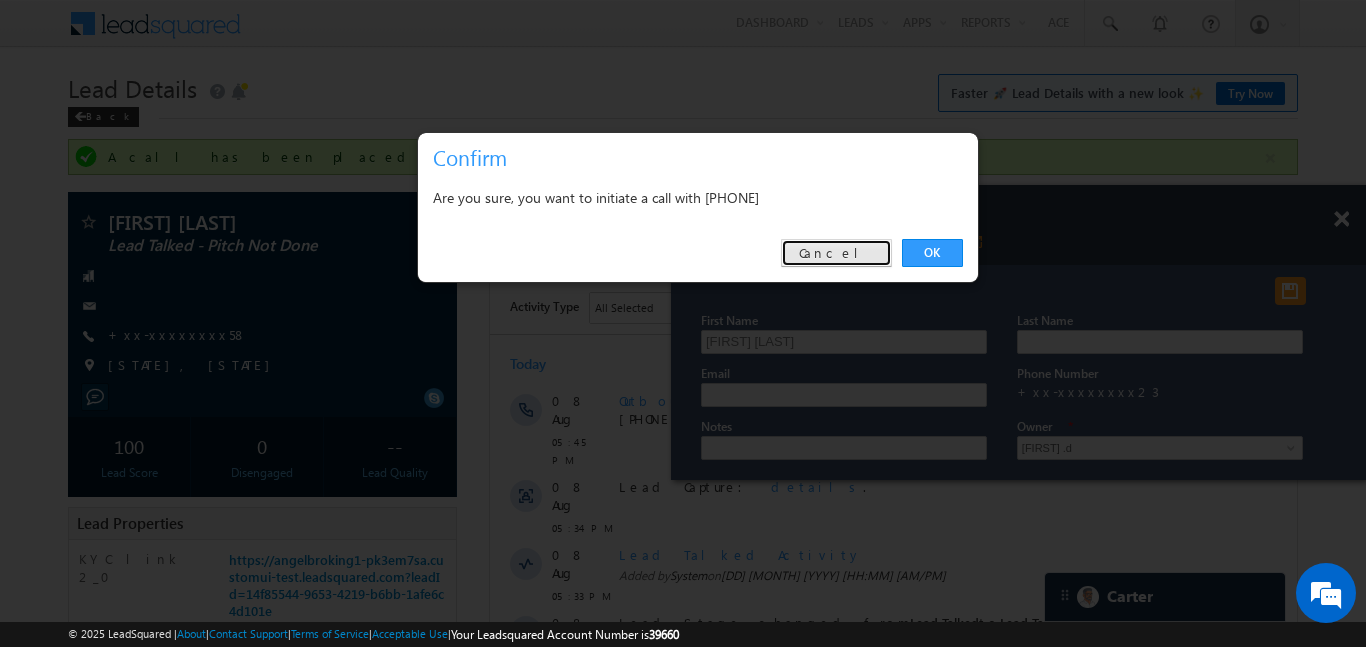 click on "Cancel" at bounding box center [836, 253] 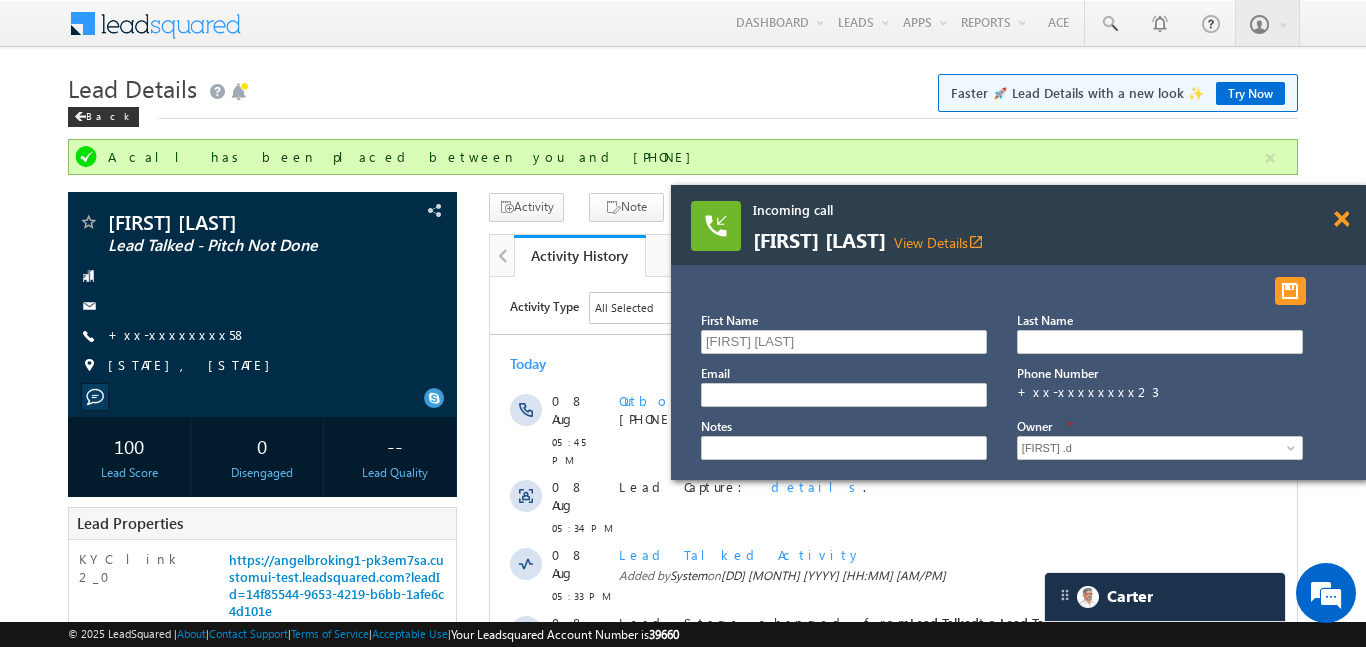 click at bounding box center (1341, 219) 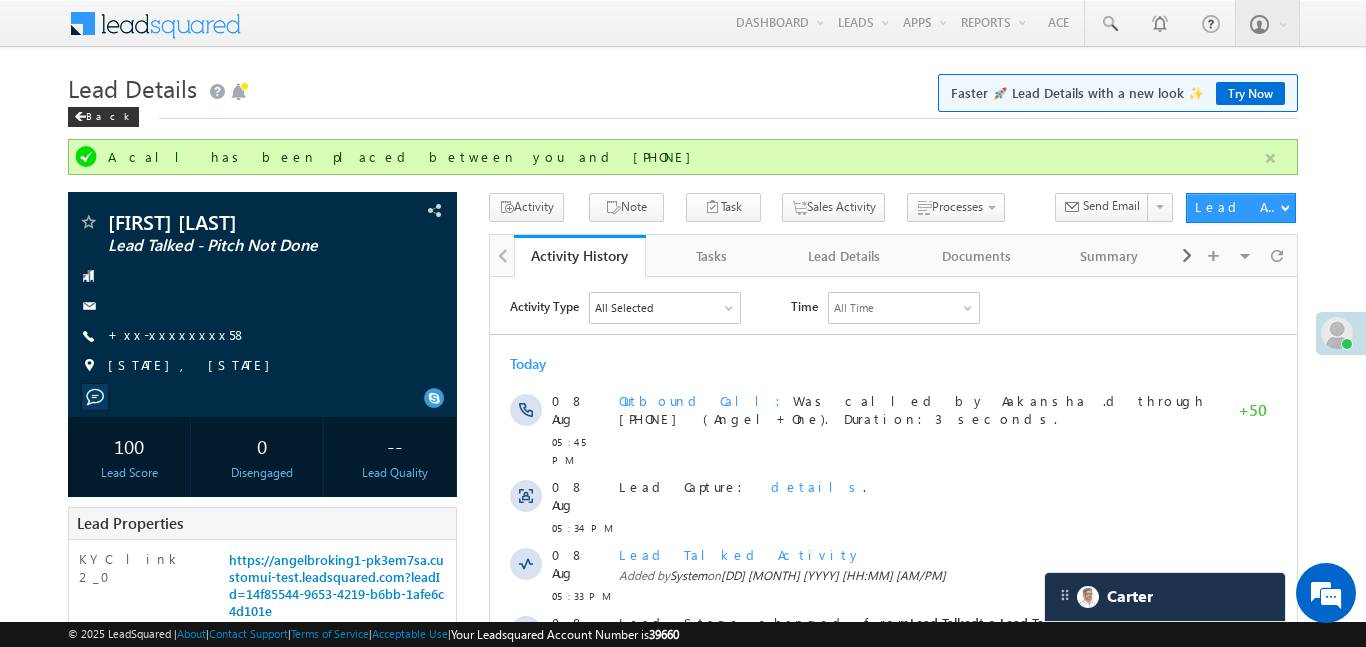 click at bounding box center (1270, 158) 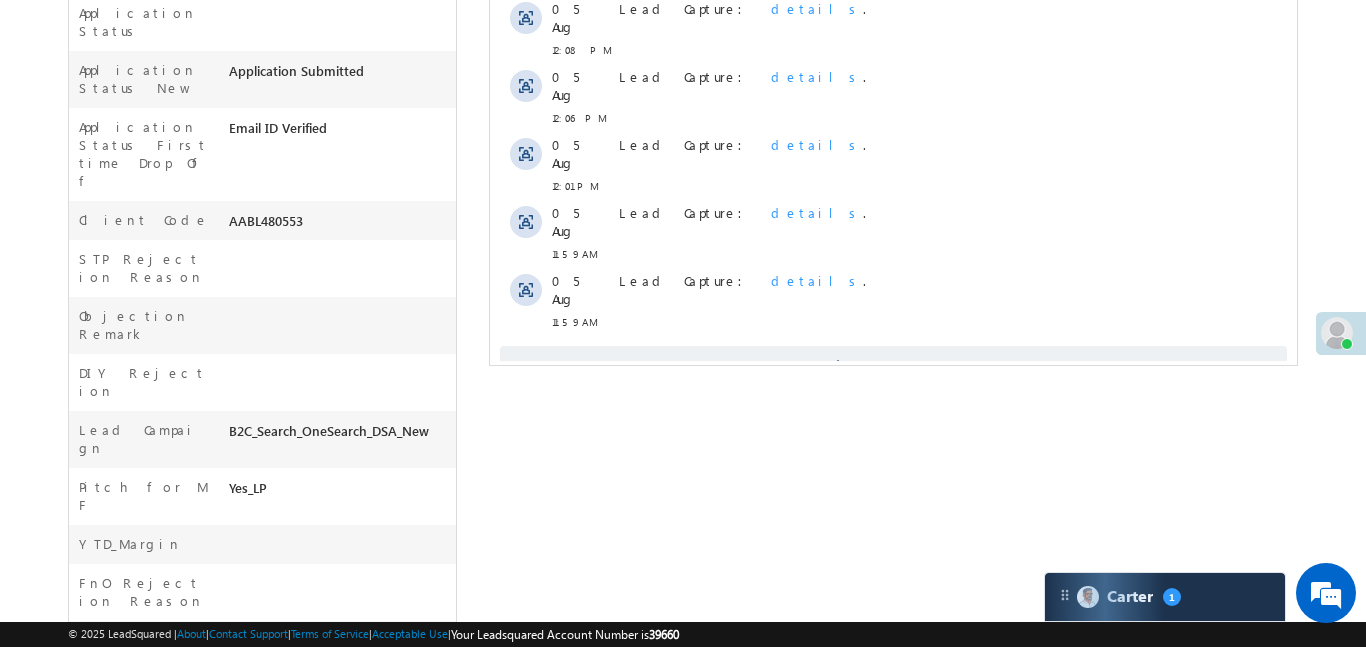 scroll, scrollTop: 351, scrollLeft: 0, axis: vertical 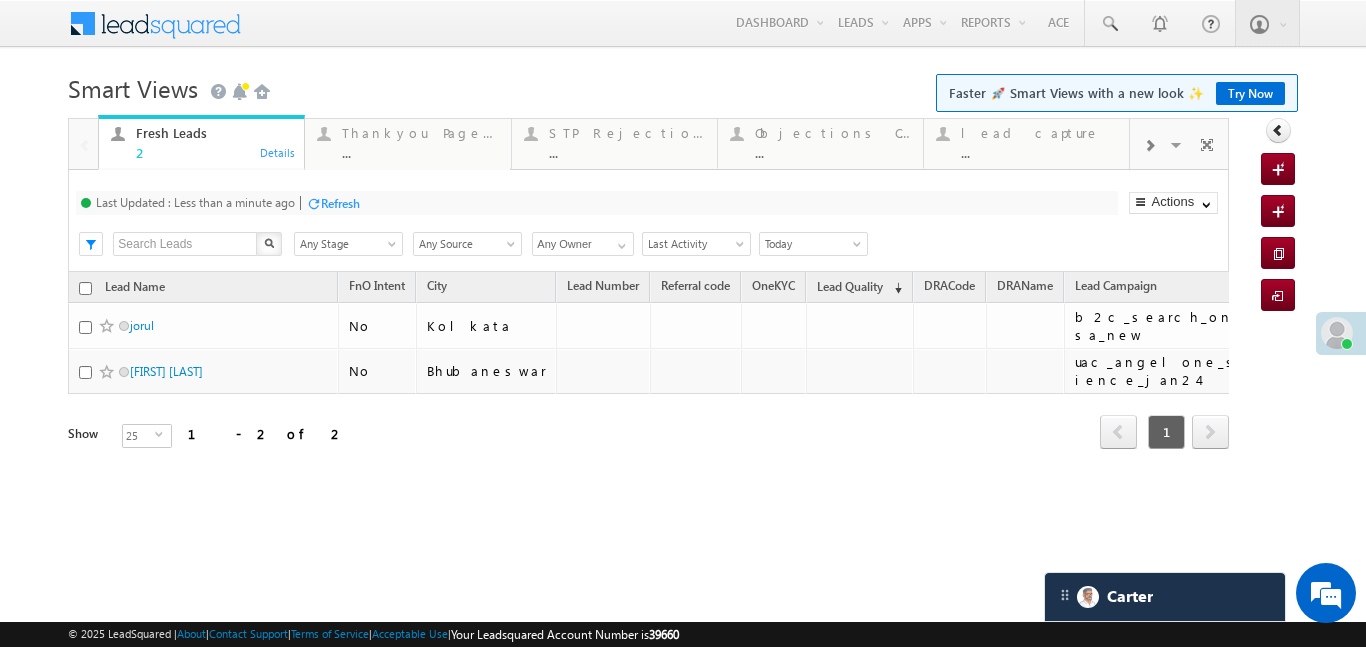 click on "Fresh Leads 2 Details Thankyou Page leads ... Details STP Rejection Reason ... Details Objections Cases ... Details lead capture ... Details Coded Today ... Details Coded MTD ... Details Fresh Objection Cases ... Details Leads connected post coding ... Details Leads connected pre coding ... Details Coded but no Recording ... Details Lead Type ... Details Forms Resubmitted ... Details Open Leads ... Details SIP Cases ... Details Missed Incoming Calls ... Details SS Fresh Lead Distribution ... Details Exotel IVR 2.1 ... Details Call backs ... Details Exotel IVR 2.0 ... Details Ready-To-Close View ... Details Visible Tabs Fresh Leads Default Thankyou Page leads Default STP Rejection Reason Default Objections Cases Default lead capture Default Coded Today Default Coded MTD Default Fresh Objection Cases Default Leads connected post coding Default Leads connected pre coding
X" at bounding box center [648, 311] 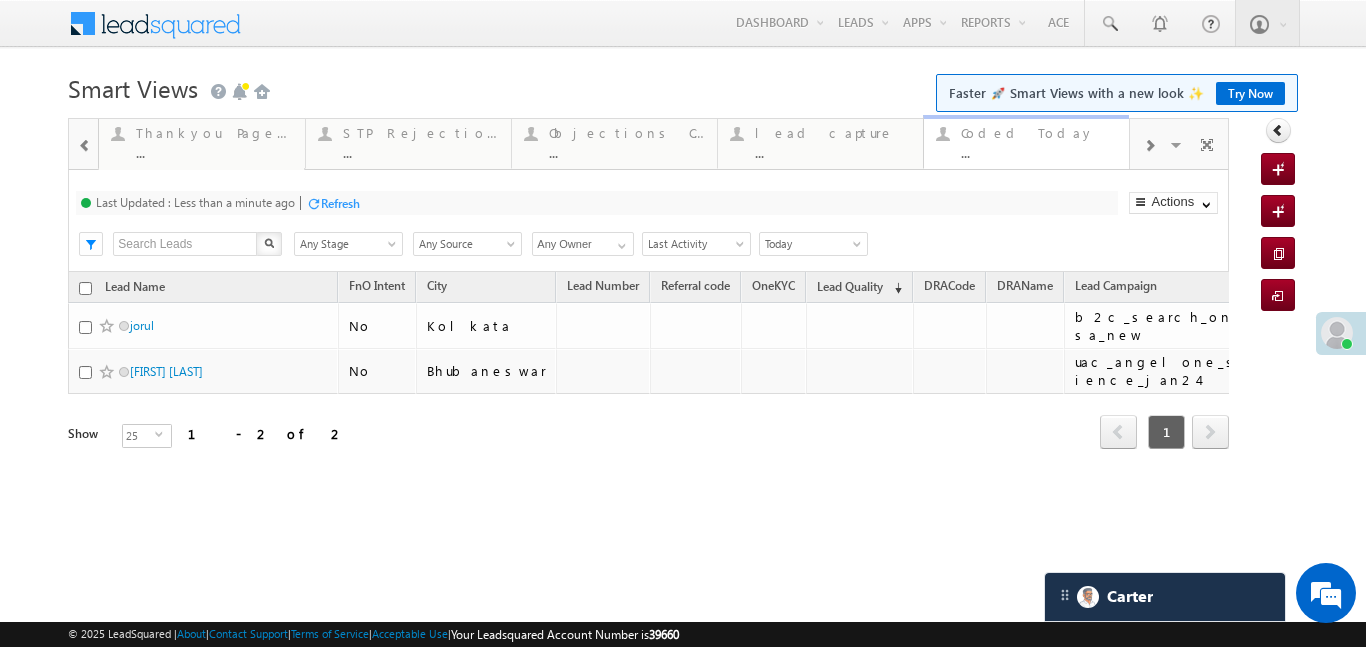 click on "..." at bounding box center (1039, 152) 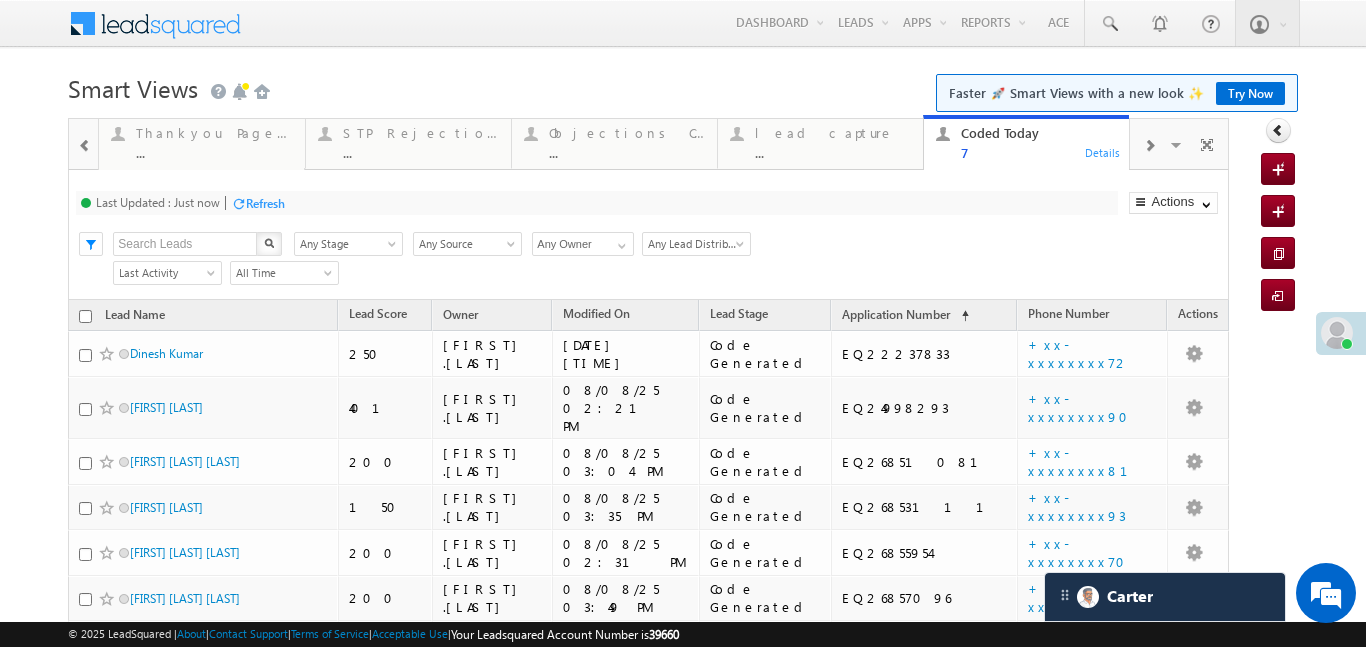 scroll, scrollTop: 0, scrollLeft: 0, axis: both 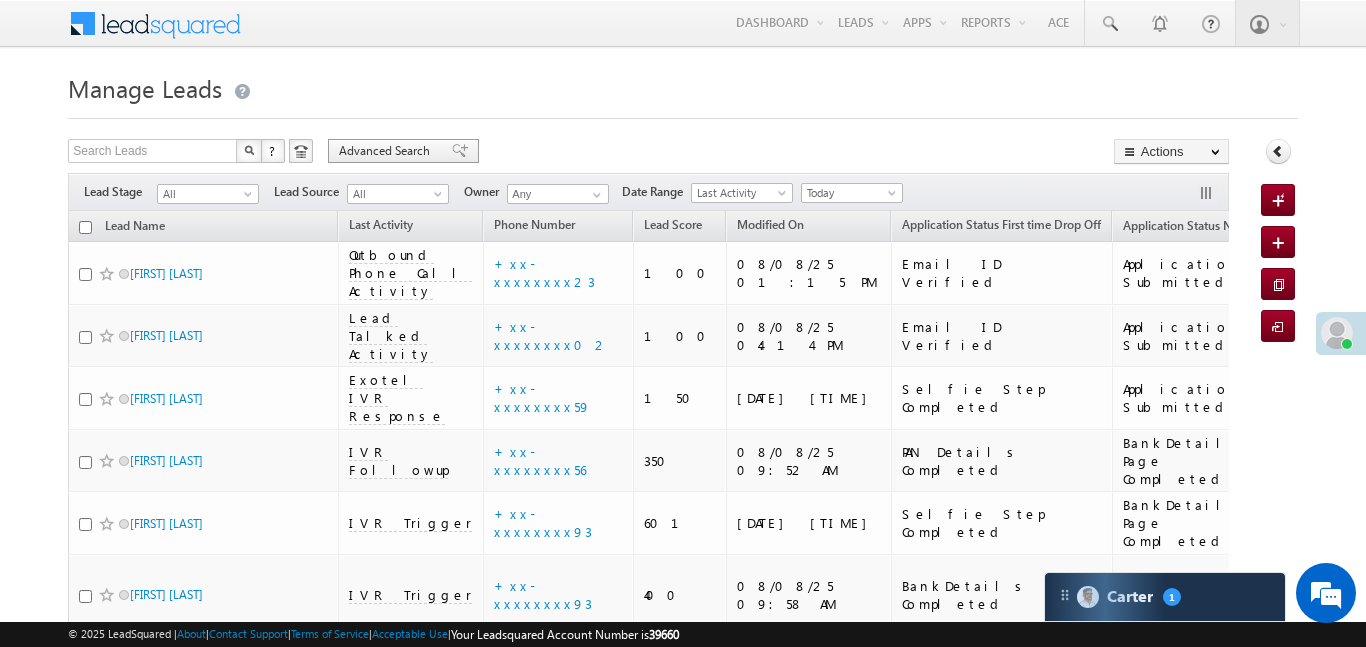 click on "Search Leads X ?   323 results found
Advanced Search
Advanced Search
Advanced search results
Actions Export Leads Reset all Filters
Actions Export Leads Bulk Update Send Email Add to List Add Activity Change Owner Change Stage Delete Merge Leads" at bounding box center [648, 153] 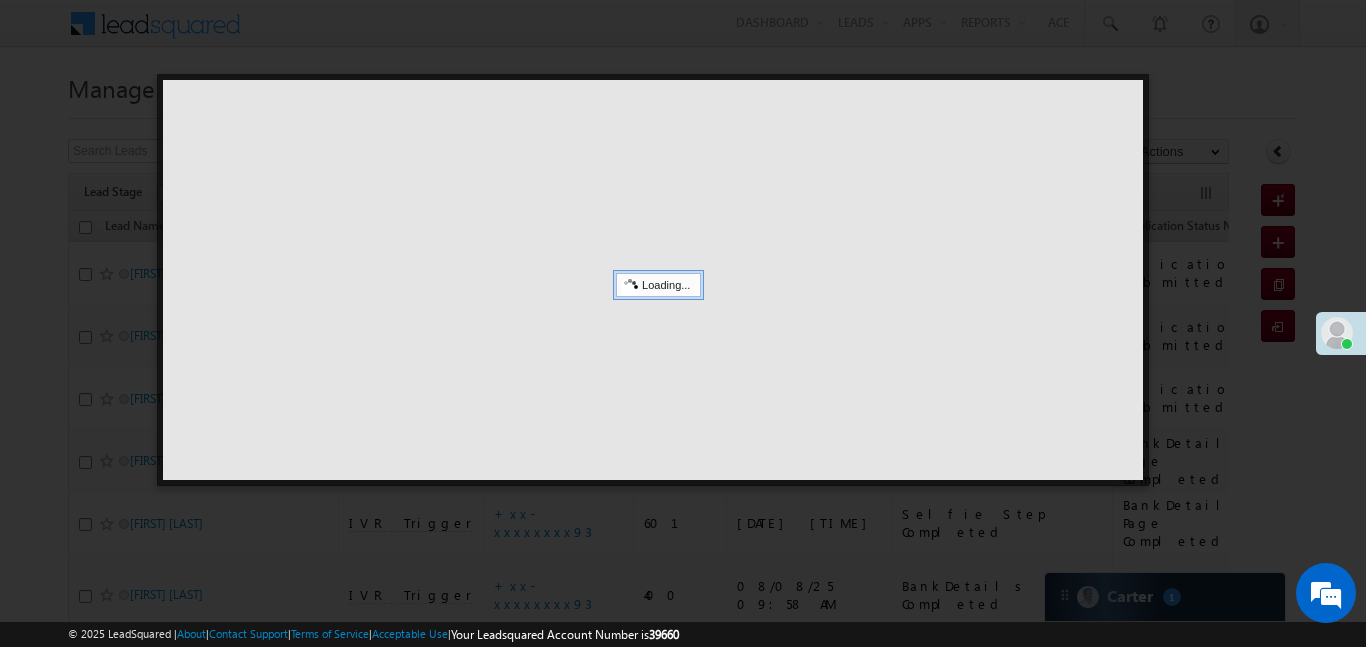 scroll, scrollTop: 31, scrollLeft: 0, axis: vertical 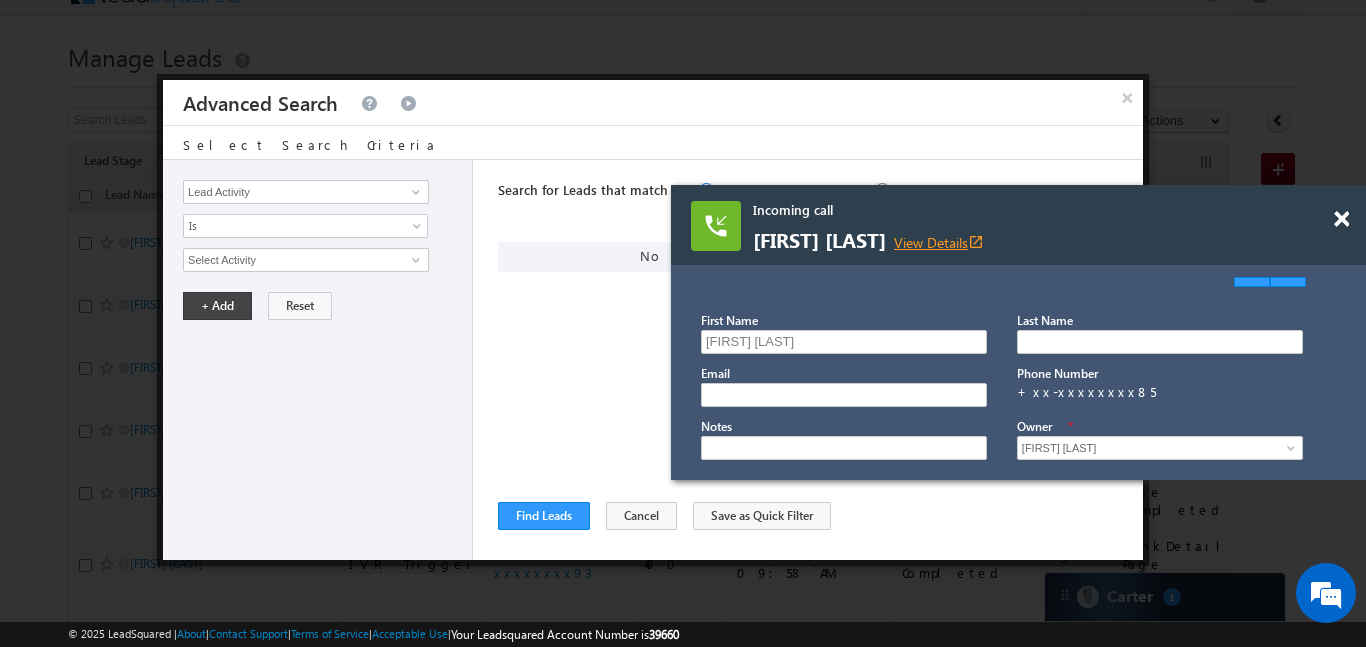 click on "View Details  open_in_new" at bounding box center (939, 242) 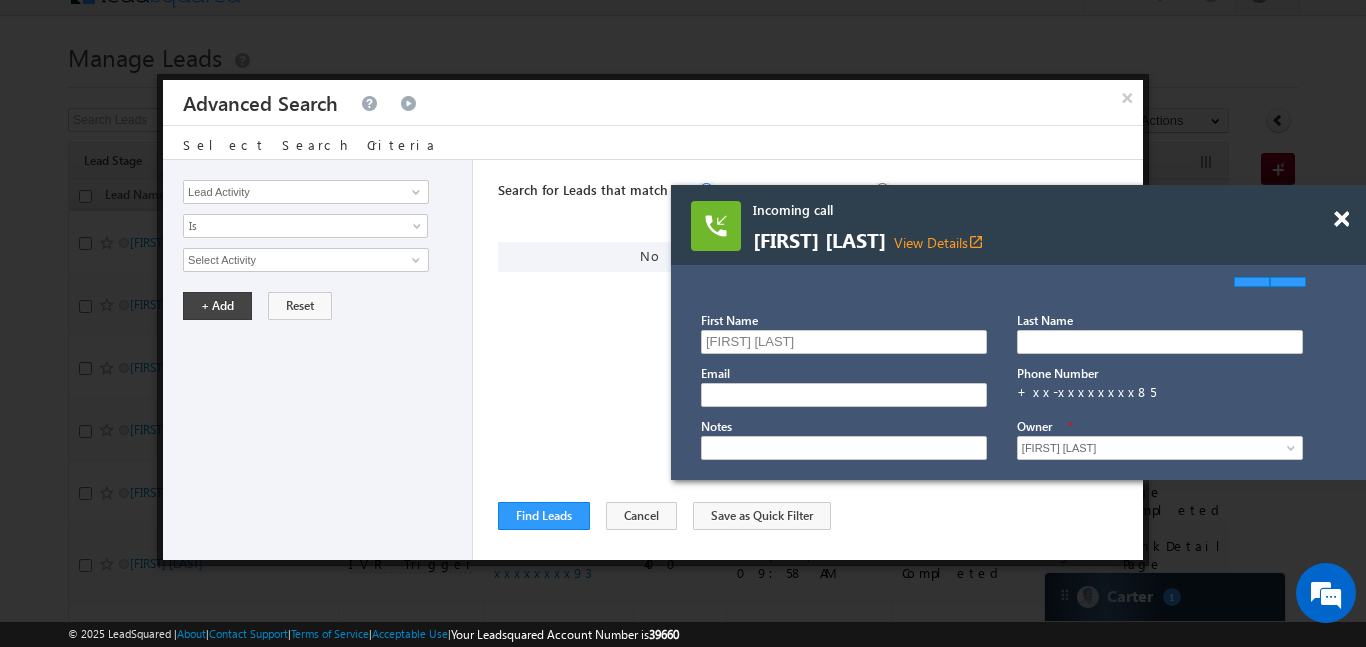click at bounding box center [1341, 219] 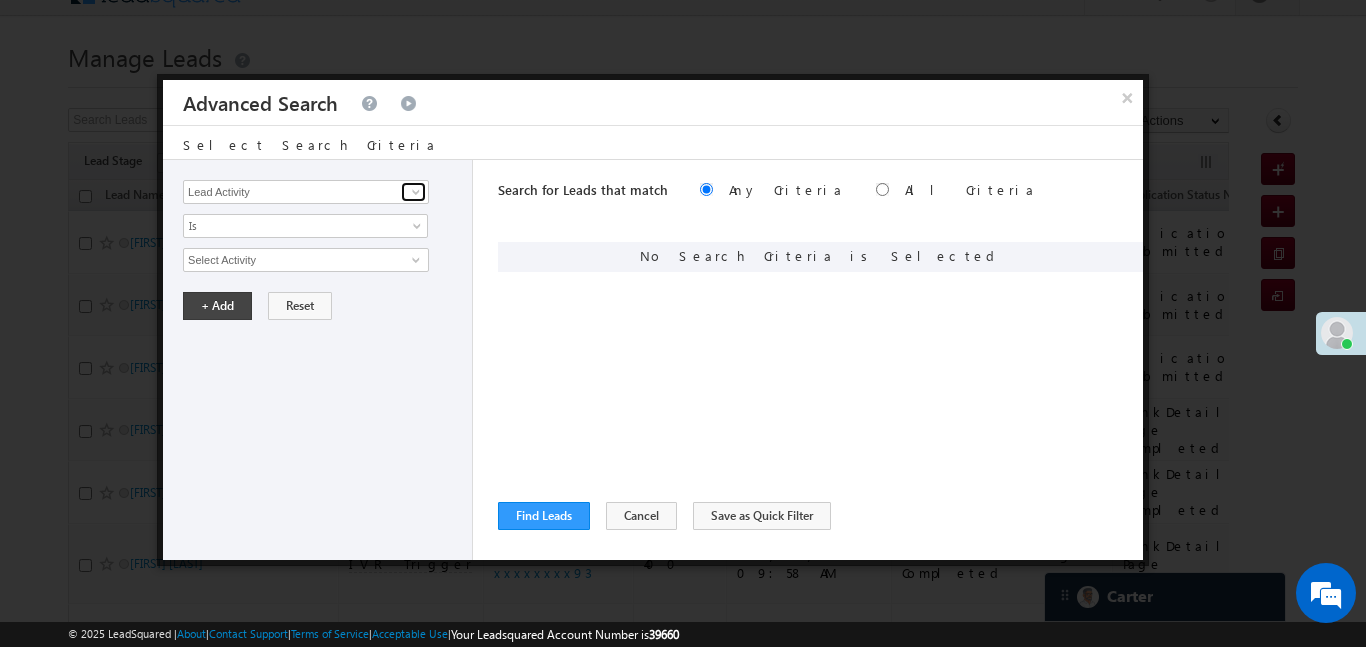 click at bounding box center (413, 192) 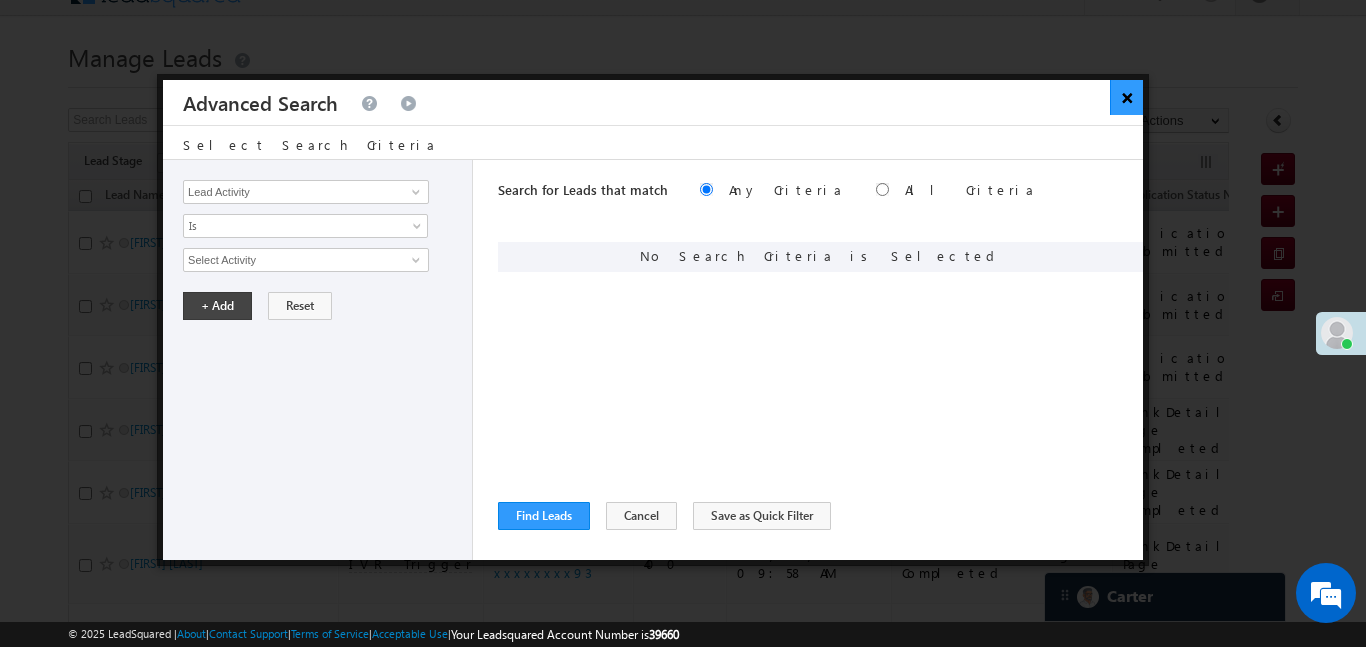 click on "×" at bounding box center (1126, 97) 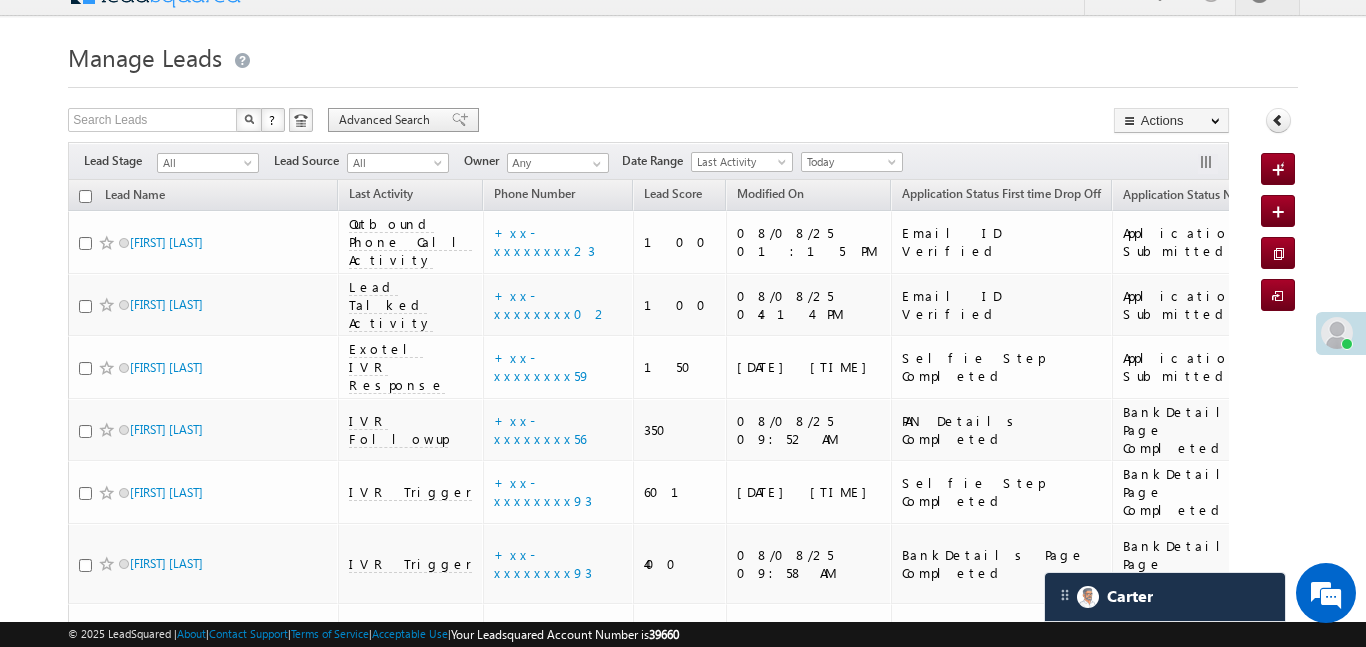 click on "Advanced Search" at bounding box center (387, 120) 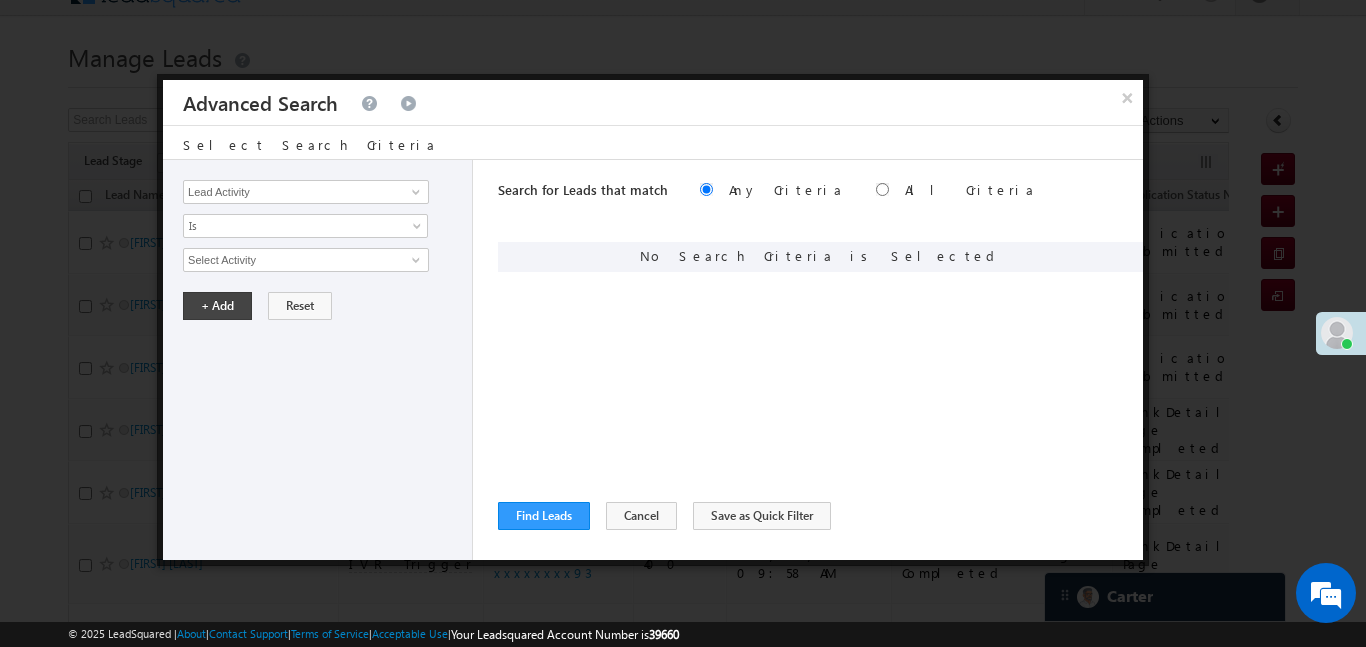click on "Lead Activity Task Sales Group  Prospect Id  WA Last Message Timestamp 4th Day Disposition Aadhaar_MobileLinked Account Application Status Activation_Score Age Bucket AI_ML AngelCode App Download App Download Date App Status Compare Application Number Application Owner Application Source Application Status  Application Status at Assignment Application Status at Dropoff Application status before assignment  Application Status First time Drop Off  Application Status New Application Step Number Application Submission Flag Application Type Appsflyer Adset Area Manager Name Assignment Date Assignment Quota Assignment Status Attempt counter post coding  BO Branch Browser Call Back Counter Call back Date & Time Call Back Requested Created At Call Back Requested on  Call Back Requested Slot Call Duration Call Later Overall Counter Call Later_Insurance call back date Callid Campaign Call Counter Campaign Date Campaign flag for smart view Campaign Talktime counter Campaign Trade Date Is" at bounding box center [318, 360] 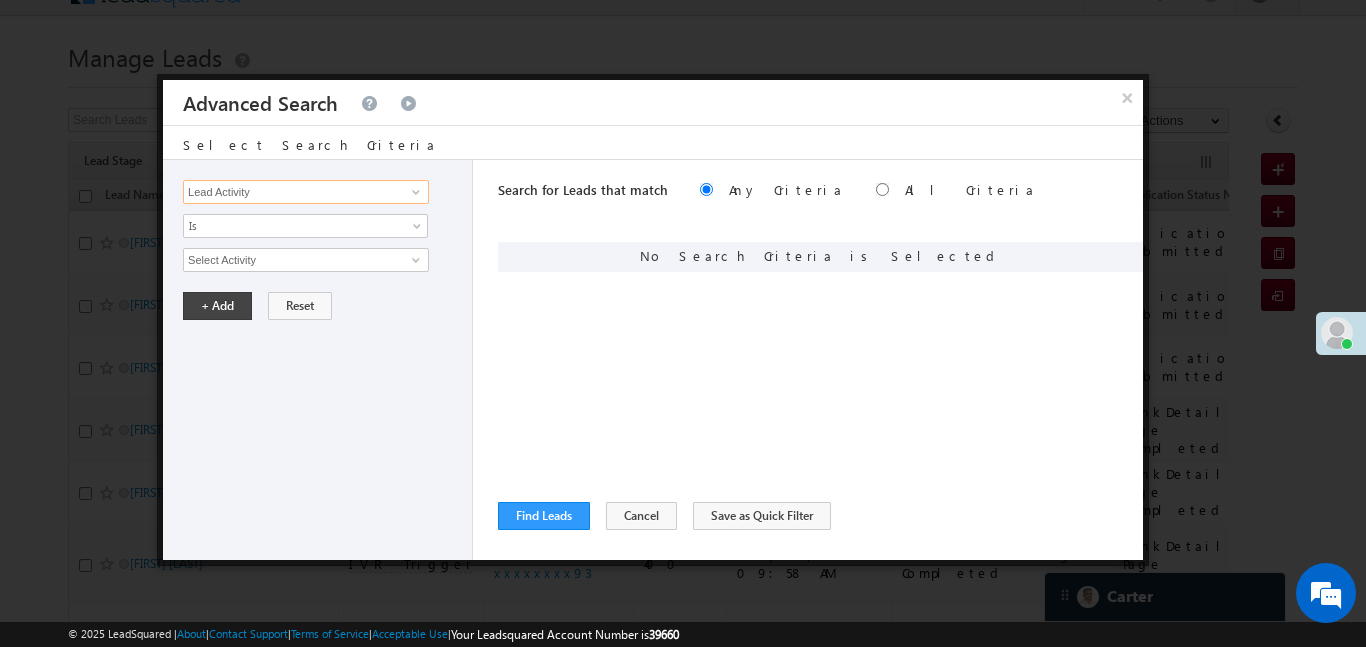 click on "Lead Activity" at bounding box center [306, 192] 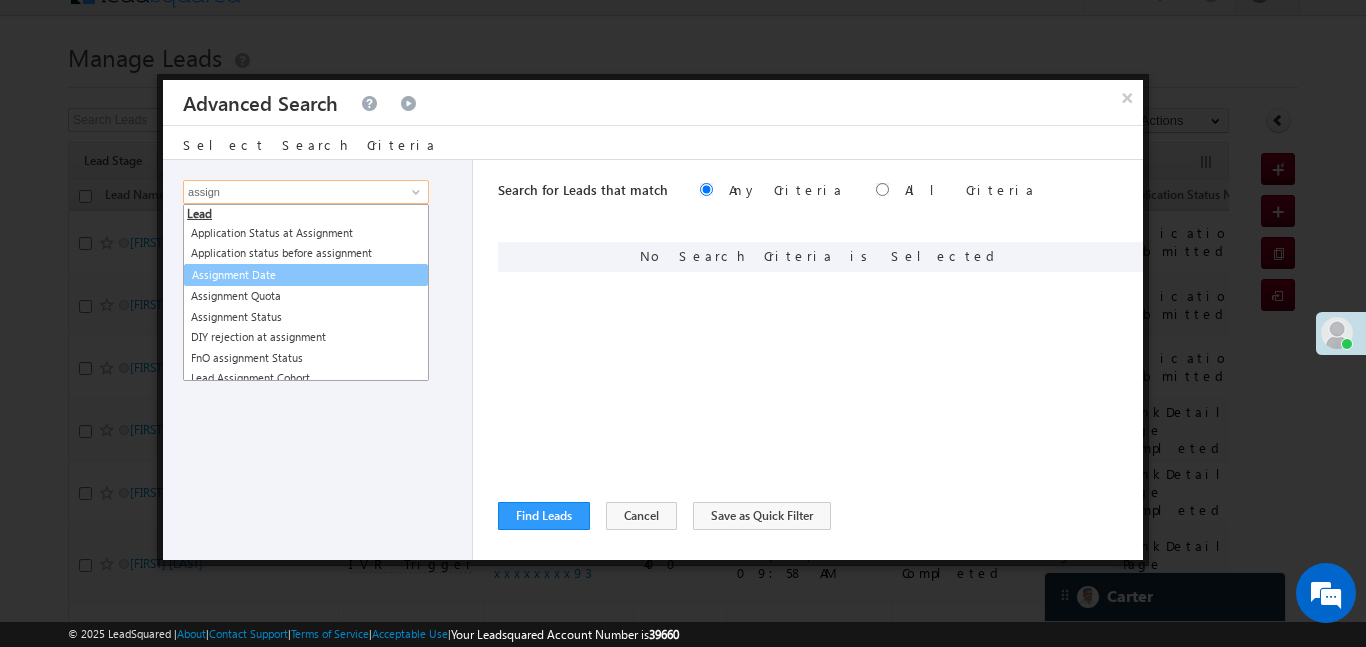 click on "Assignment Date" at bounding box center (306, 275) 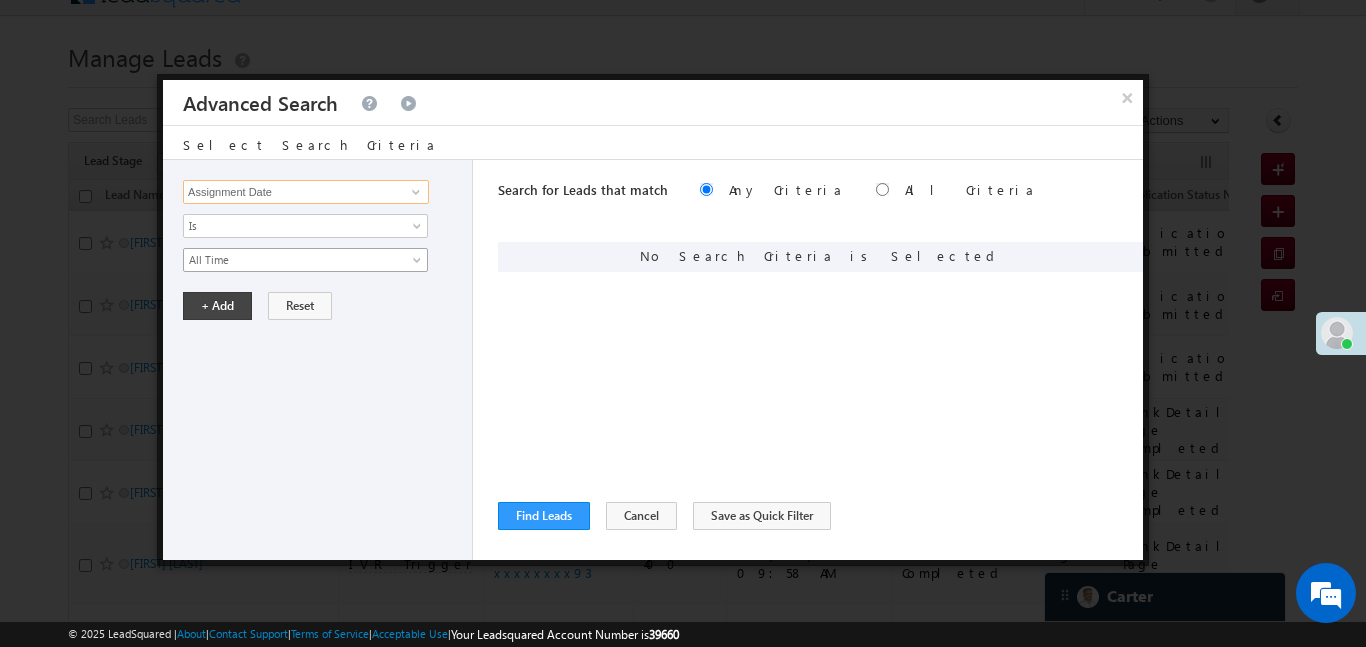 type on "Assignment Date" 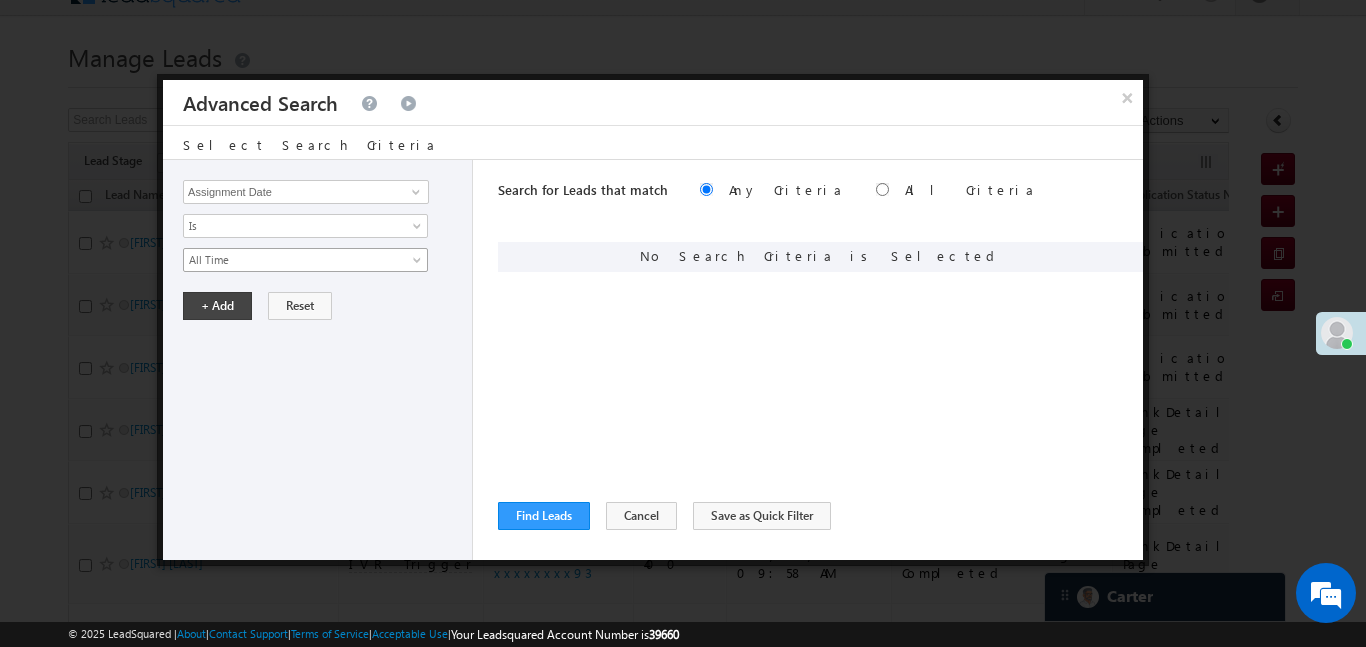 click on "All Time" at bounding box center (292, 260) 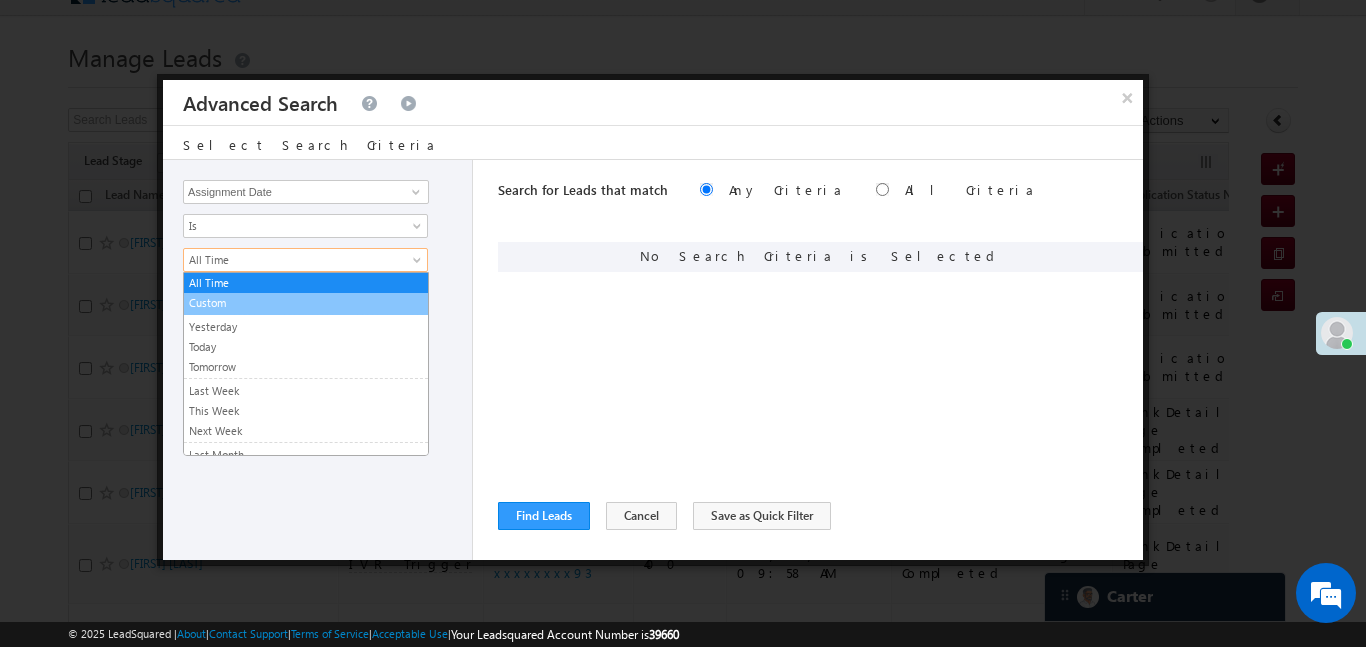 click on "Custom" at bounding box center [306, 303] 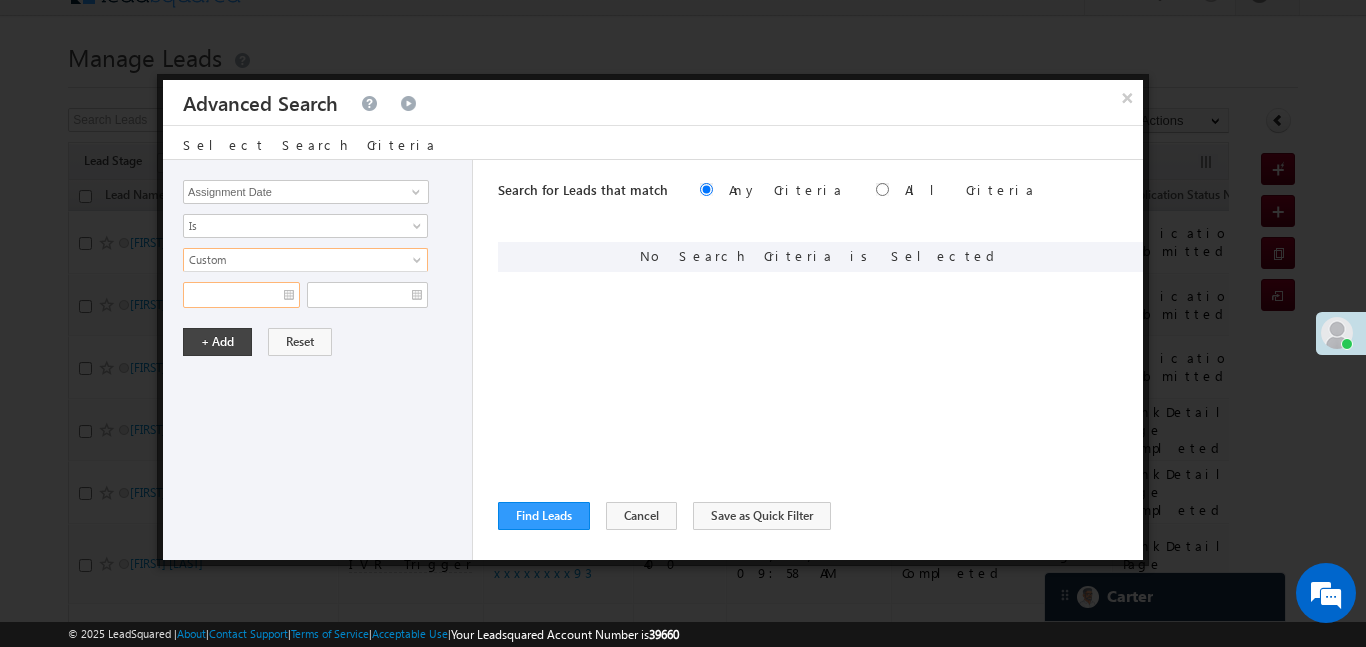 click at bounding box center [241, 295] 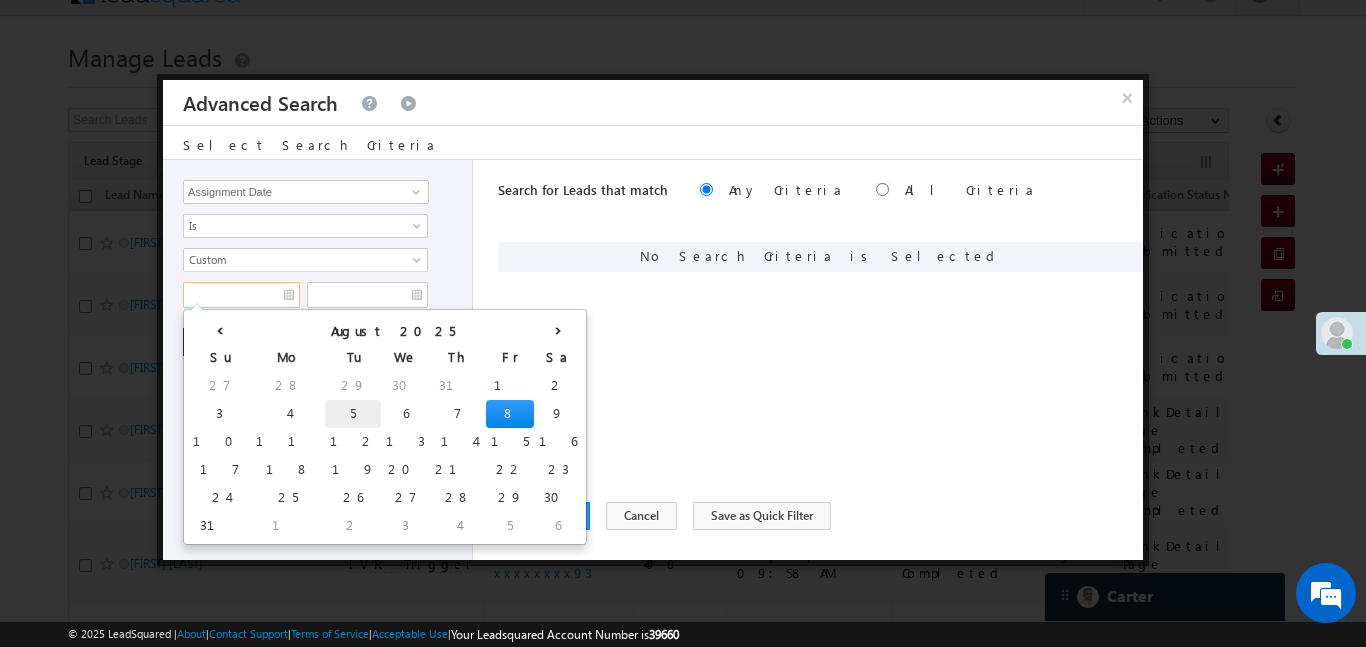 click on "5" at bounding box center [353, 414] 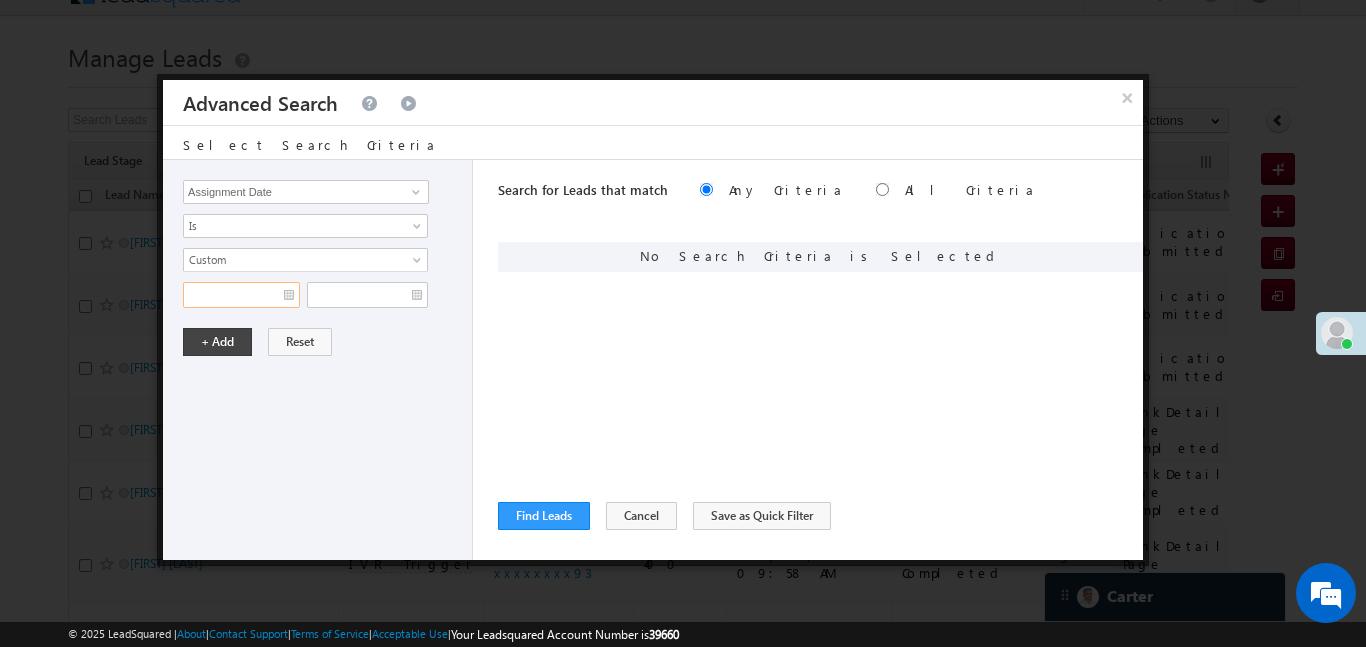 type on "05/08/25" 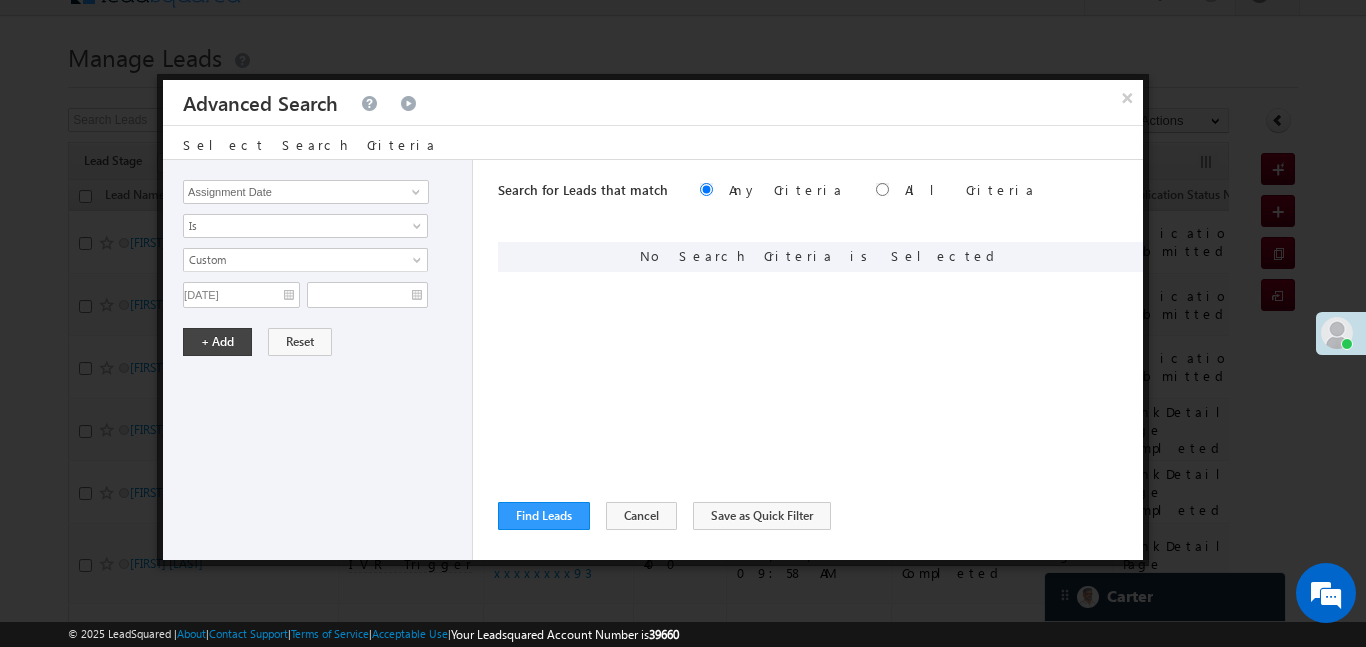 click on "Lead Activity Task Sales Group  Prospect Id  WA Last Message Timestamp 4th Day Disposition Aadhaar_MobileLinked Account Application Status Activation_Score Age Bucket AI_ML AngelCode App Download App Download Date App Status Compare Application Number Application Owner Application Source Application Status  Application Status at Assignment Application Status at Dropoff Application status before assignment  Application Status First time Drop Off  Application Status New Application Step Number Application Submission Flag Application Type Appsflyer Adset Area Manager Name Assignment Date Assignment Quota Assignment Status Attempt counter post coding  BO Branch Browser Call Back Counter Call back Date & Time Call Back Requested Created At Call Back Requested on  Call Back Requested Slot Call Duration Call Later Overall Counter Call Later_Insurance call back date Callid Campaign Call Counter Campaign Date Campaign flag for smart view Campaign Talktime counter Campaign Trade Date Is" at bounding box center (318, 360) 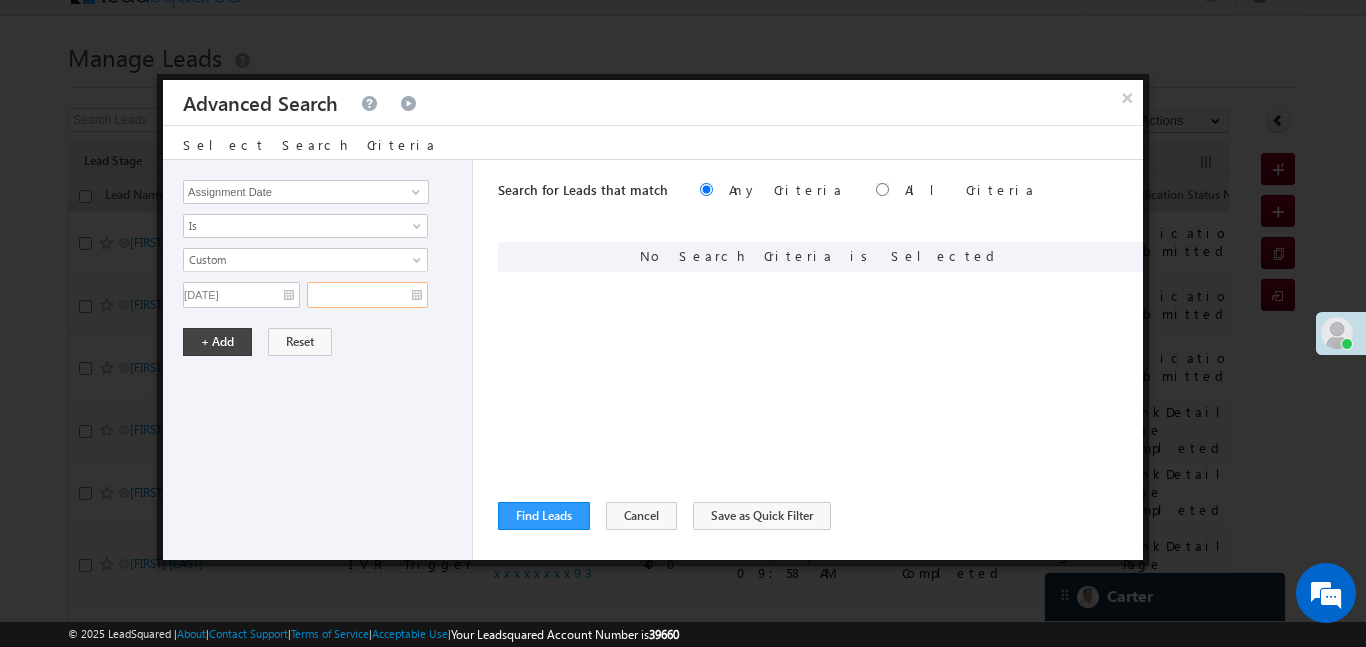 click at bounding box center [367, 295] 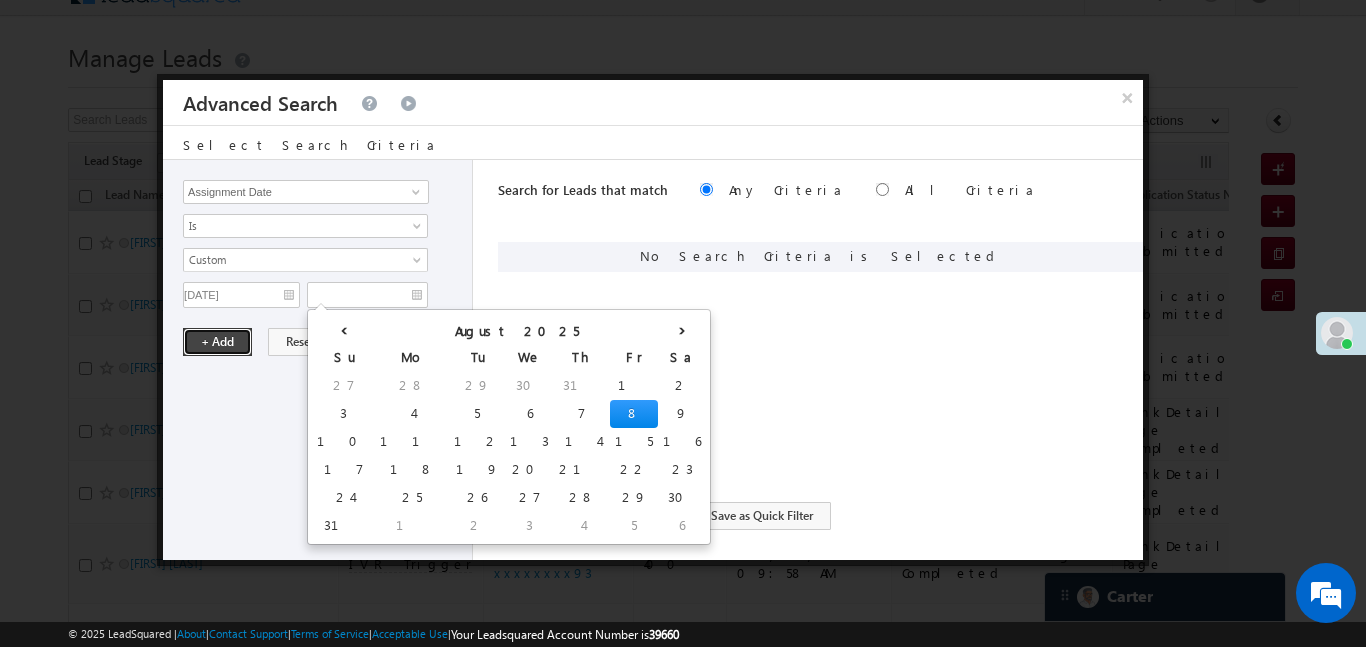 click on "+ Add" at bounding box center (217, 342) 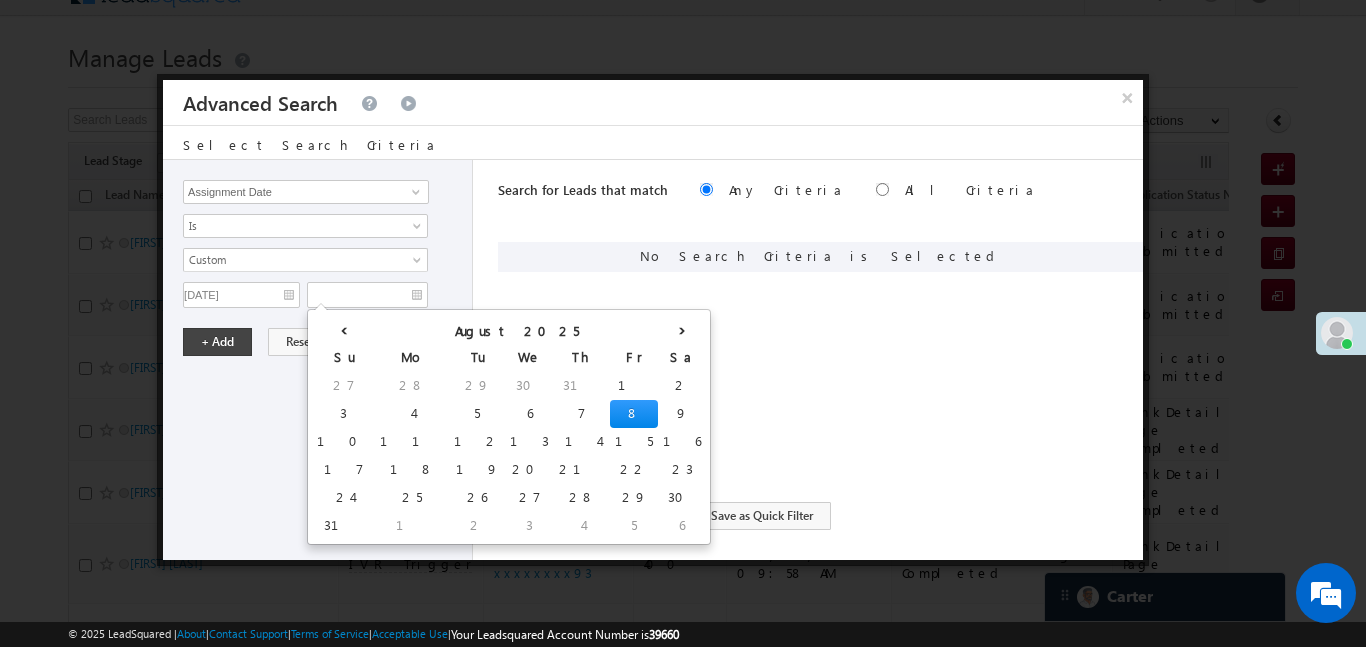 click on "Lead Activity Task Sales Group  Prospect Id  WA Last Message Timestamp 4th Day Disposition Aadhaar_MobileLinked Account Application Status Activation_Score Age Bucket AI_ML AngelCode App Download App Download Date App Status Compare Application Number Application Owner Application Source Application Status  Application Status at Assignment Application Status at Dropoff Application status before assignment  Application Status First time Drop Off  Application Status New Application Step Number Application Submission Flag Application Type Appsflyer Adset Area Manager Name Assignment Date Assignment Quota Assignment Status Attempt counter post coding  BO Branch Browser Call Back Counter Call back Date & Time Call Back Requested Created At Call Back Requested on  Call Back Requested Slot Call Duration Call Later Overall Counter Call Later_Insurance call back date Callid Campaign Call Counter Campaign Date Campaign flag for smart view Campaign Talktime counter Campaign Trade Date Is" at bounding box center [318, 360] 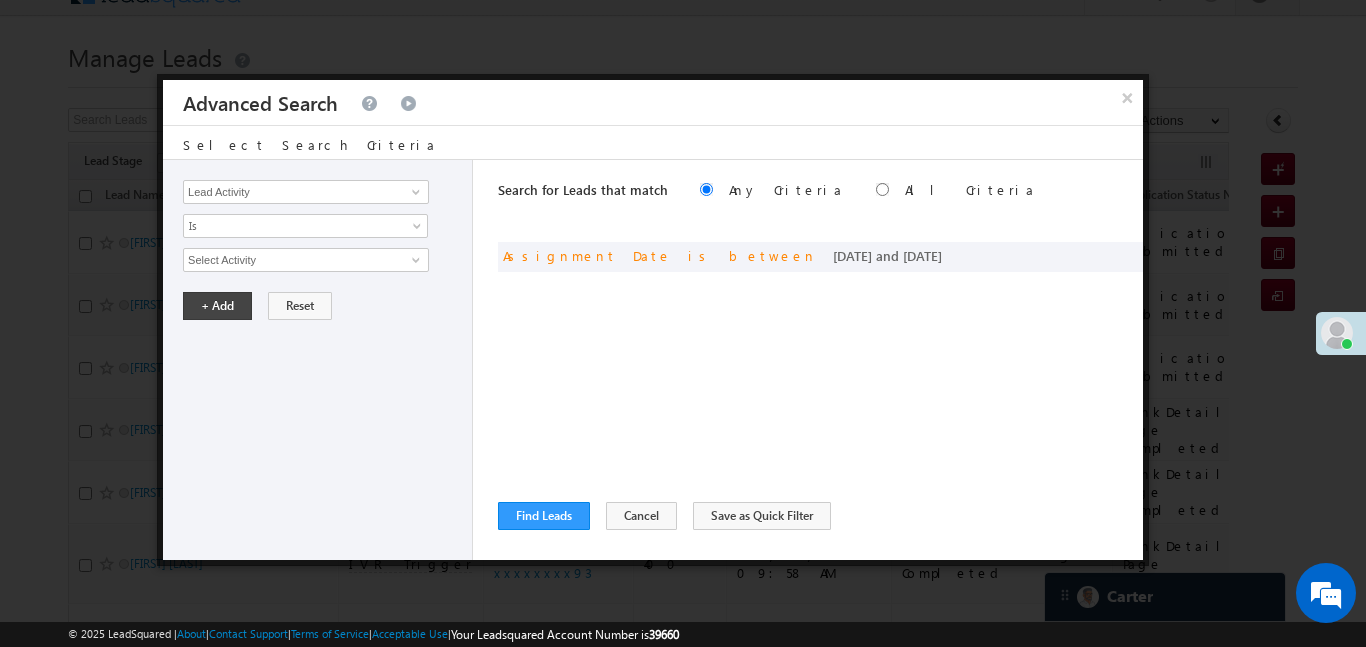 click on "+ Add
Reset" at bounding box center (322, 306) 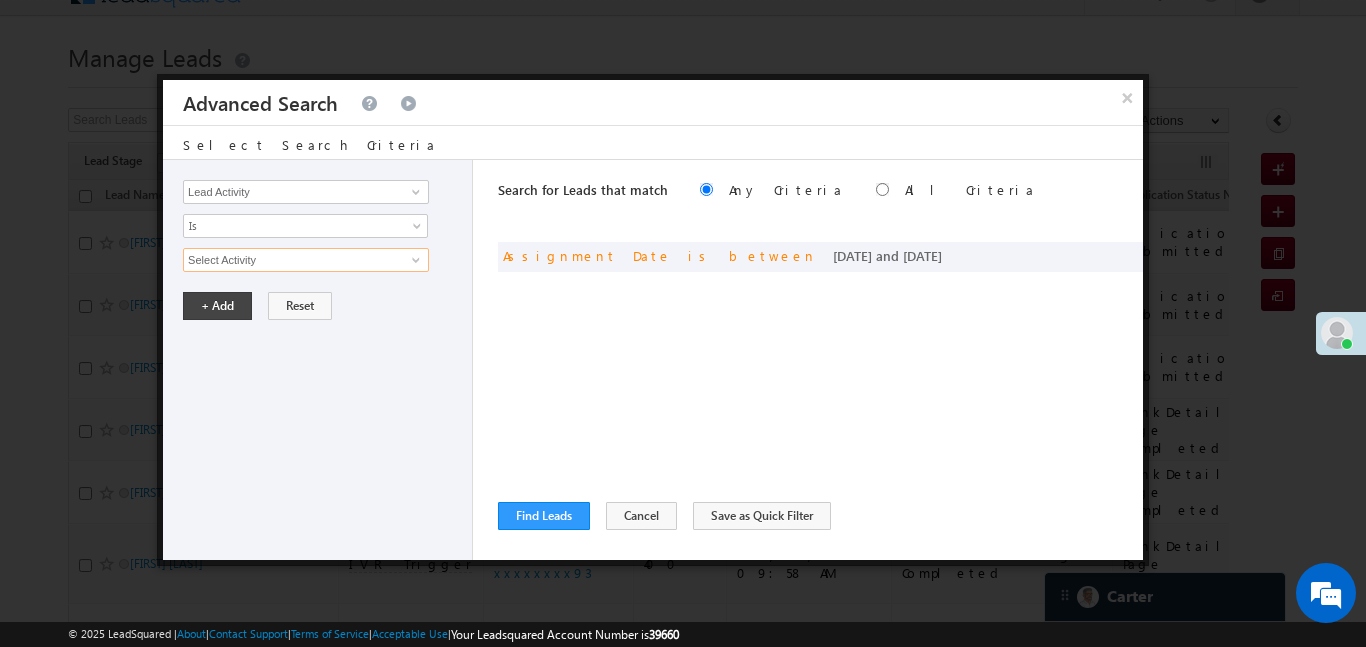 click on "Select Activity" at bounding box center (306, 260) 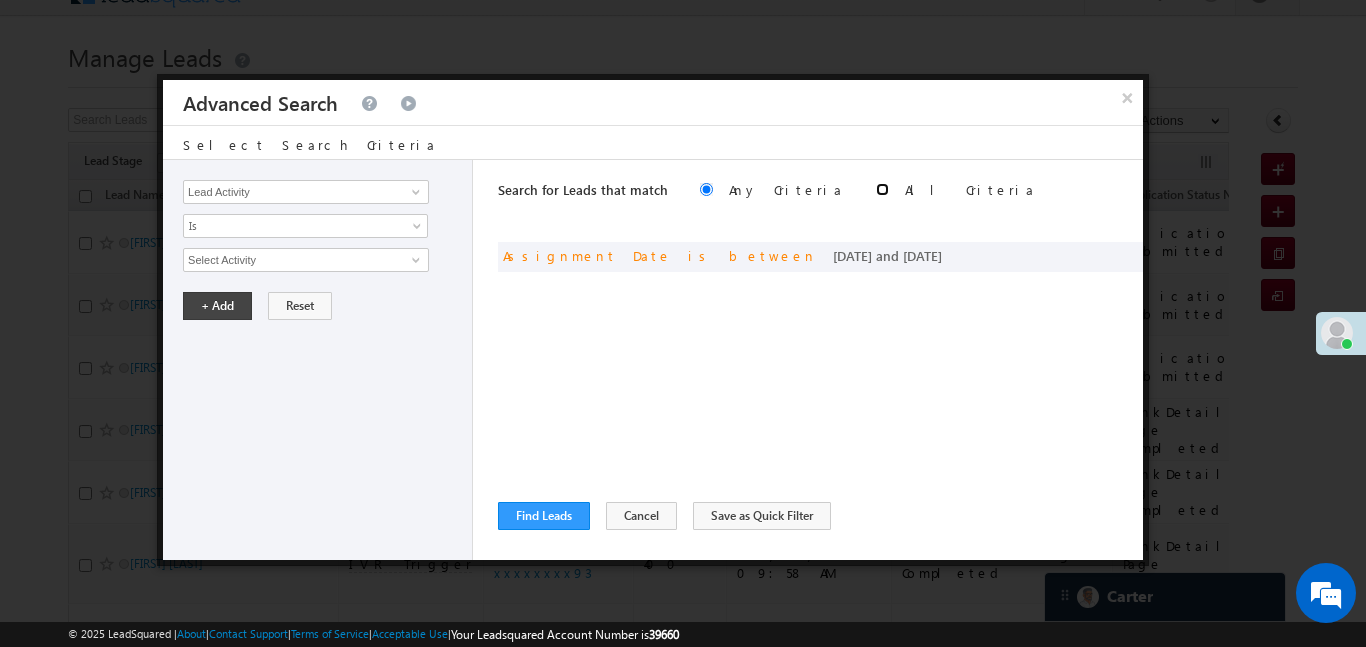 click at bounding box center (882, 189) 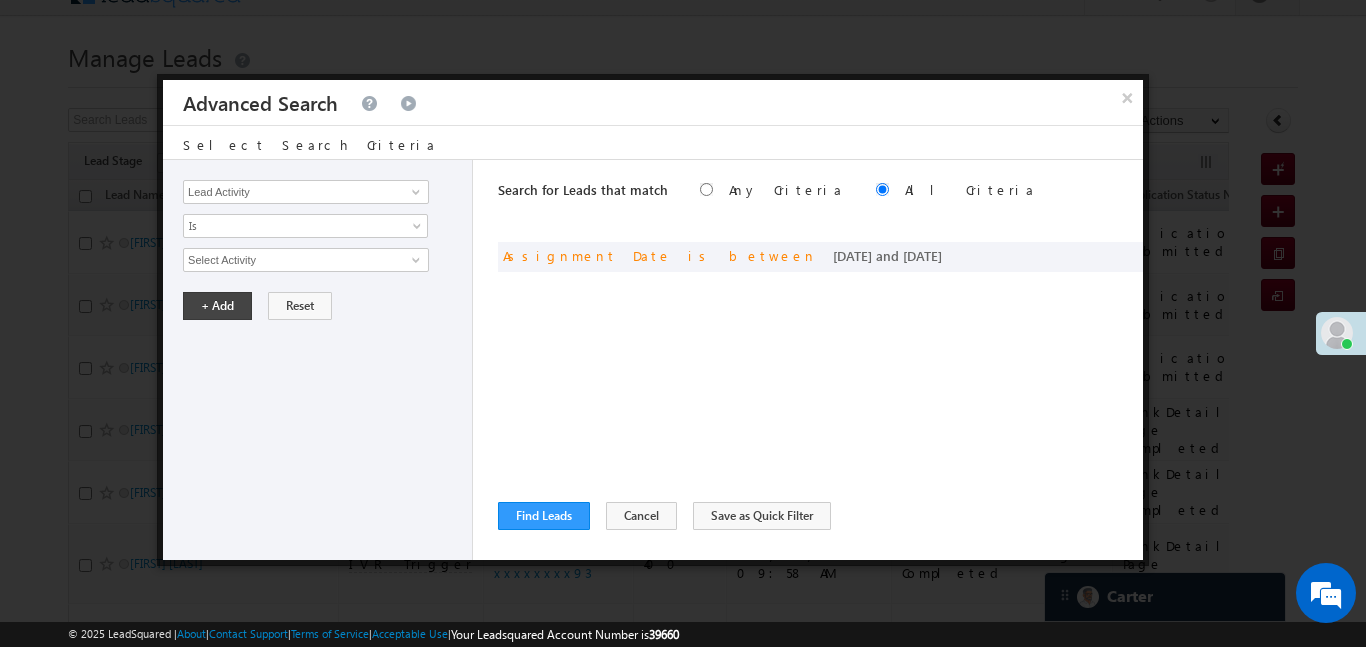 click on "Search for Leads that match
Any Criteria
All Criteria
Note that the current triggering entity  is not considered  in the condition
If more than one opportunities are returned, the opportunity which is  most recently created  will be considered.
Descending
Ascending
and  Assignment Date   is between   05/08/25 and 08/08/25" at bounding box center (820, 360) 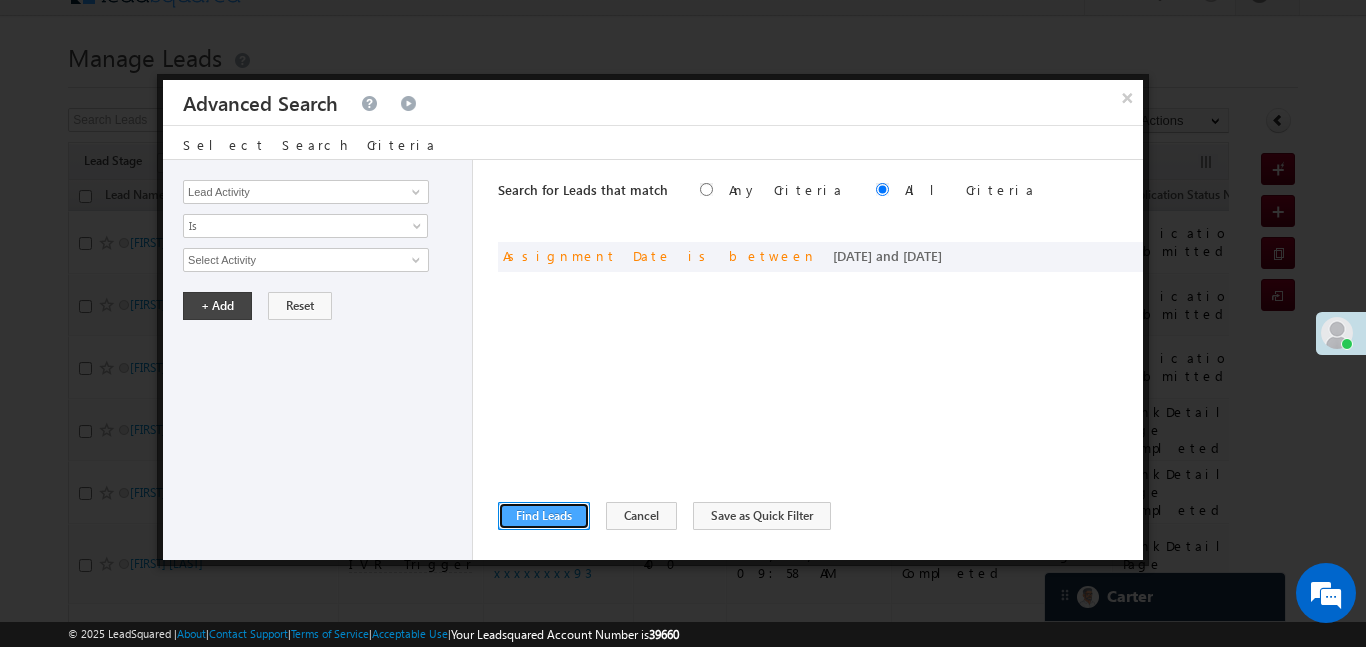 click on "Find Leads" at bounding box center (544, 516) 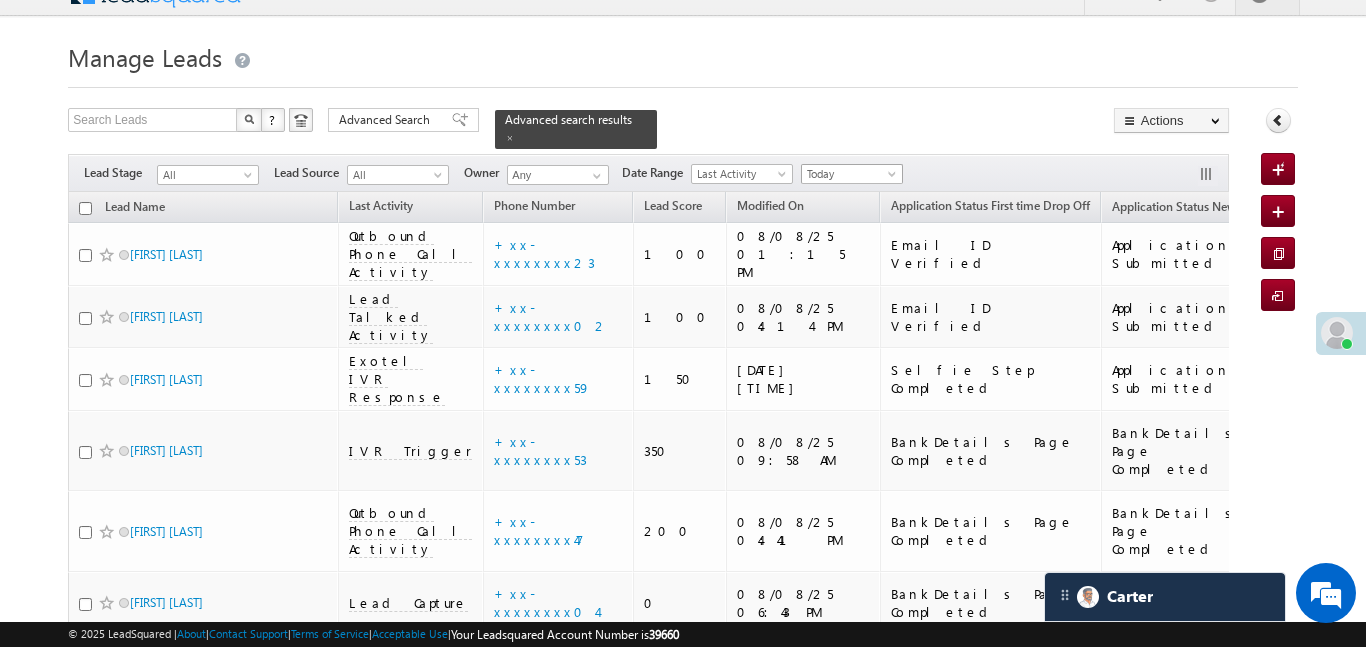 click at bounding box center [894, 178] 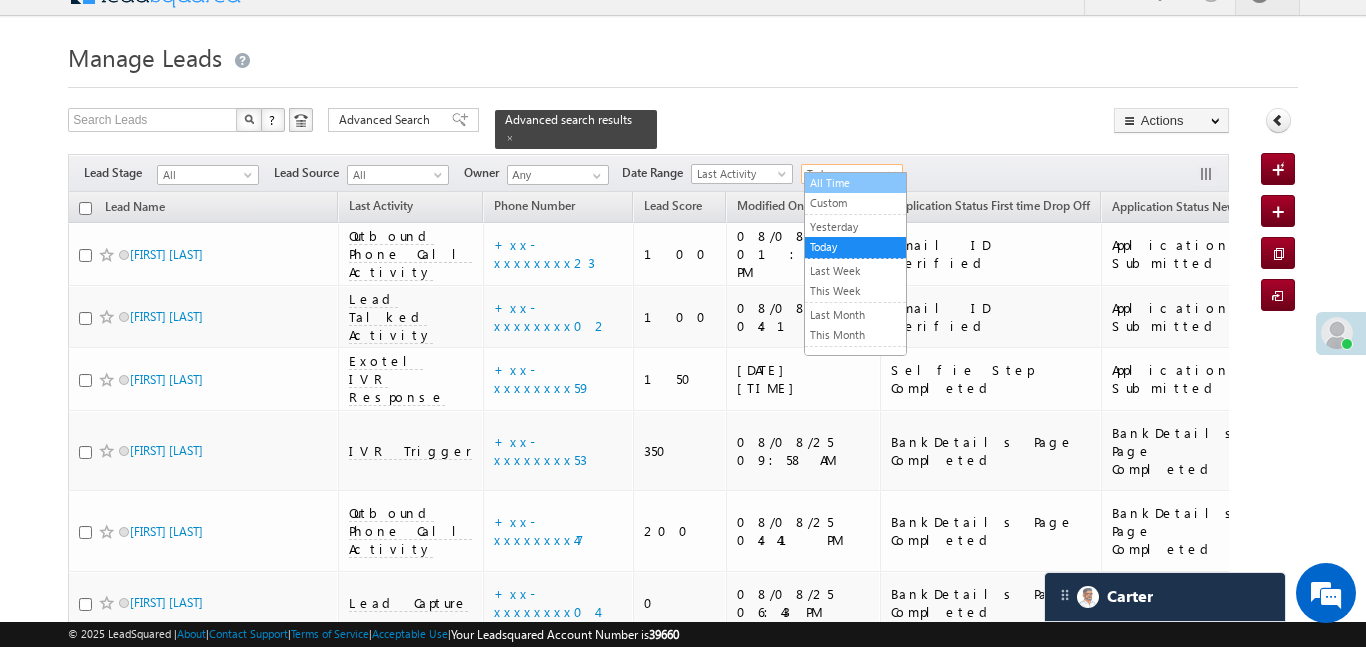 click on "All Time" at bounding box center [855, 183] 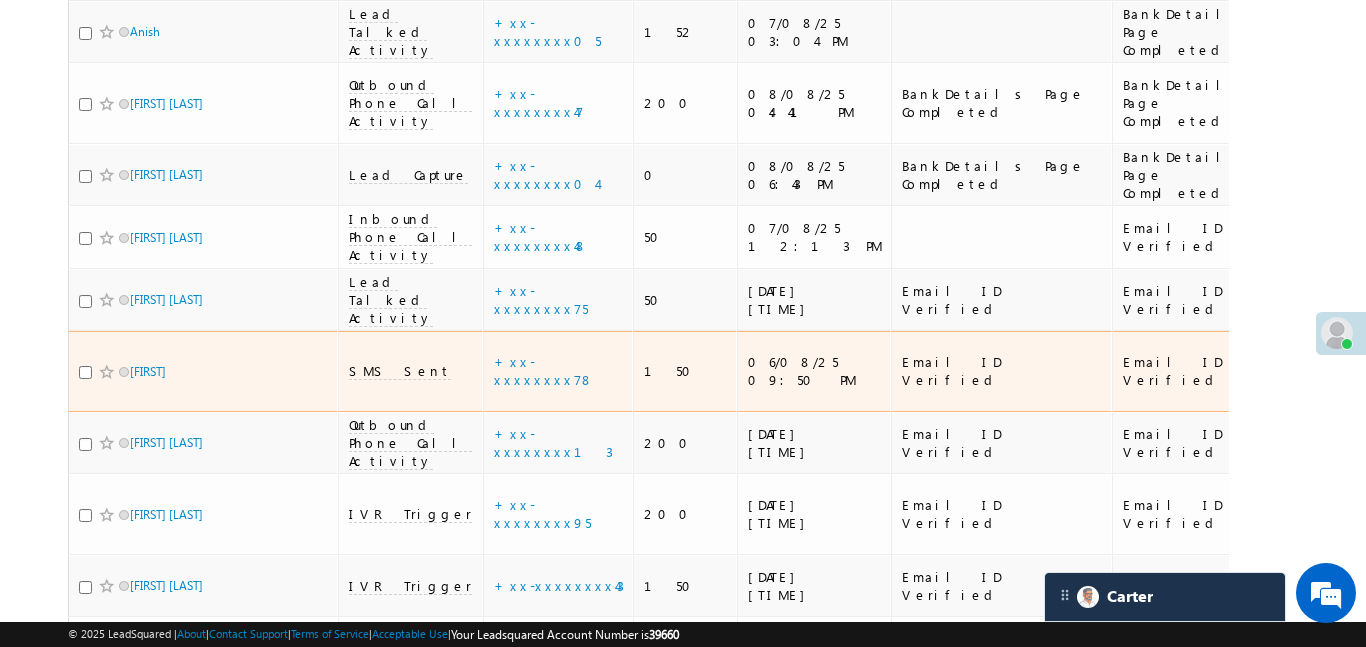 scroll, scrollTop: 832, scrollLeft: 0, axis: vertical 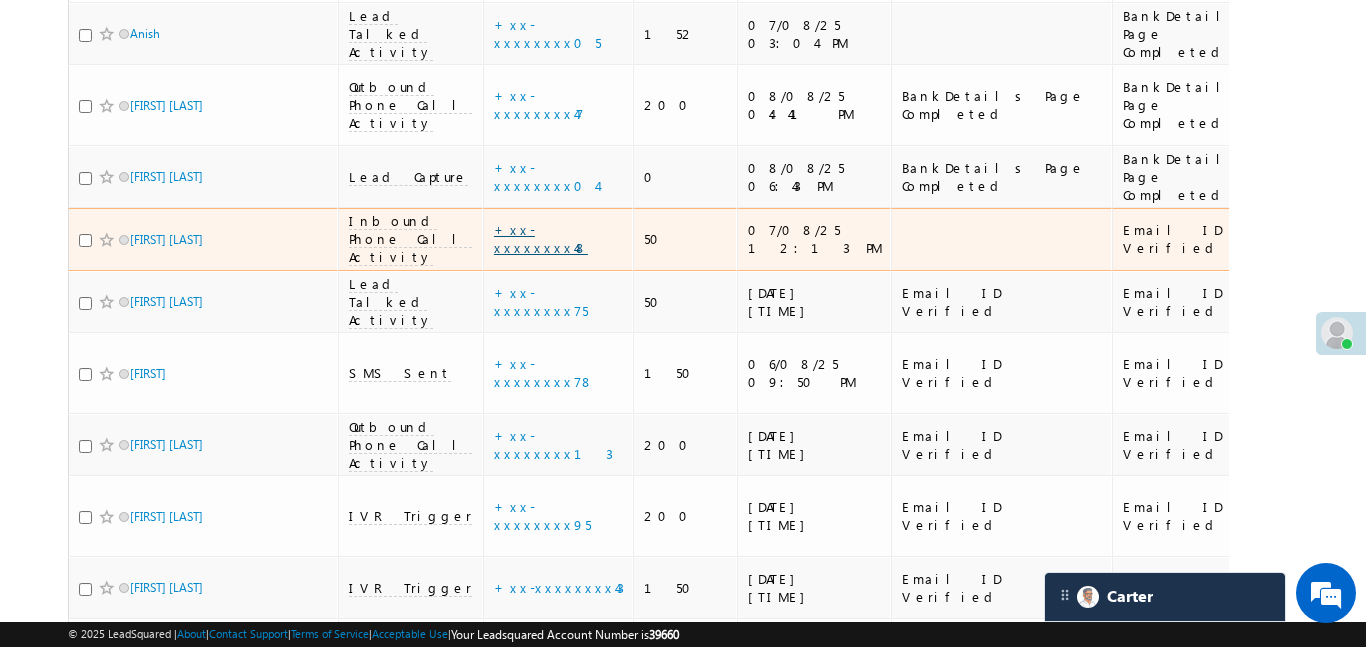 click on "+xx-xxxxxxxx48" at bounding box center [541, 238] 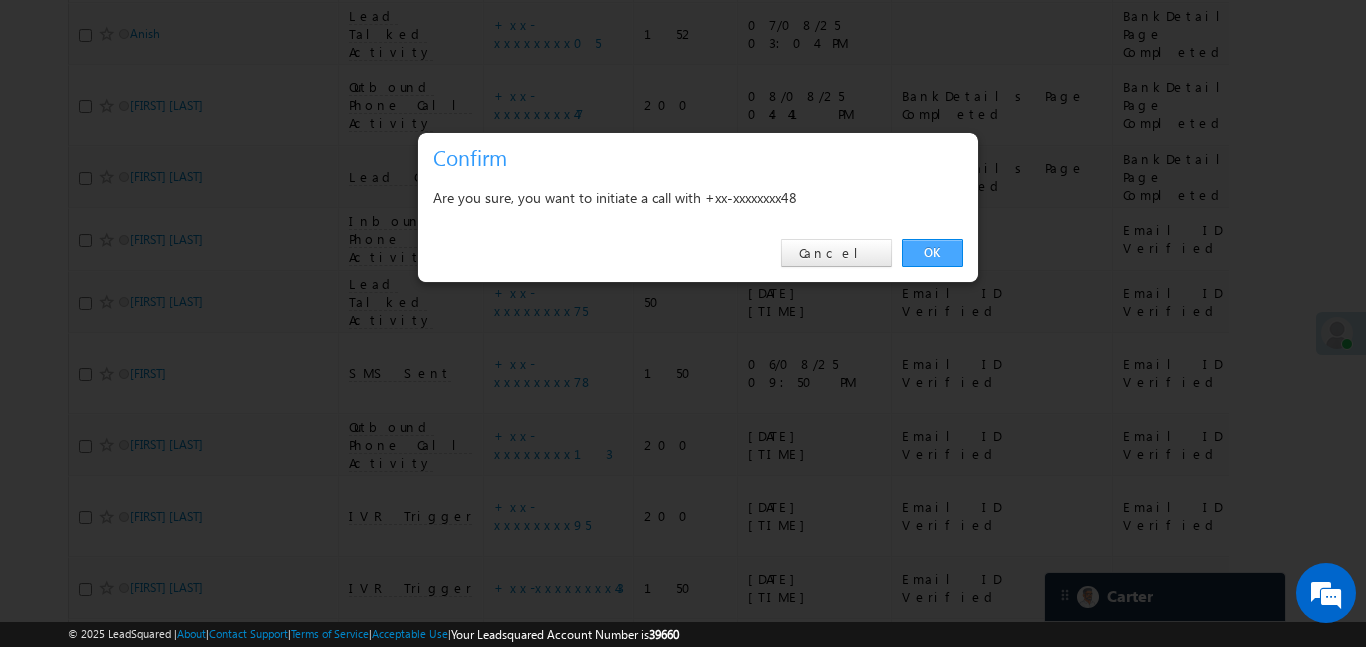 click on "OK" at bounding box center (932, 253) 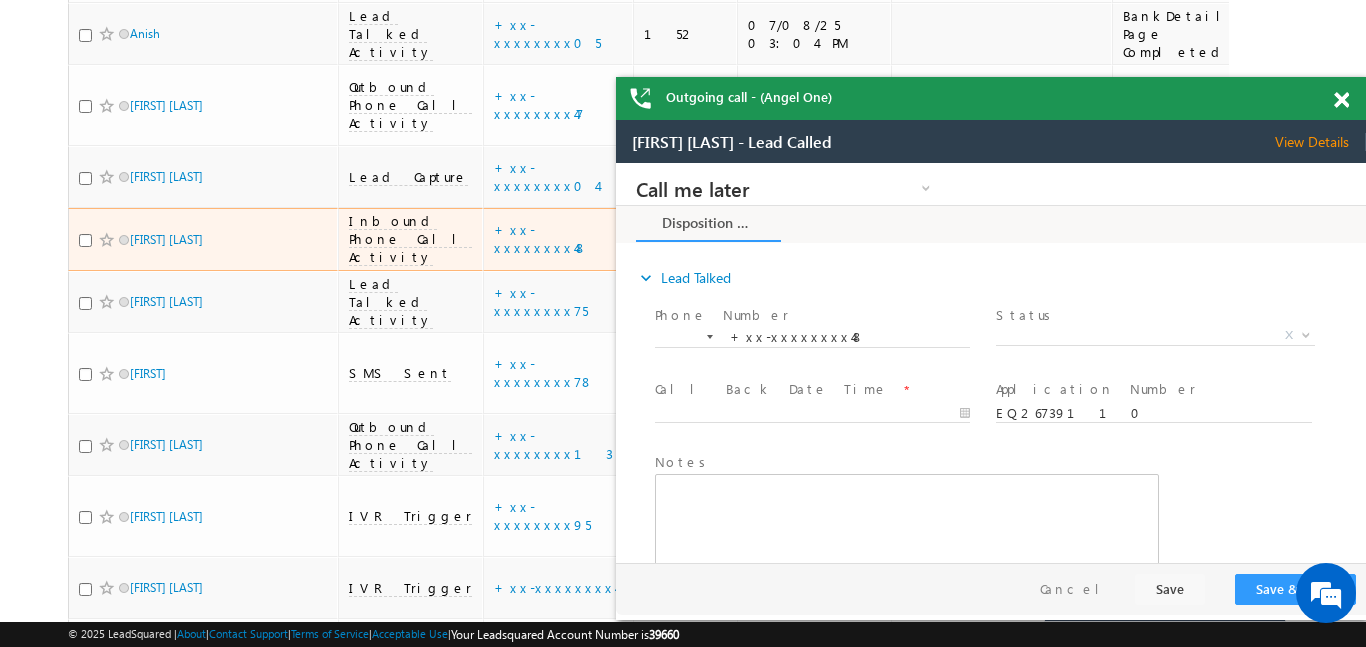 scroll, scrollTop: 0, scrollLeft: 0, axis: both 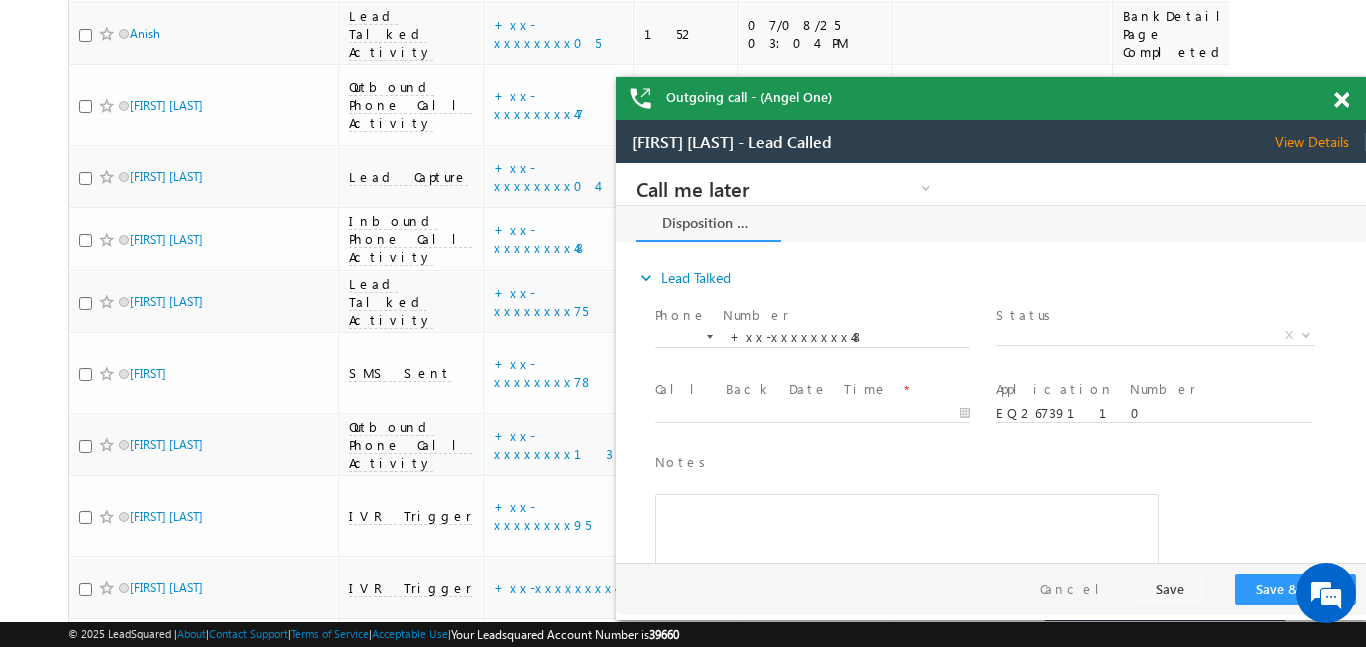 click at bounding box center (1341, 100) 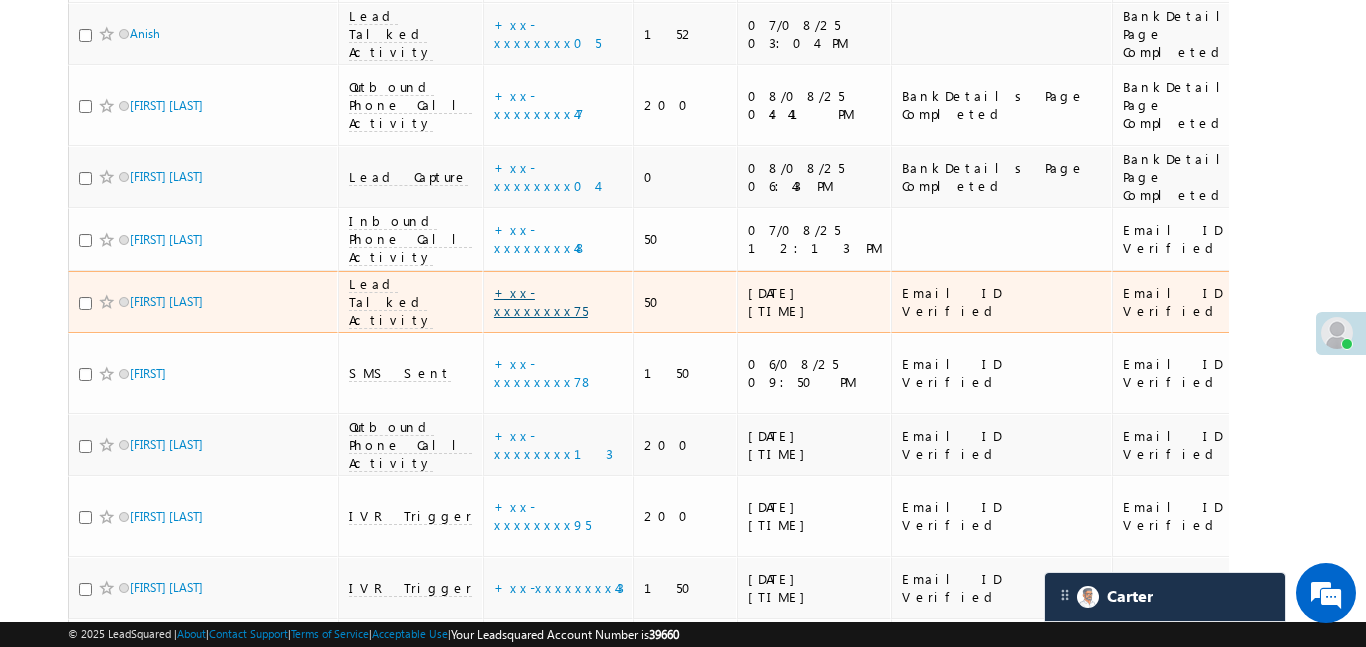 click on "+xx-xxxxxxxx75" at bounding box center (541, 301) 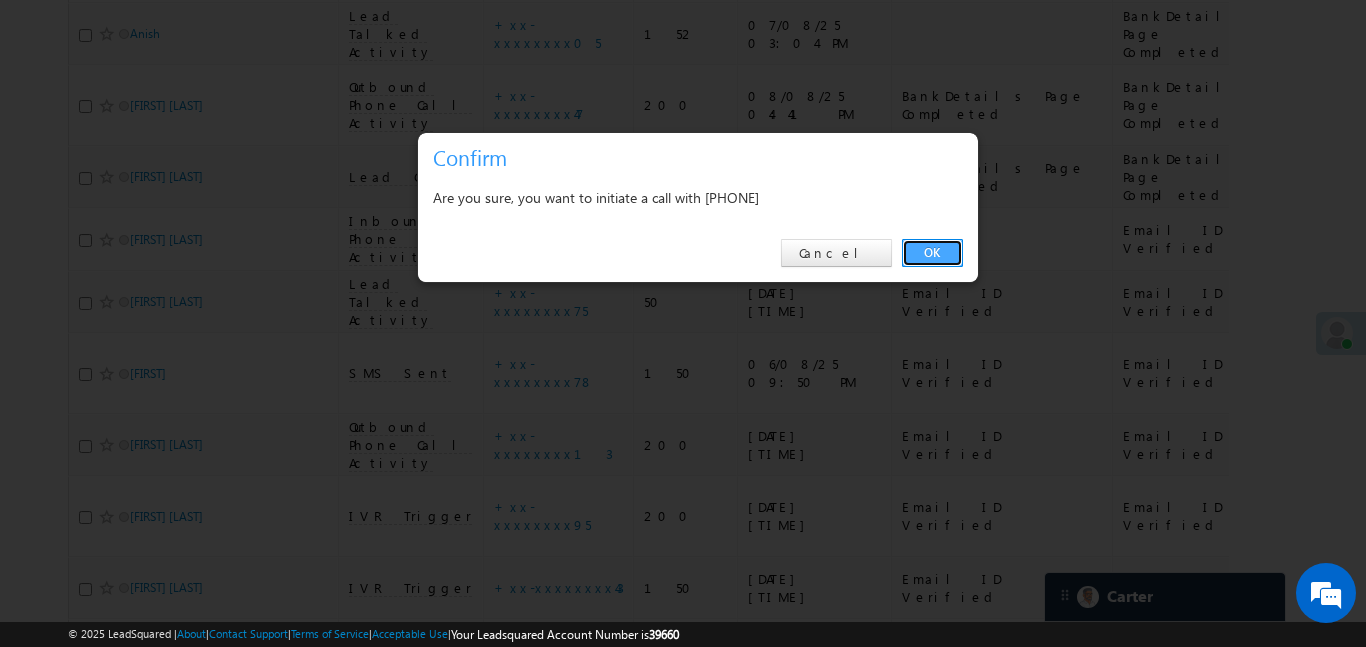 click on "OK" at bounding box center (932, 253) 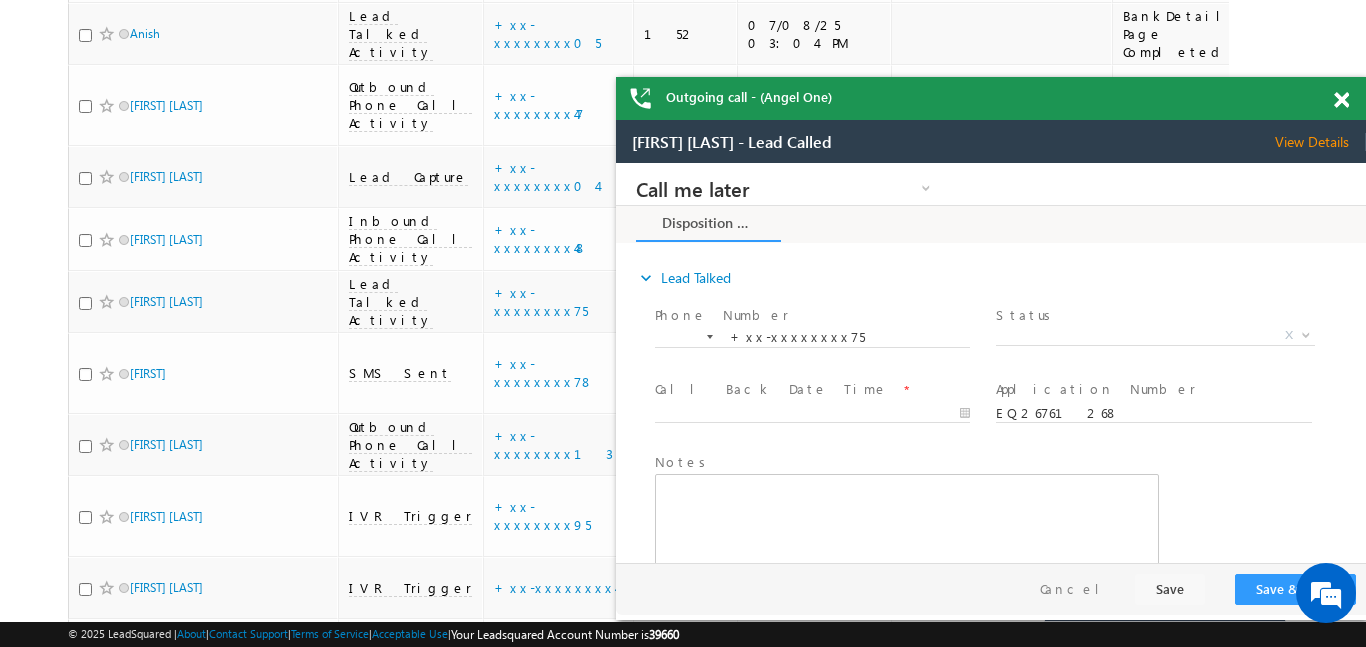 scroll, scrollTop: 0, scrollLeft: 0, axis: both 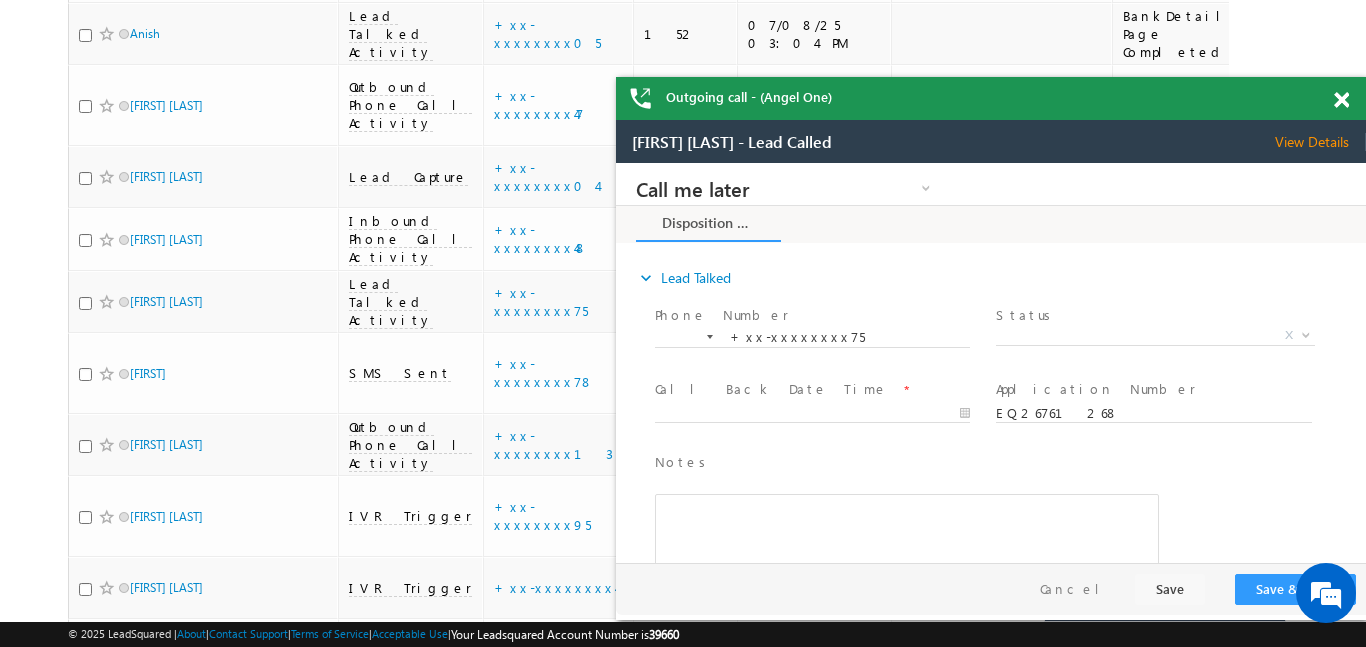 click at bounding box center (1341, 100) 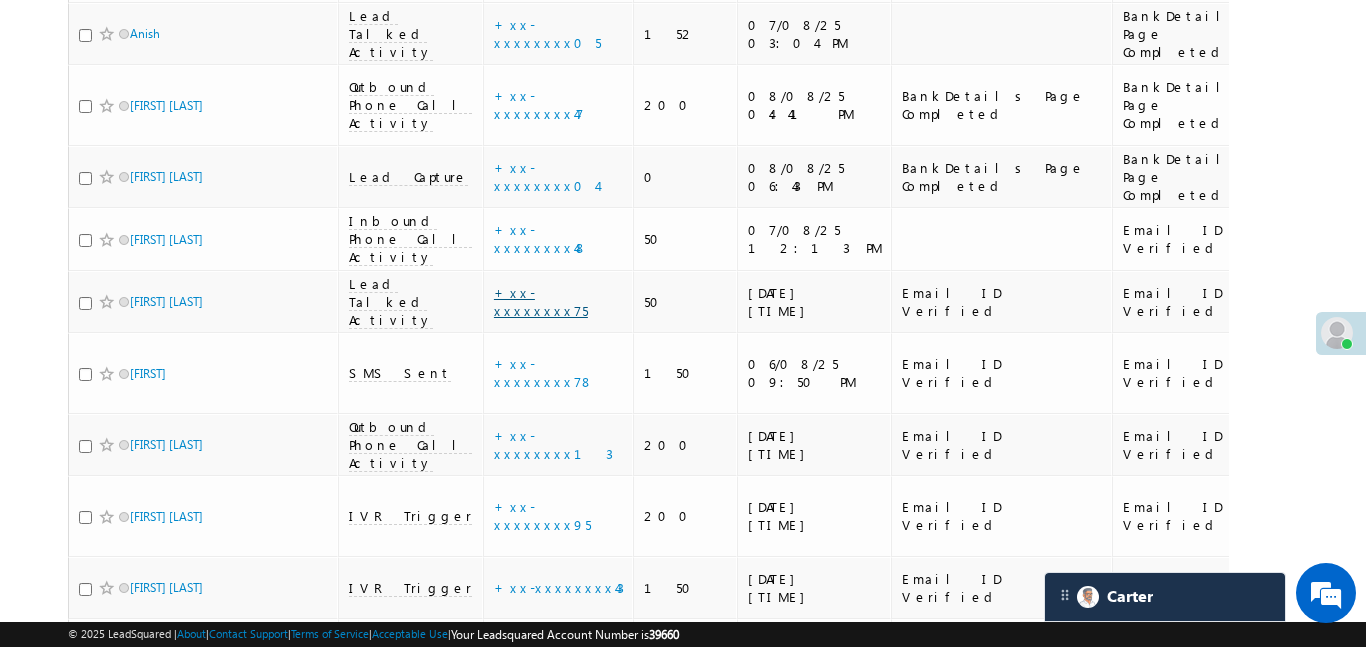 click on "+xx-xxxxxxxx75" at bounding box center (541, 301) 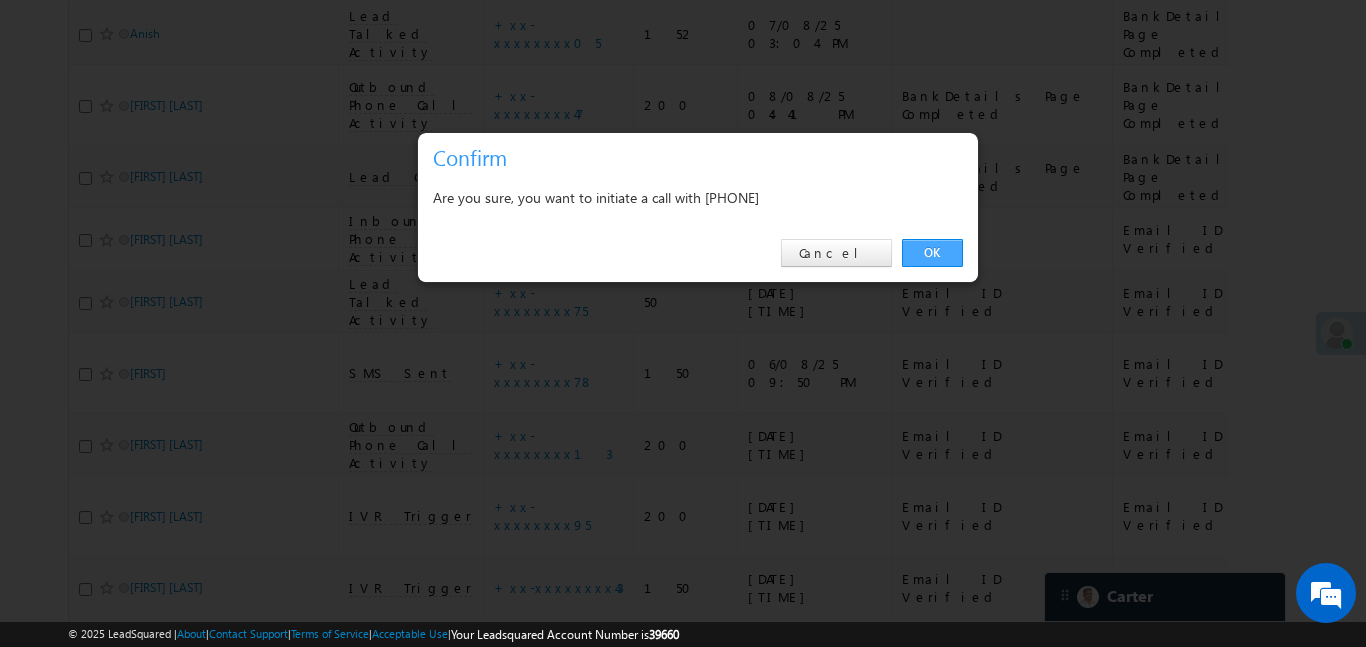 click on "OK" at bounding box center [932, 253] 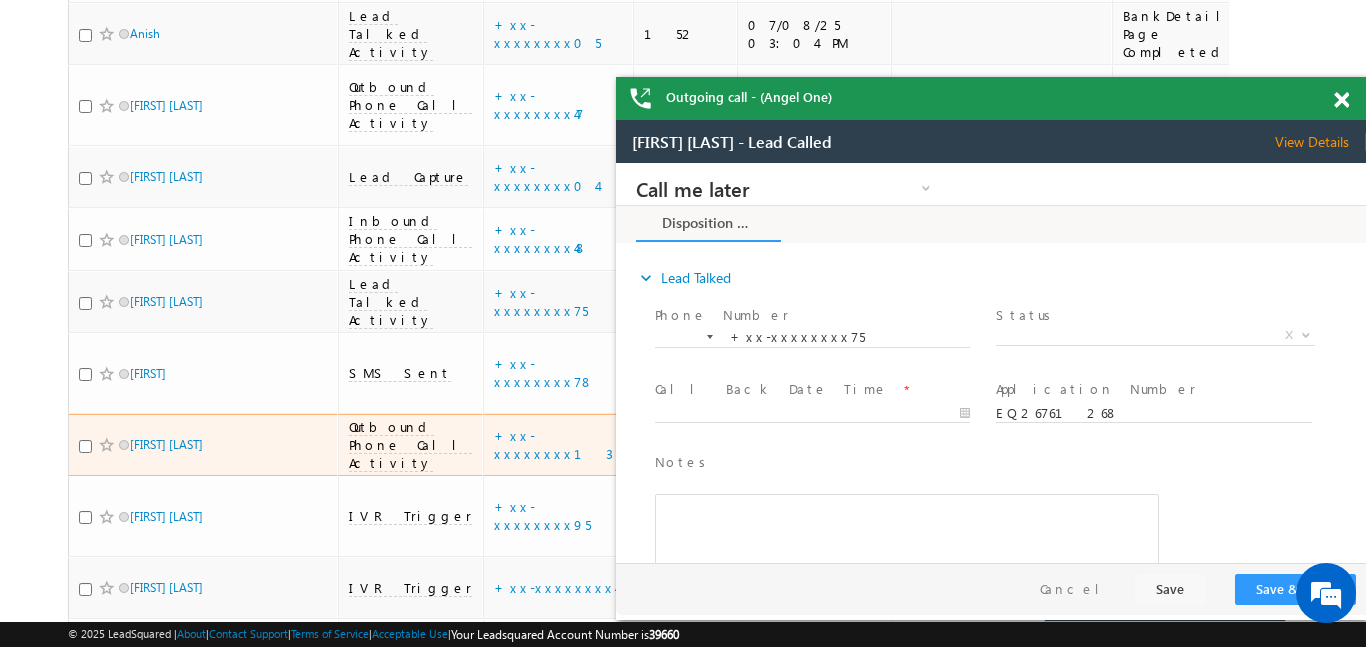 scroll, scrollTop: 1007, scrollLeft: 0, axis: vertical 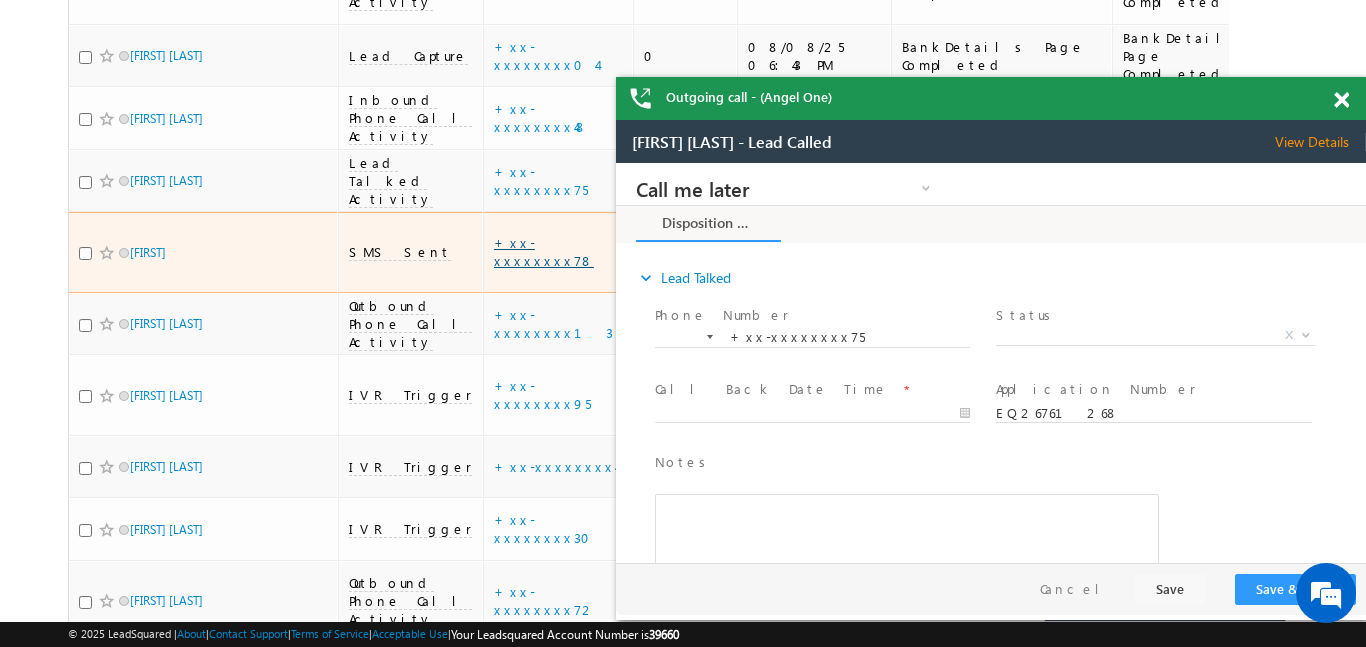 click on "+xx-xxxxxxxx78" at bounding box center [544, 251] 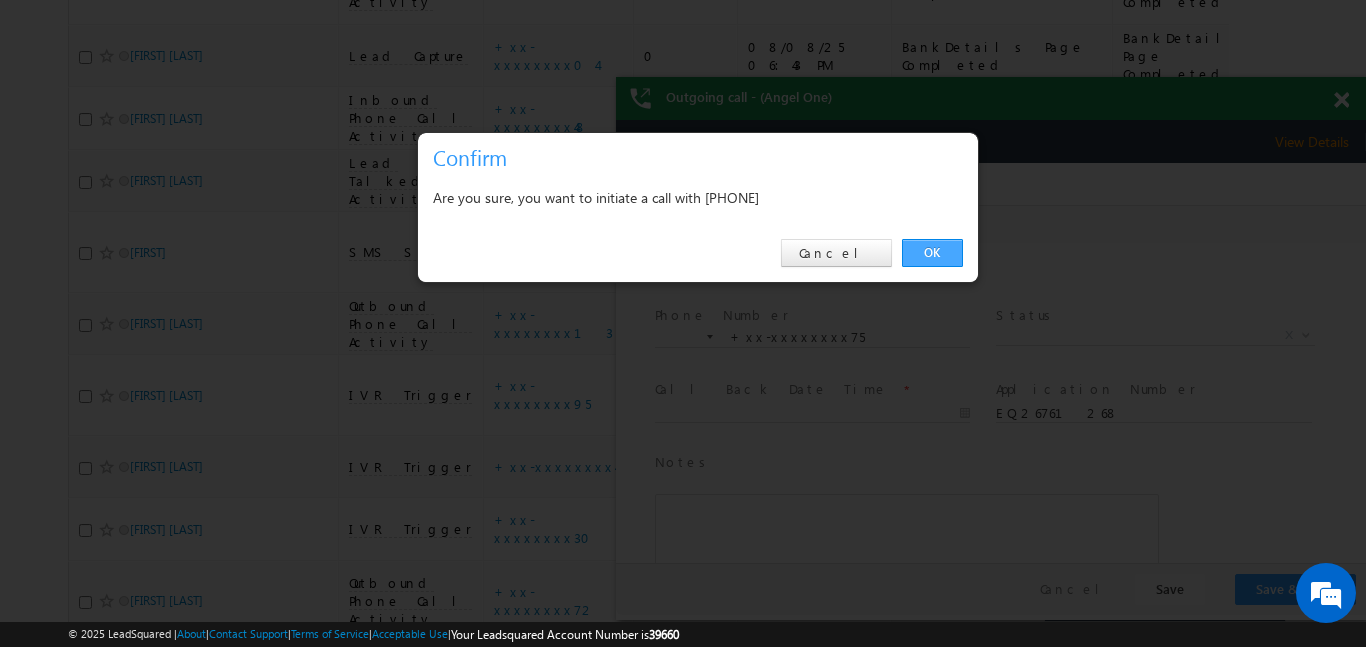 click on "OK" at bounding box center (932, 253) 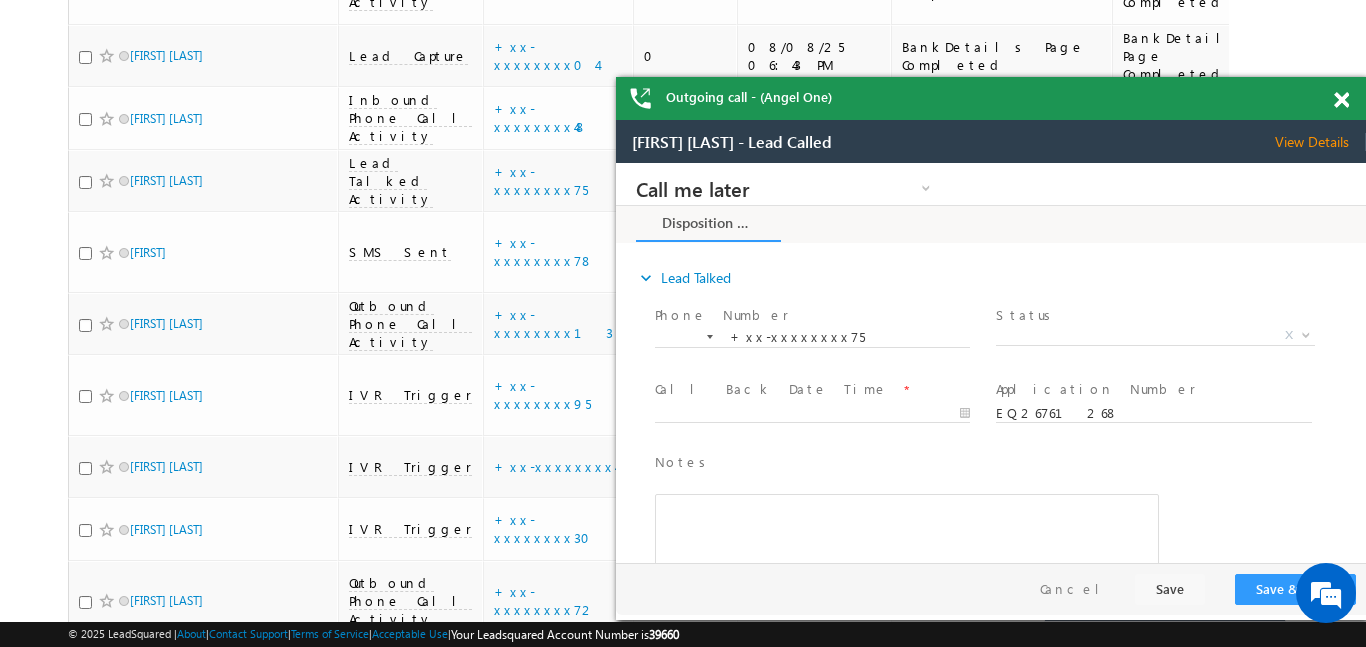 scroll, scrollTop: 0, scrollLeft: 0, axis: both 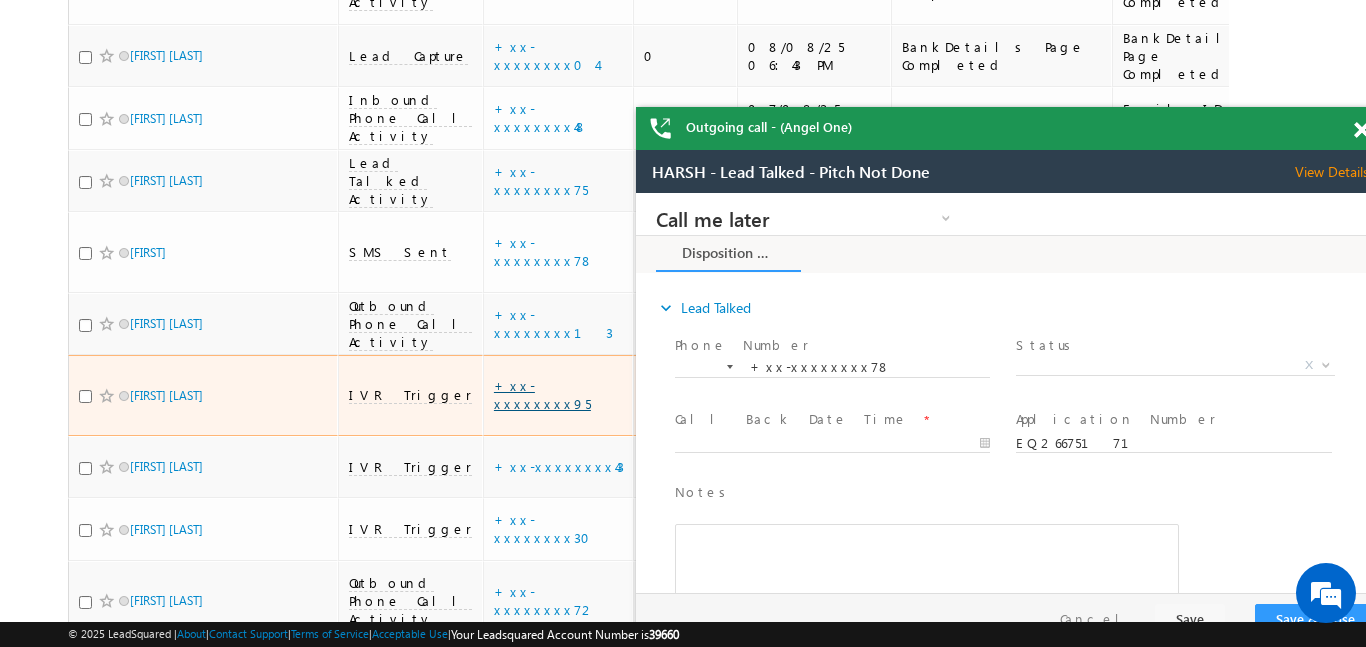 click on "+xx-xxxxxxxx95" at bounding box center (542, 394) 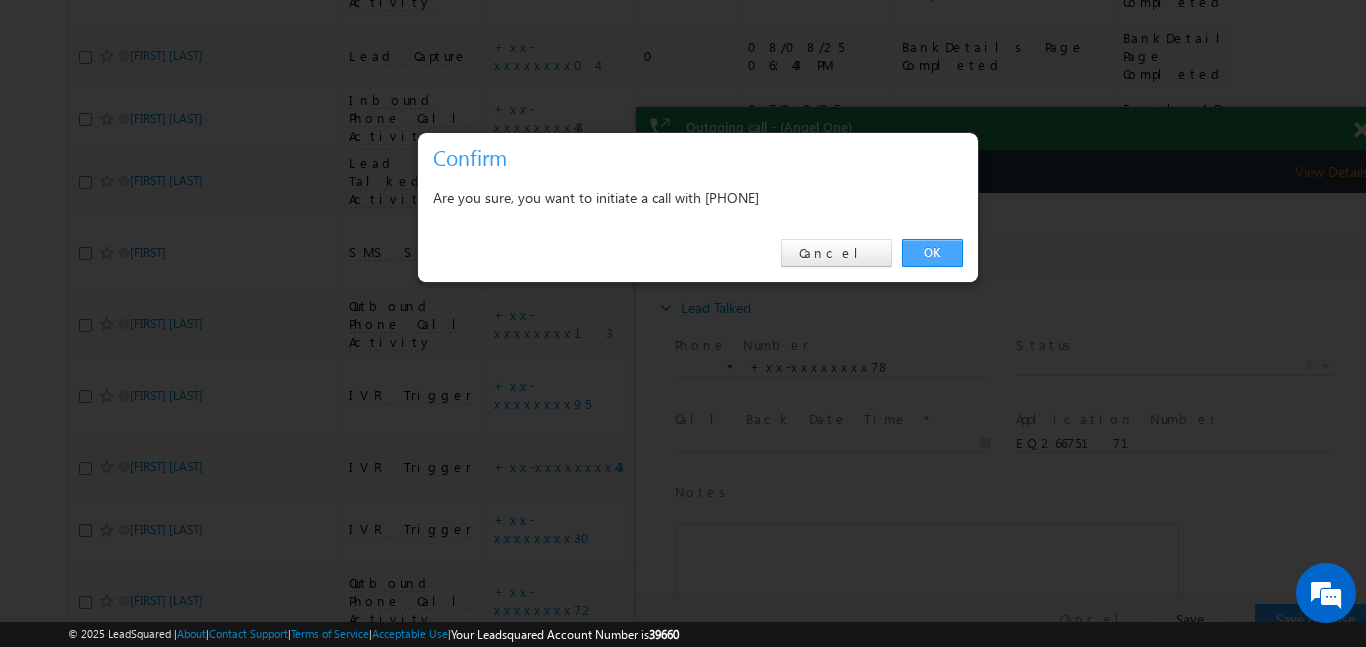 drag, startPoint x: 919, startPoint y: 259, endPoint x: 275, endPoint y: 66, distance: 672.2983 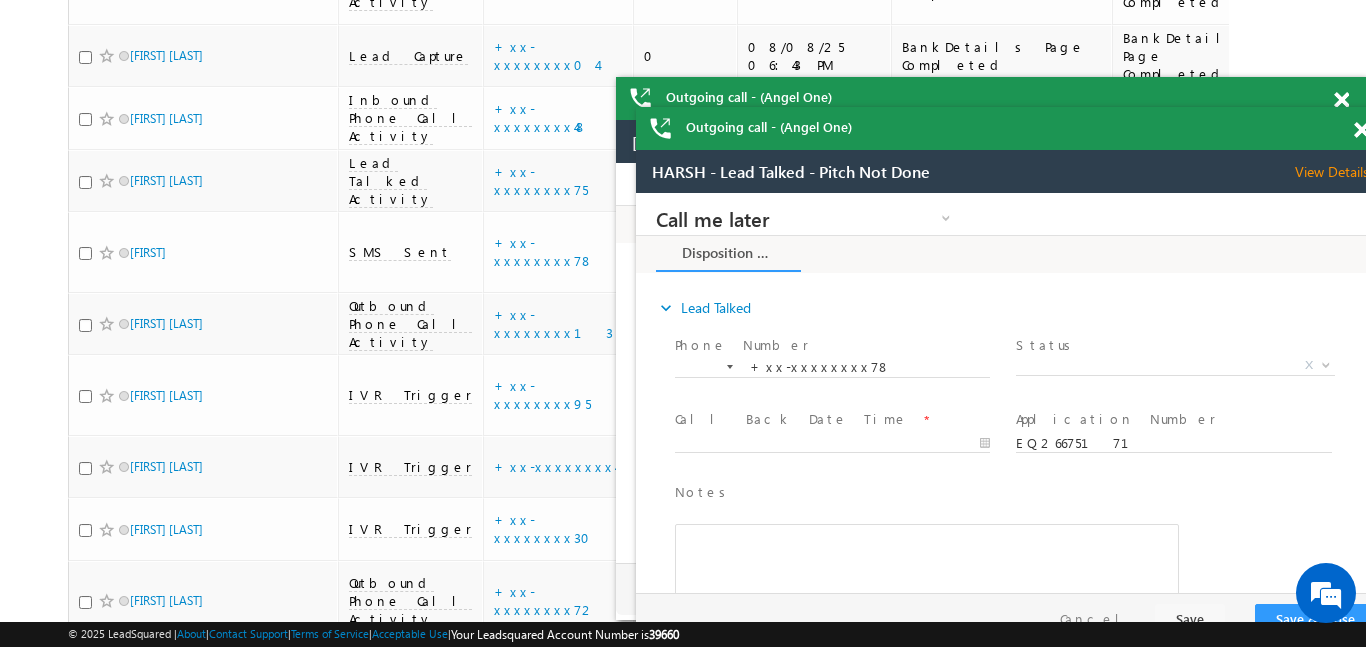 scroll, scrollTop: 0, scrollLeft: 0, axis: both 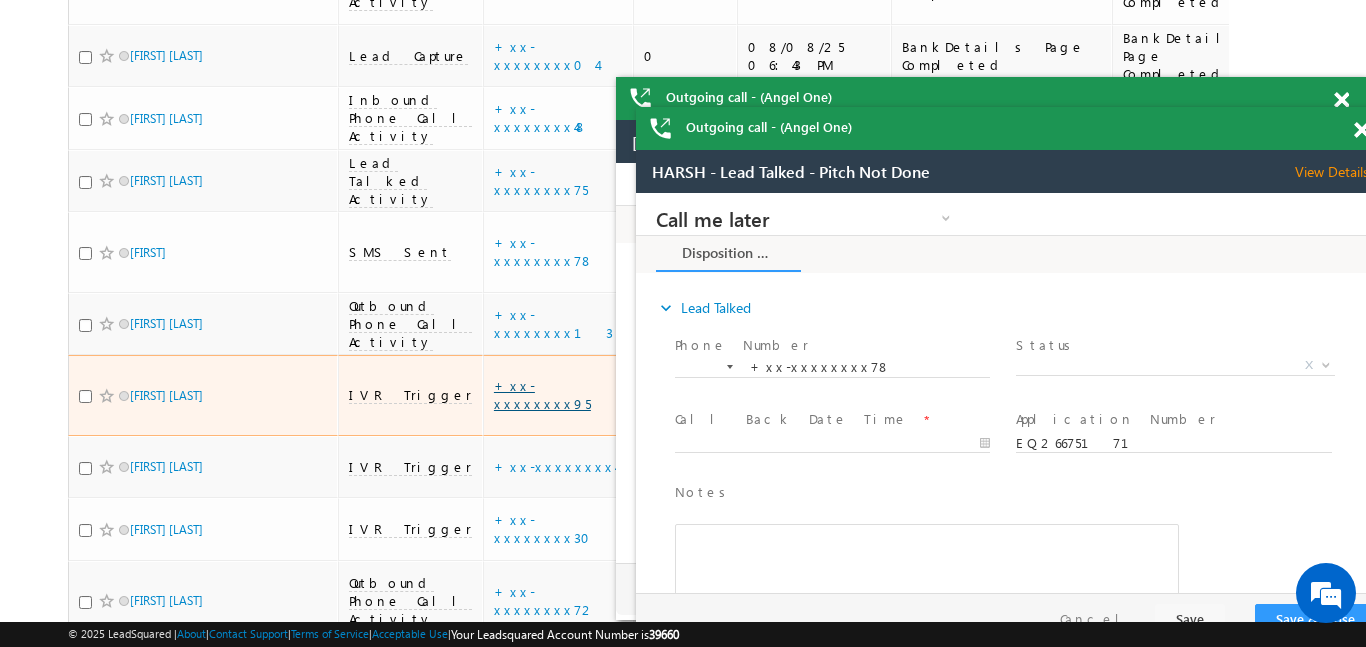 click on "+xx-xxxxxxxx95" at bounding box center (542, 394) 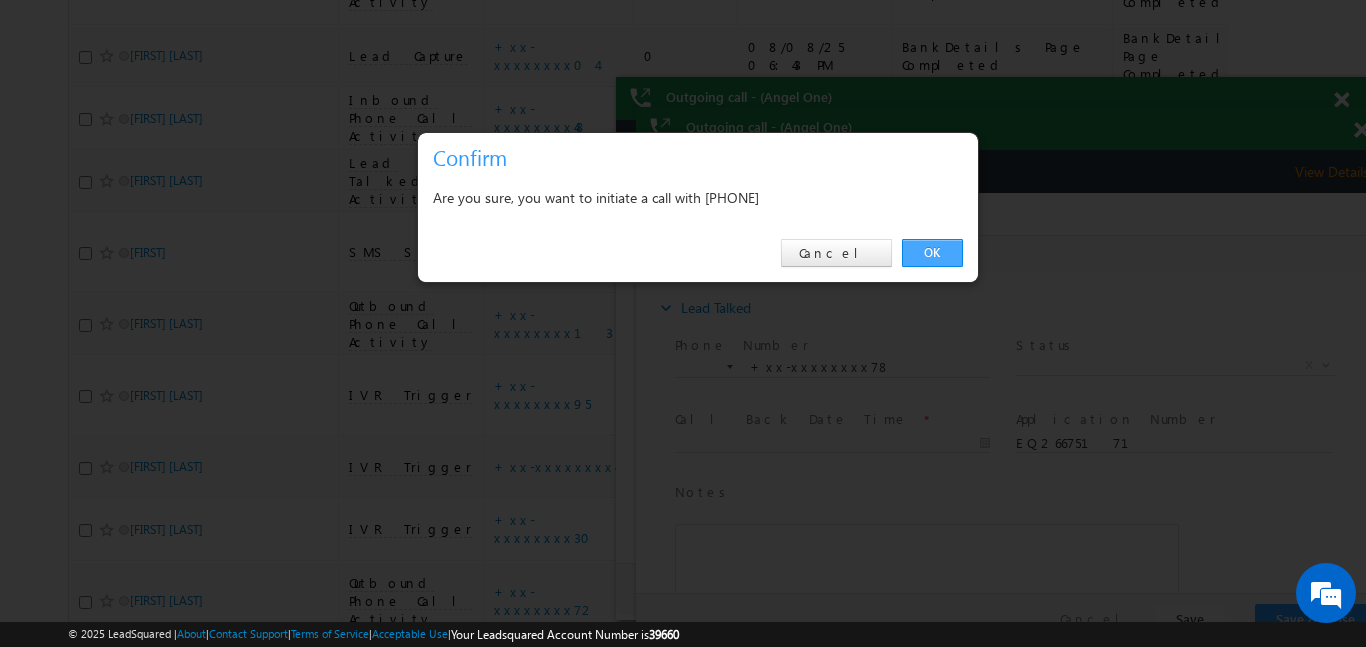 click on "OK" at bounding box center [932, 253] 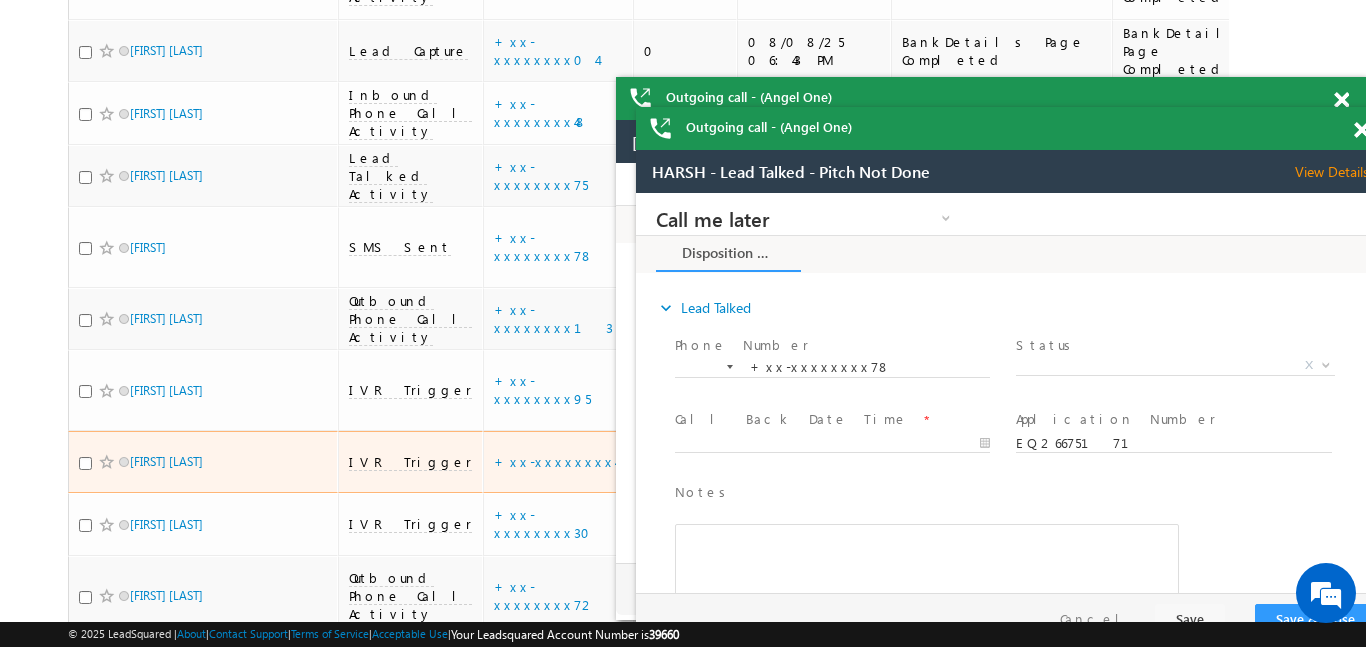 scroll, scrollTop: 1038, scrollLeft: 0, axis: vertical 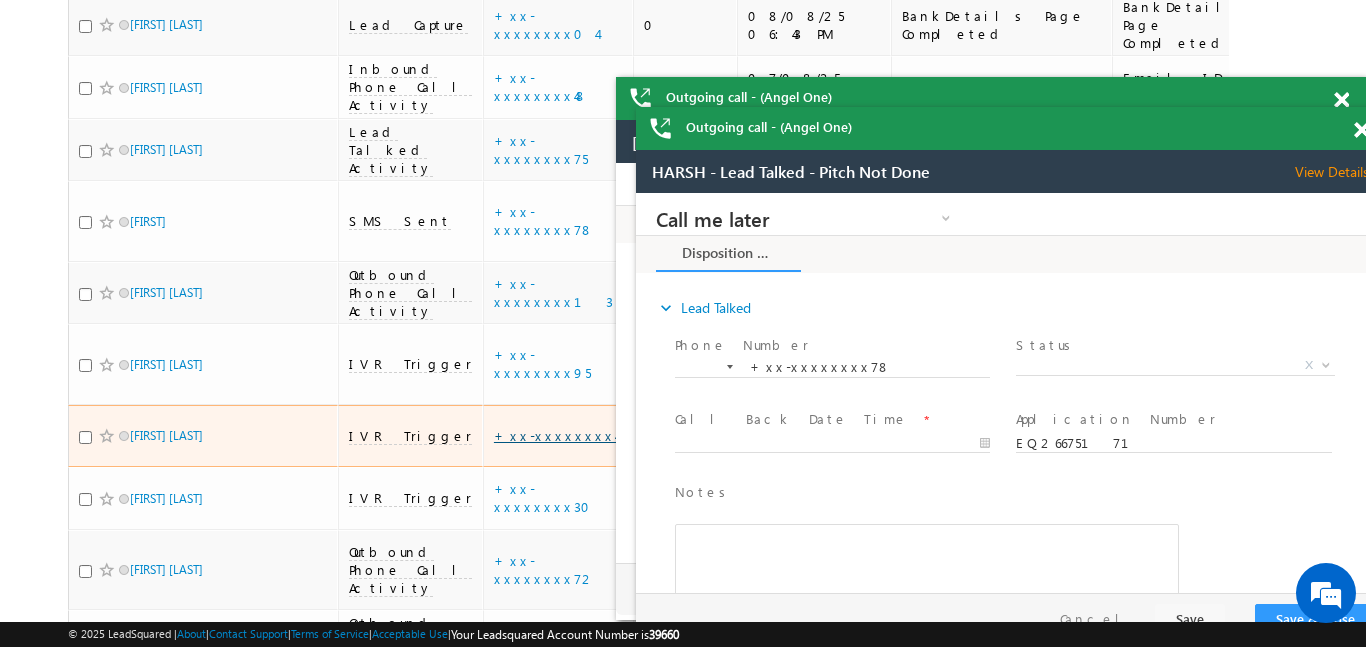 drag, startPoint x: 481, startPoint y: 315, endPoint x: 174, endPoint y: 112, distance: 368.0462 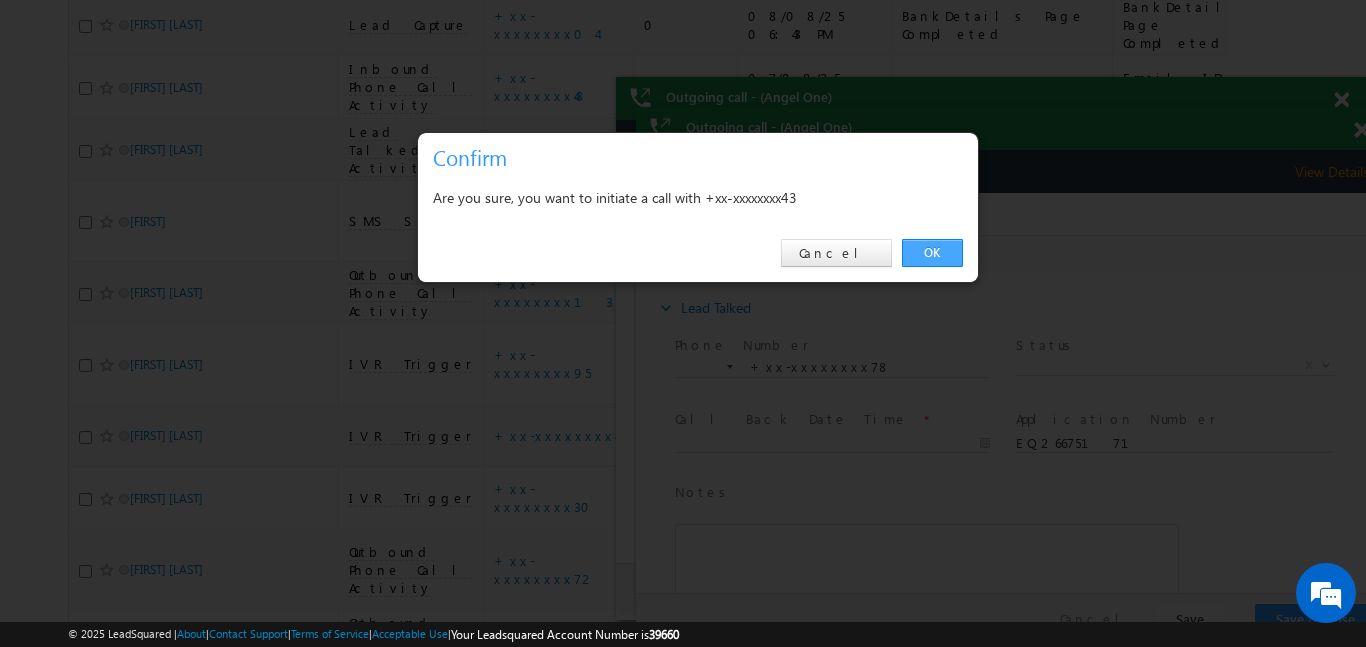 drag, startPoint x: 944, startPoint y: 241, endPoint x: 154, endPoint y: 39, distance: 815.41644 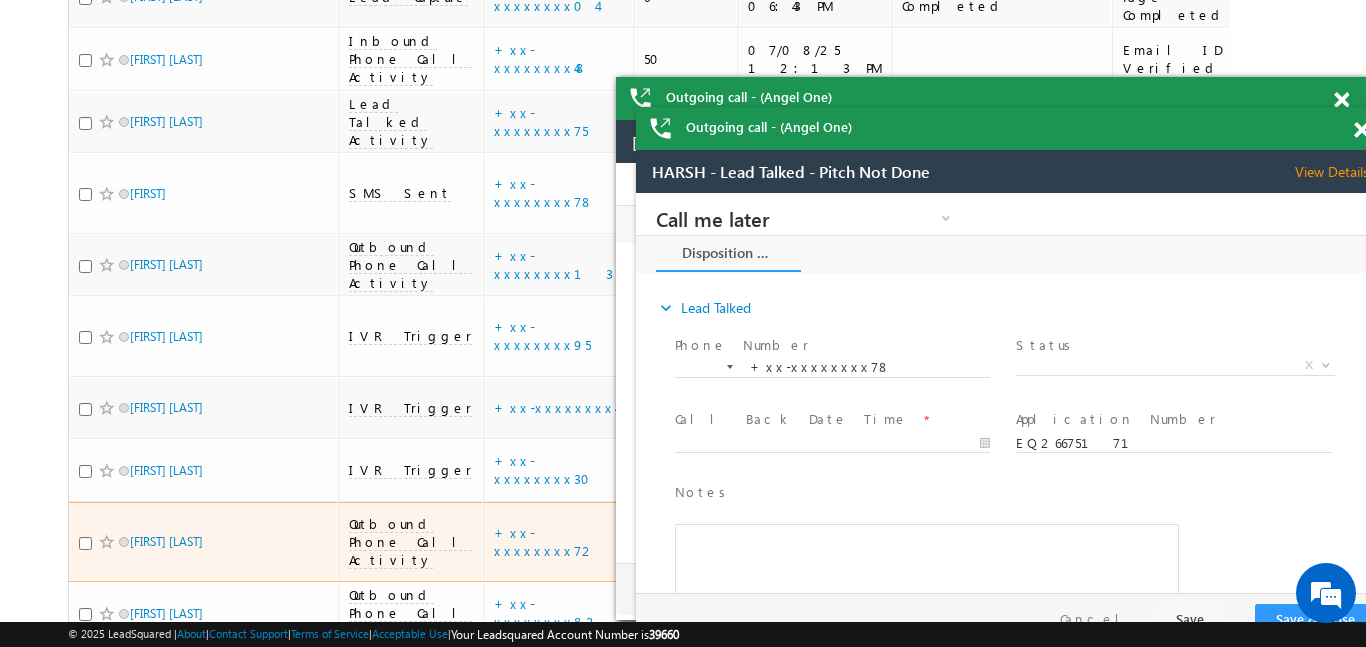 scroll, scrollTop: 1069, scrollLeft: 0, axis: vertical 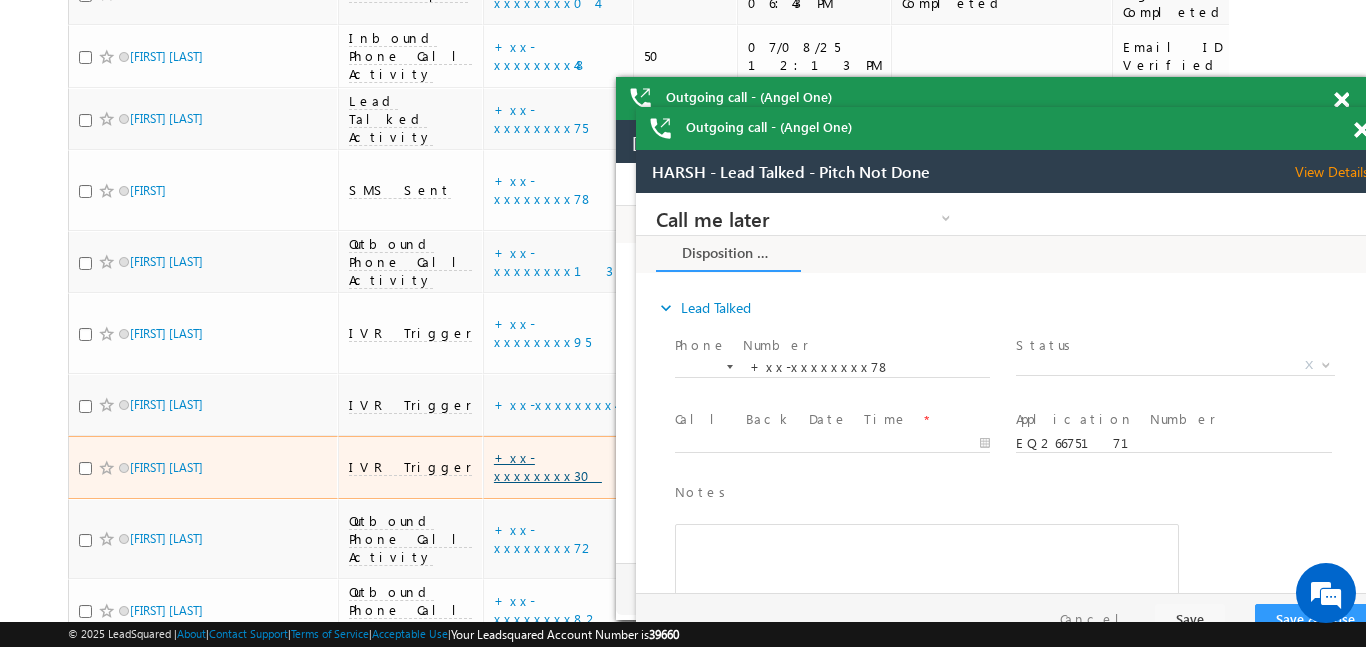 click on "+xx-xxxxxxxx30" at bounding box center [548, 466] 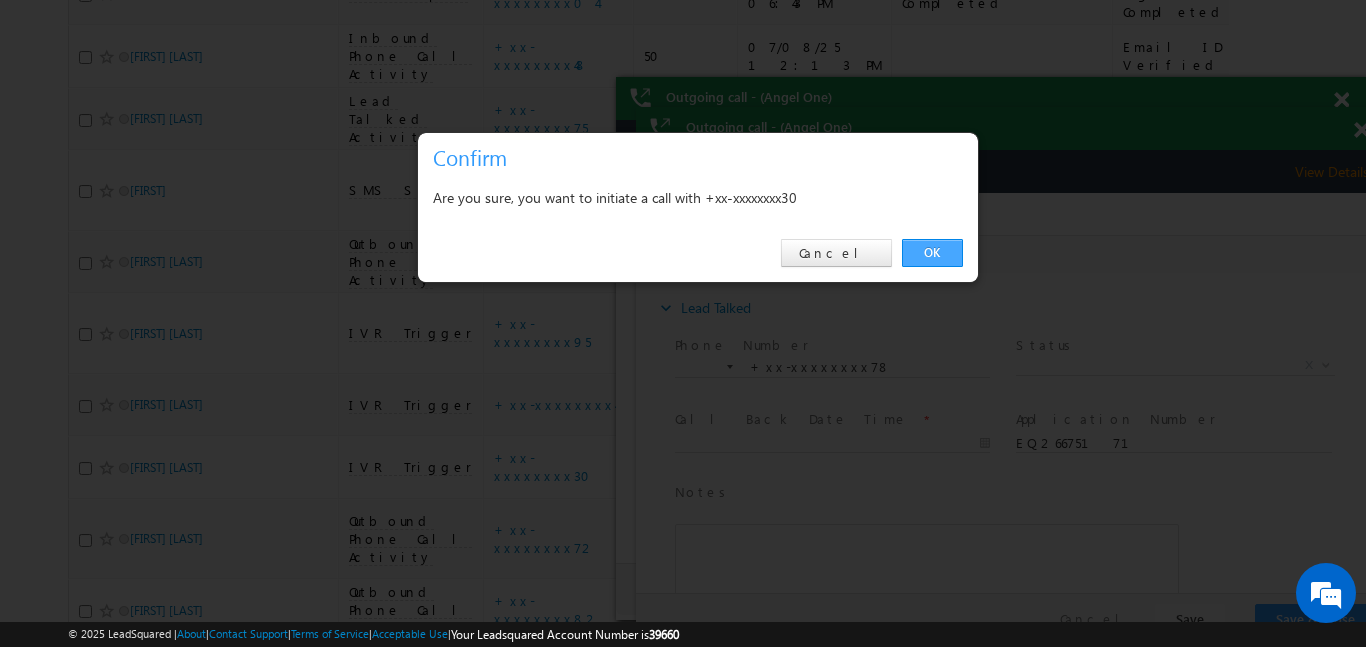 click on "OK" at bounding box center [932, 253] 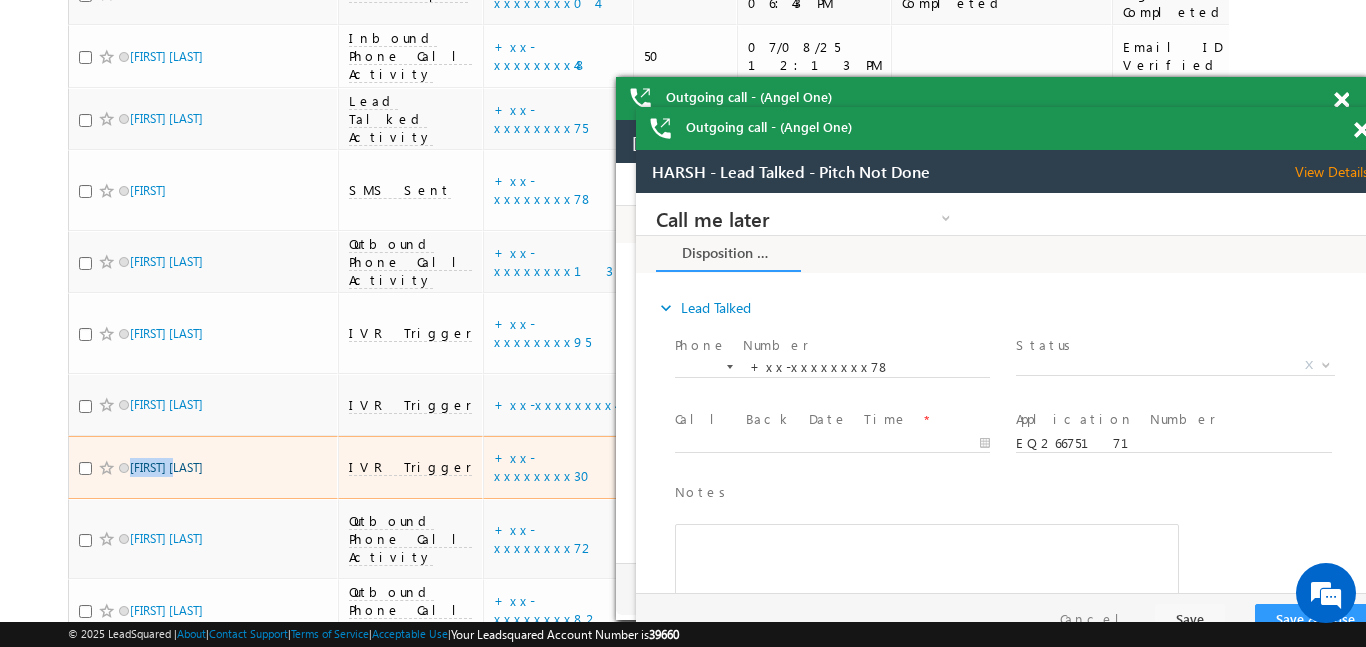 scroll, scrollTop: 0, scrollLeft: 0, axis: both 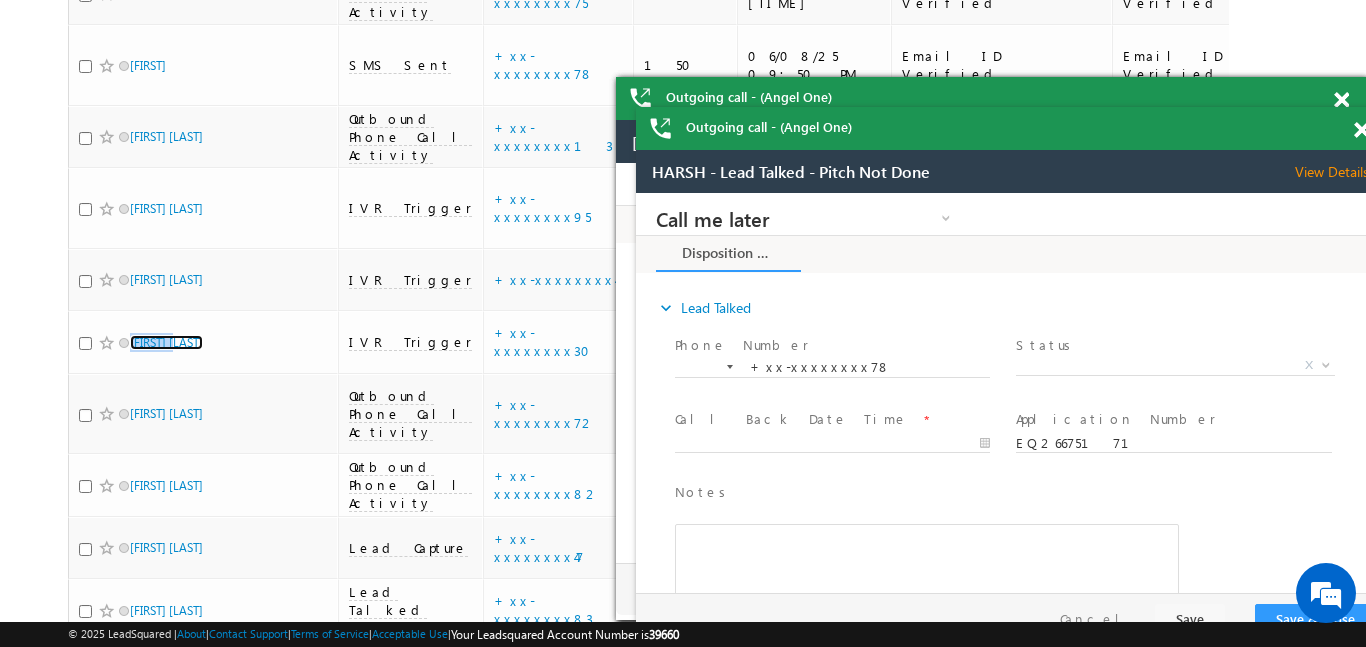 click on "Outgoing call -  (Angel One)" at bounding box center [991, 98] 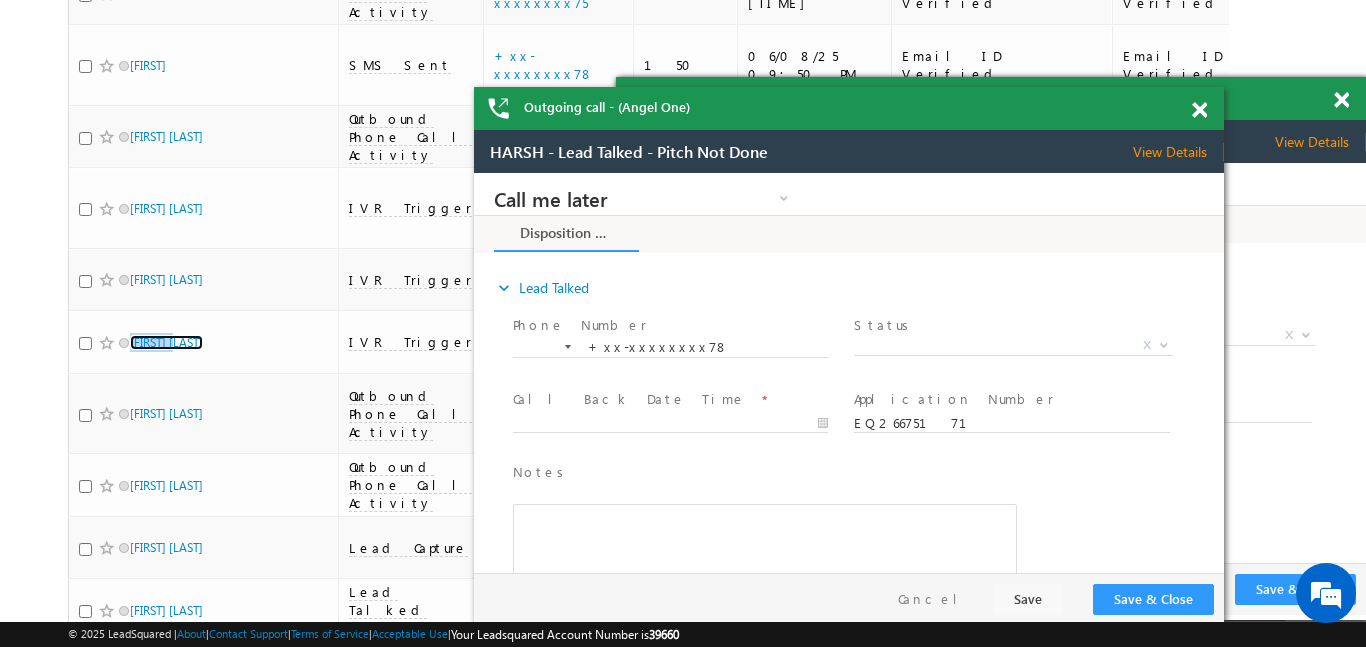 drag, startPoint x: 1158, startPoint y: 109, endPoint x: 1364, endPoint y: 132, distance: 207.28 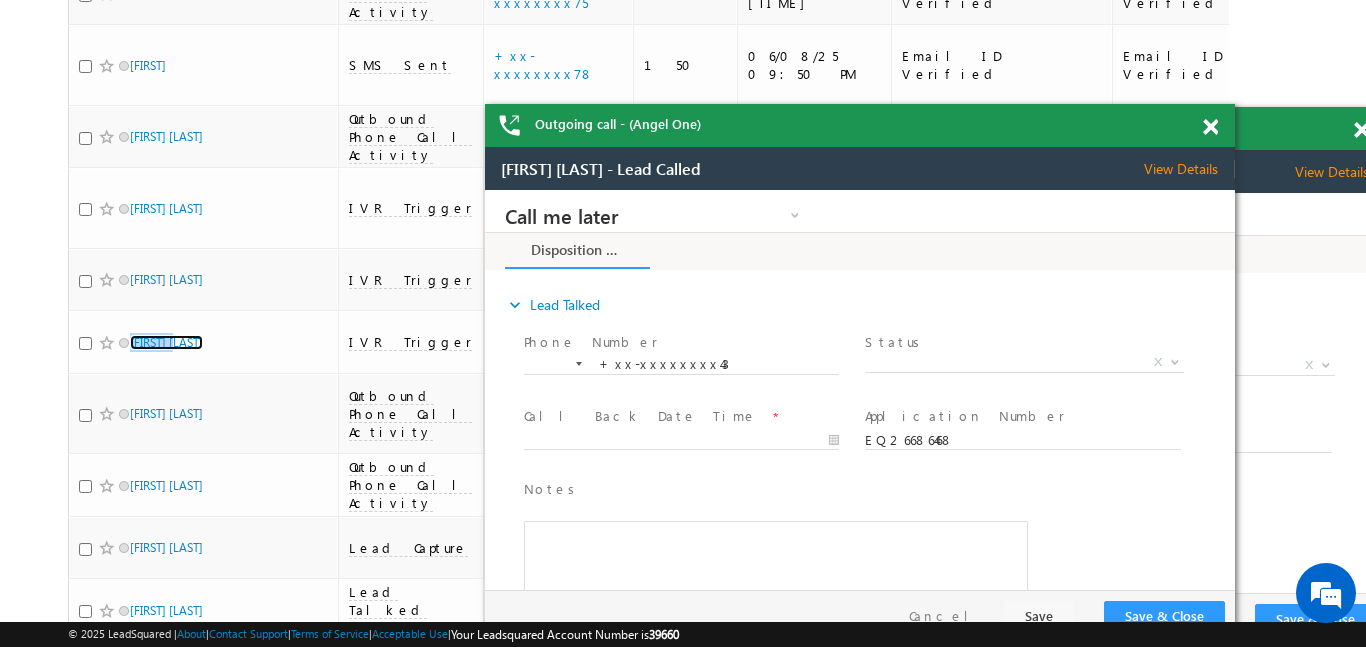 click on "Outgoing call -  (Angel One)" at bounding box center (860, 125) 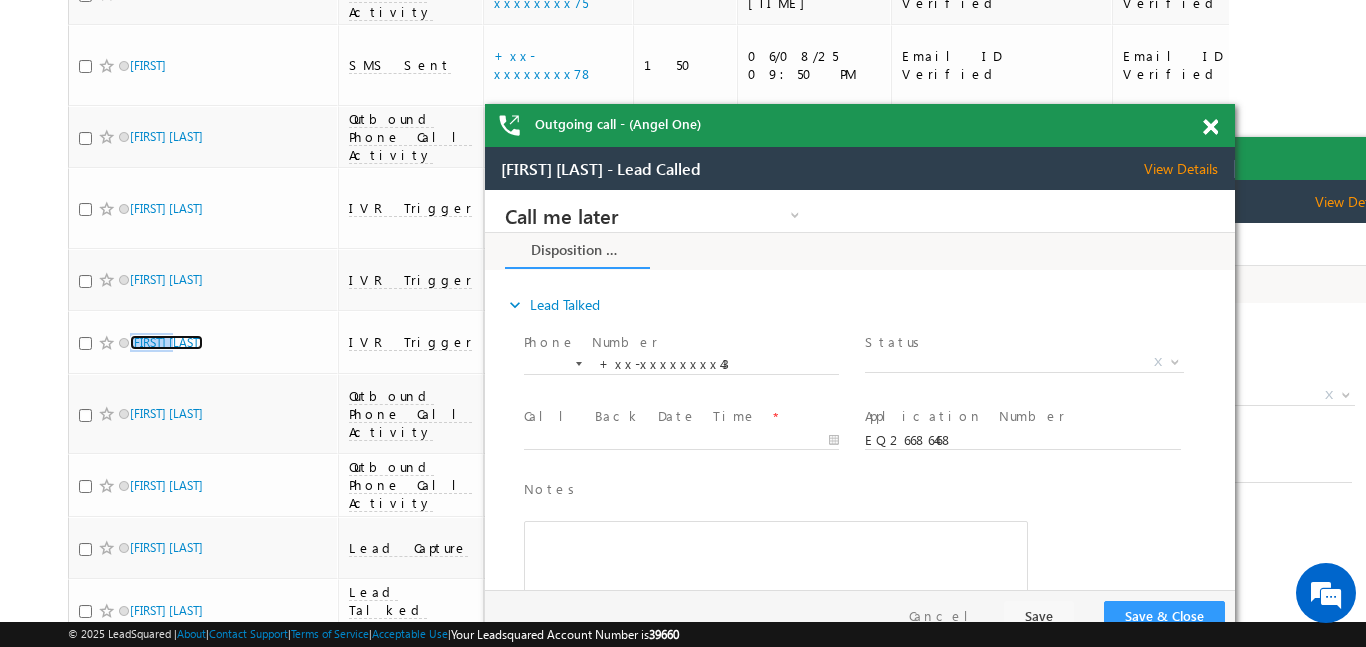 click at bounding box center (1210, 127) 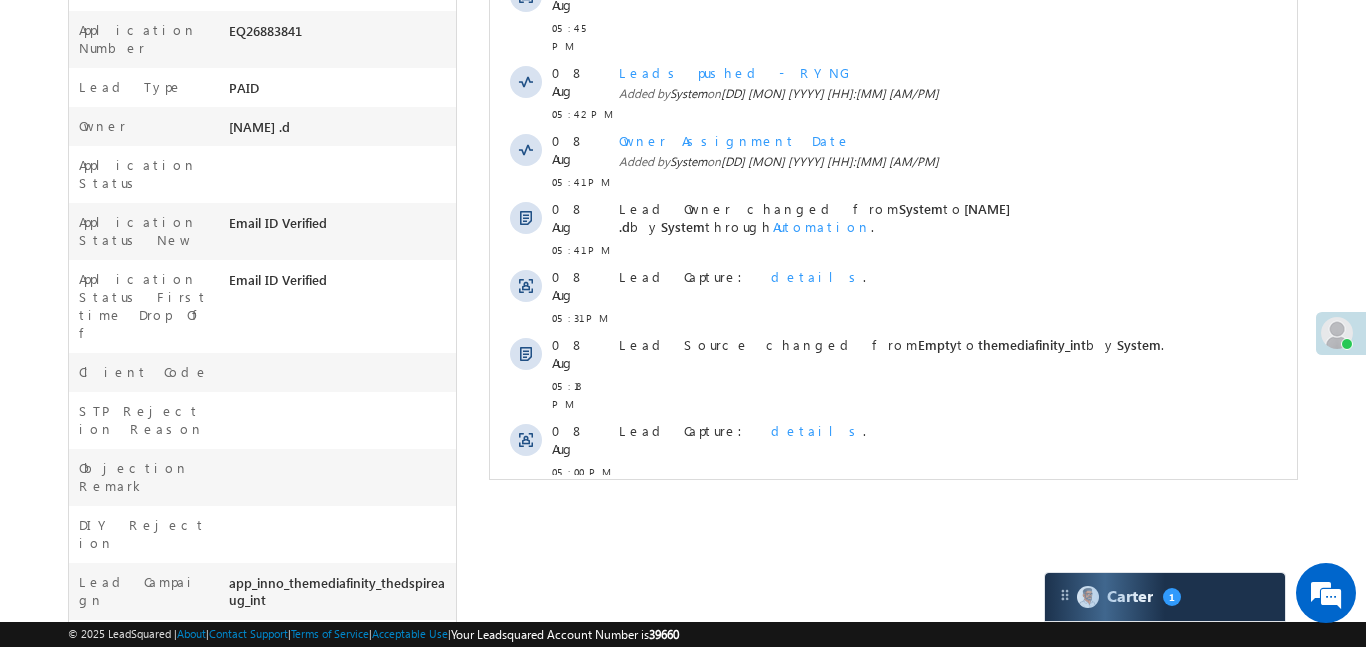 scroll, scrollTop: 633, scrollLeft: 0, axis: vertical 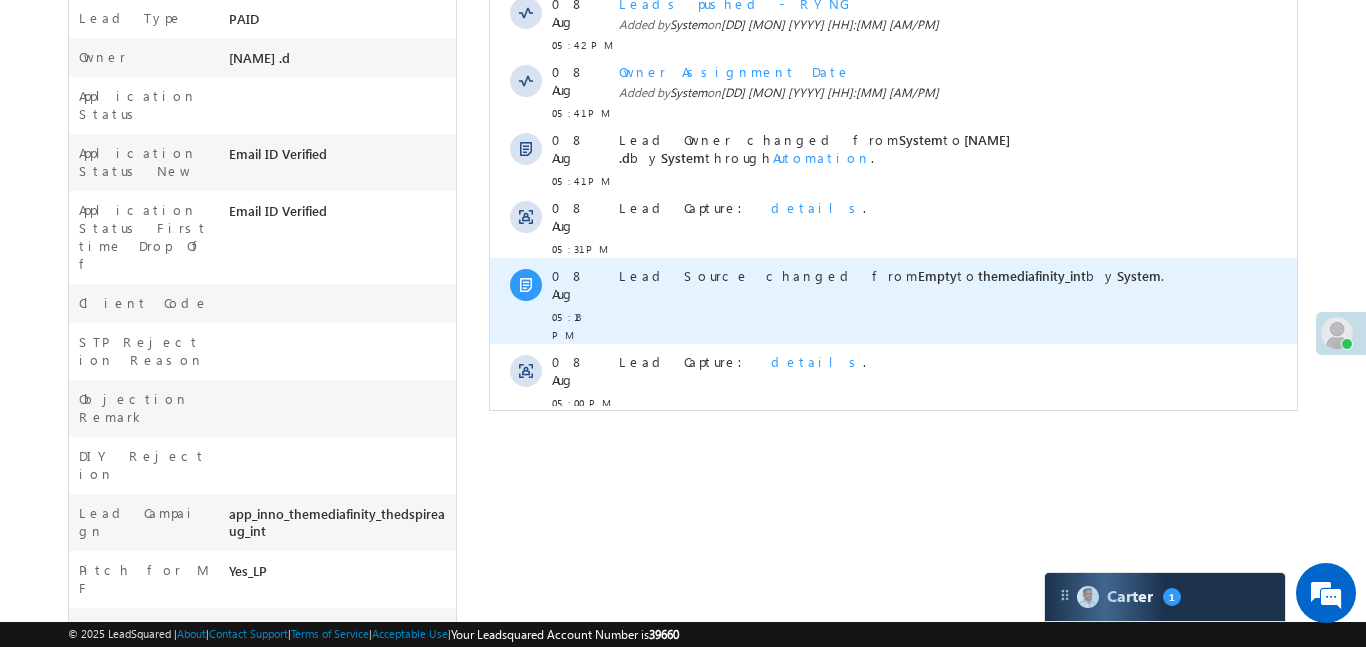 click on "Lead Source changed from  Empty  to  themediafinity_int  by  System ." at bounding box center [913, 301] 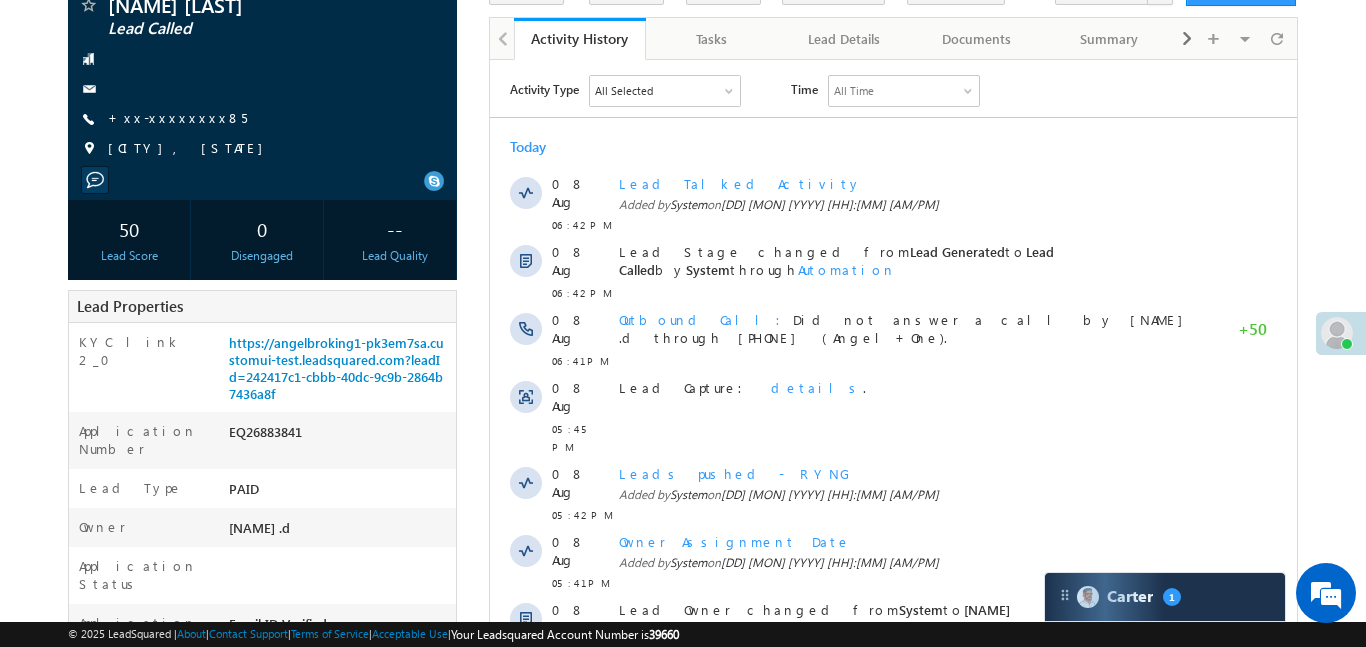 scroll, scrollTop: 105, scrollLeft: 0, axis: vertical 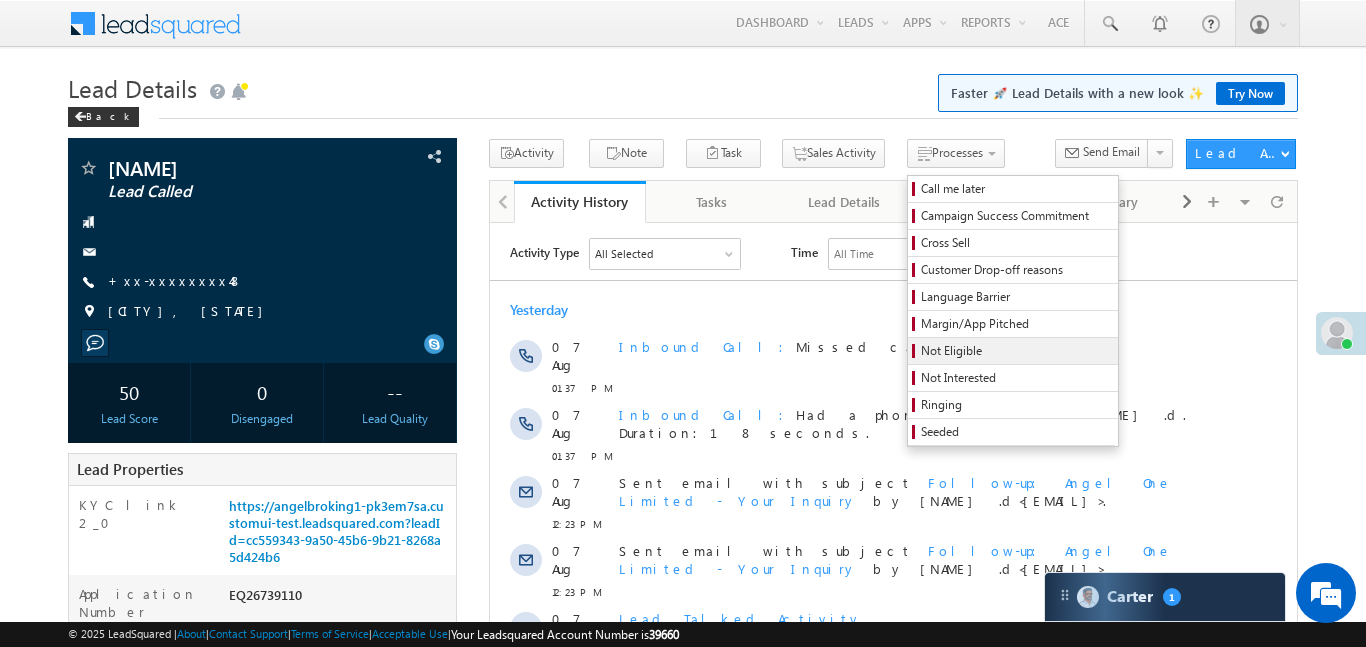 click on "Not Eligible" at bounding box center (1016, 351) 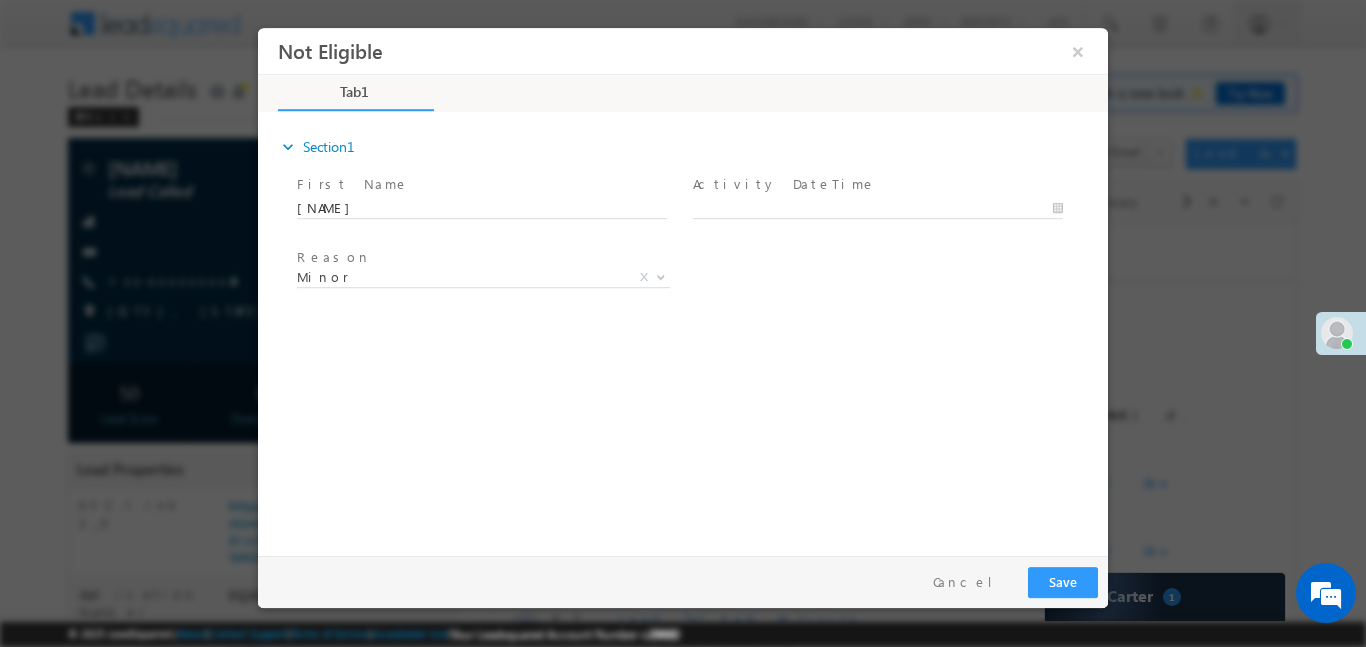 scroll, scrollTop: 0, scrollLeft: 0, axis: both 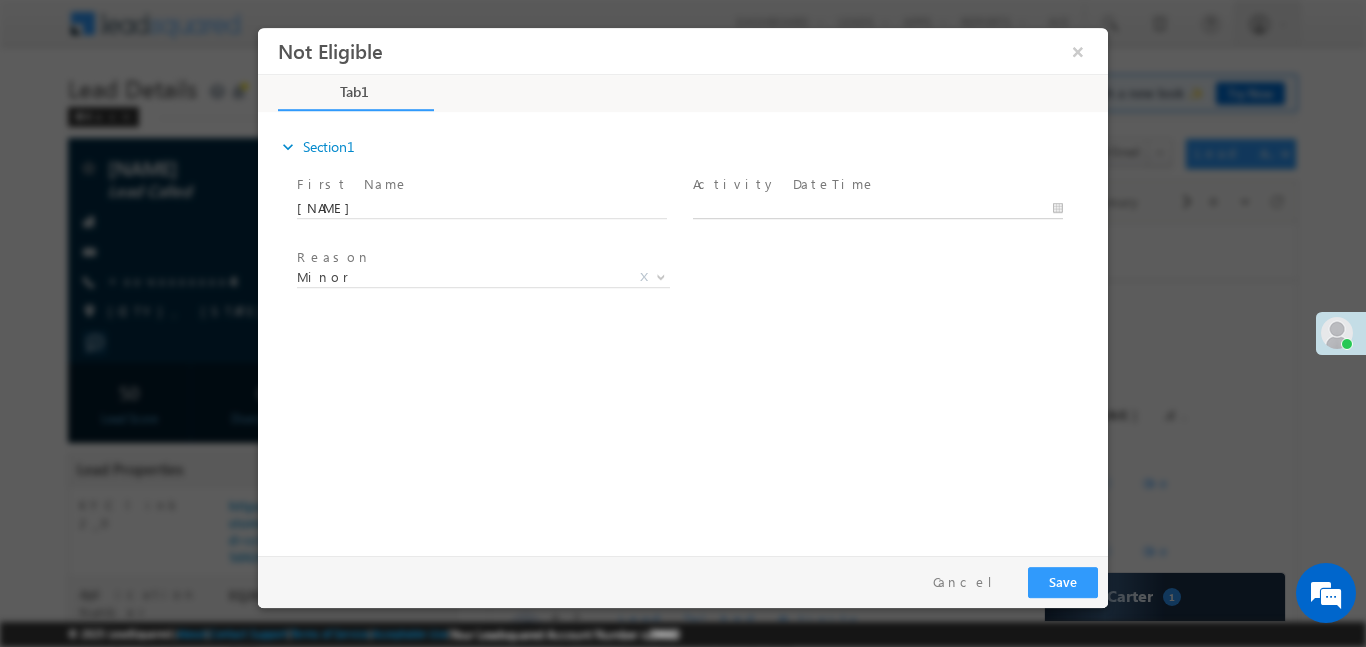 click at bounding box center [878, 208] 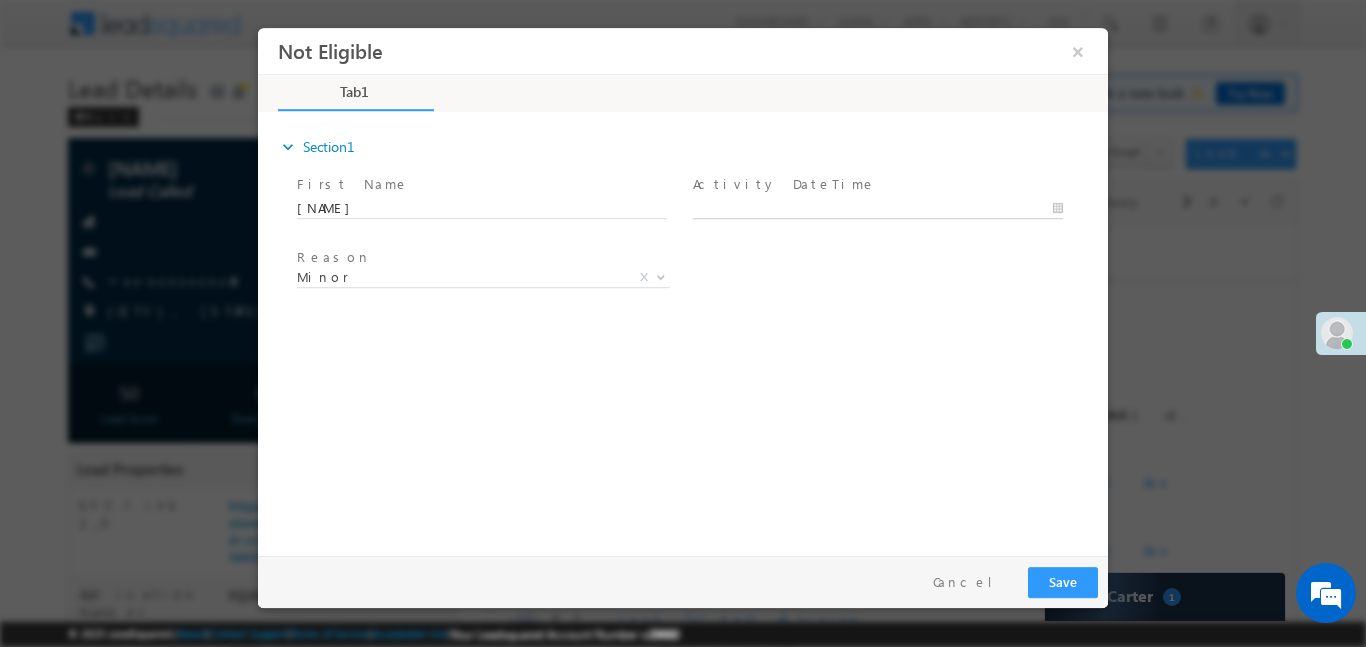 type on "[DATE] [TIME]" 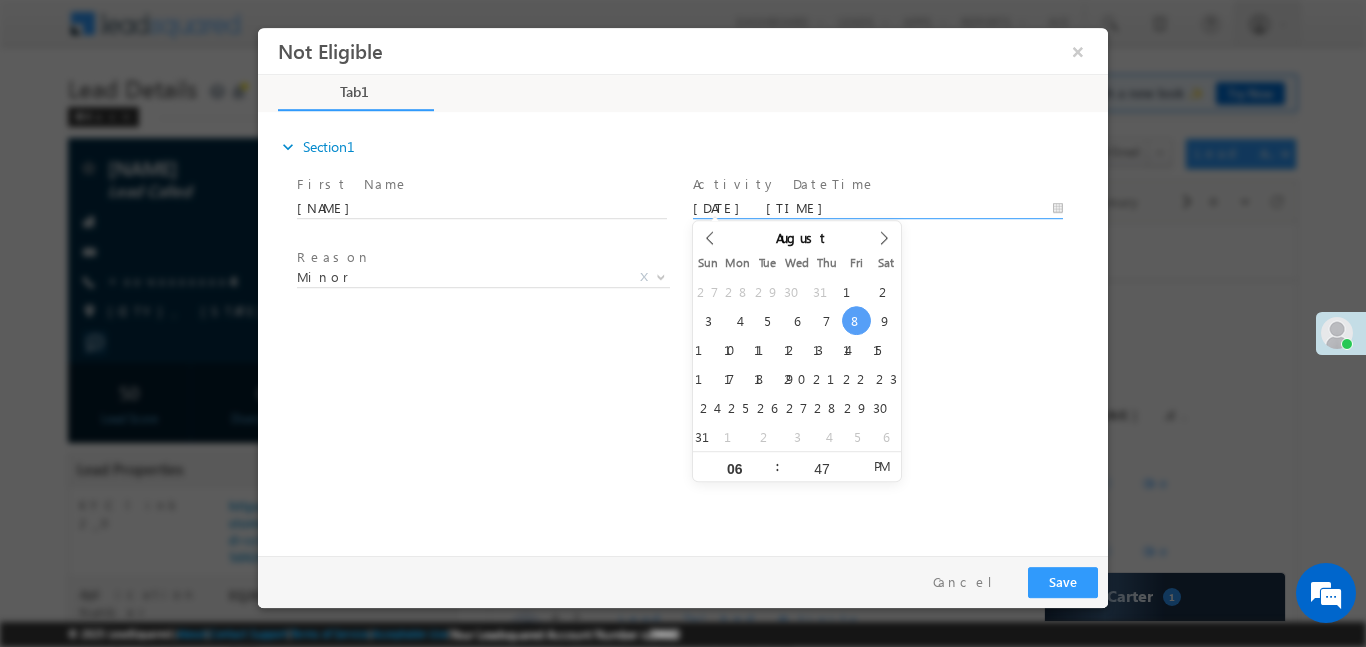 click on "expand_more Section1
First Name
*" at bounding box center (688, 330) 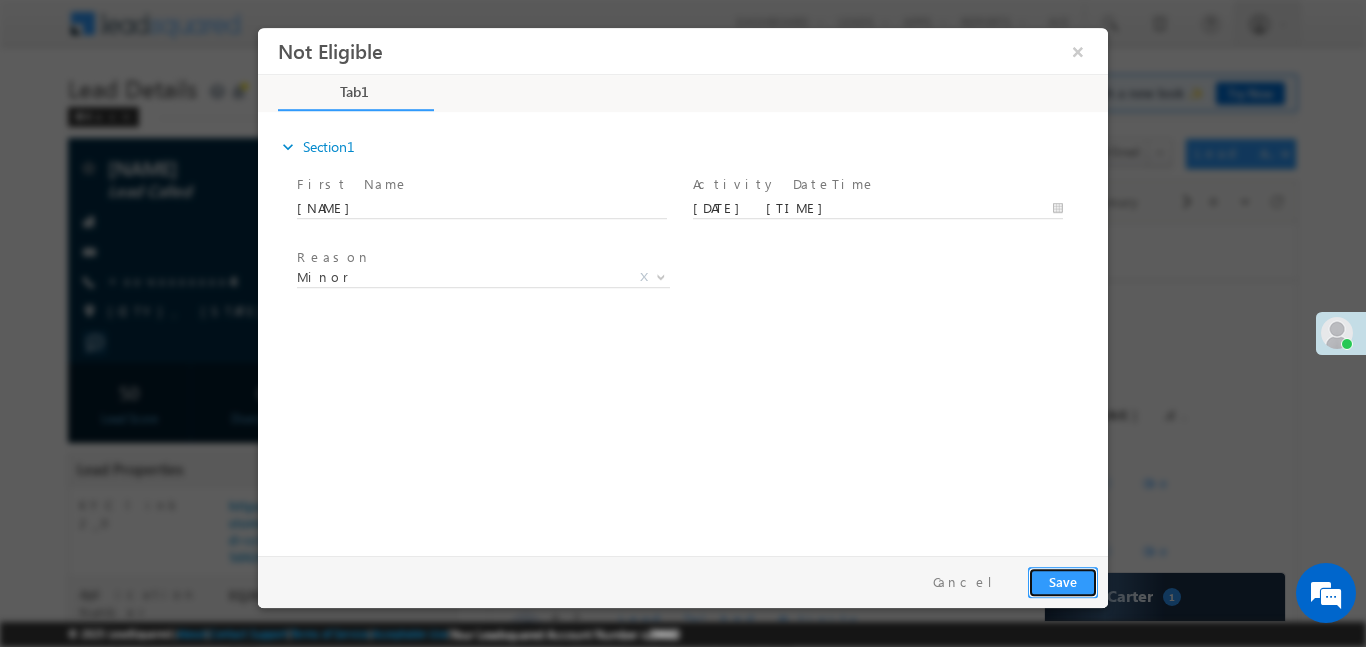 click on "Save" at bounding box center [1063, 581] 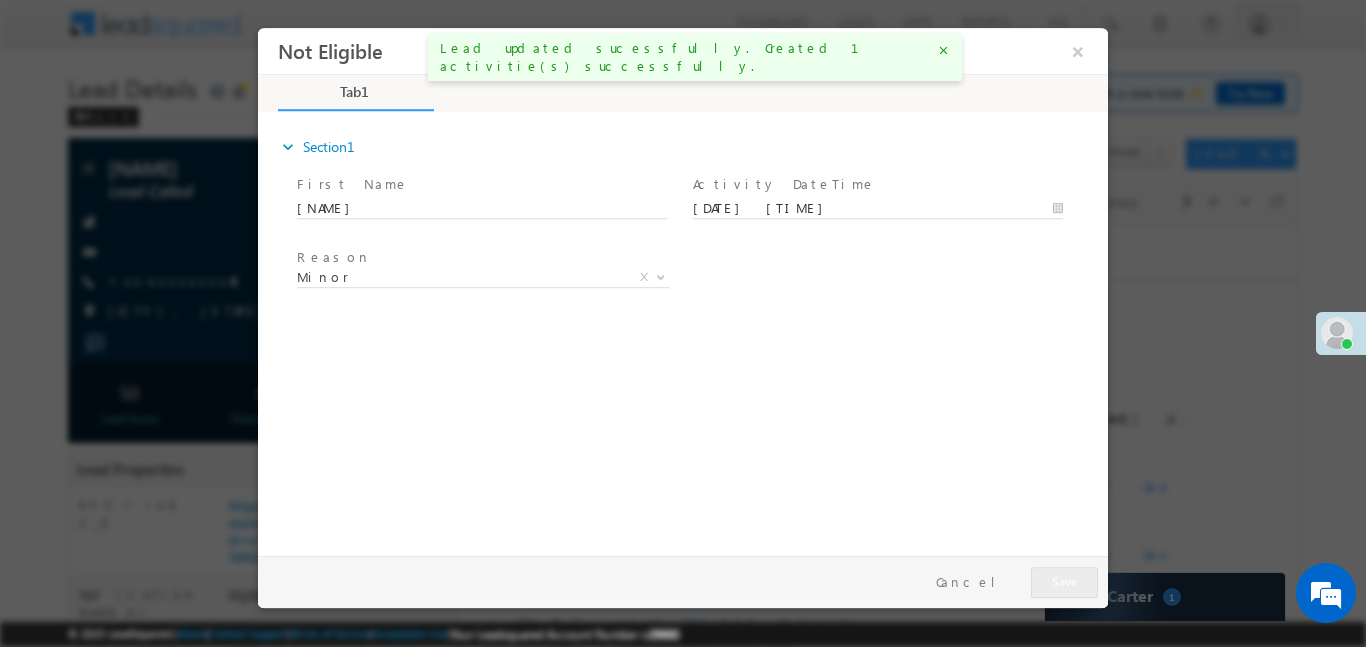 scroll, scrollTop: 0, scrollLeft: 0, axis: both 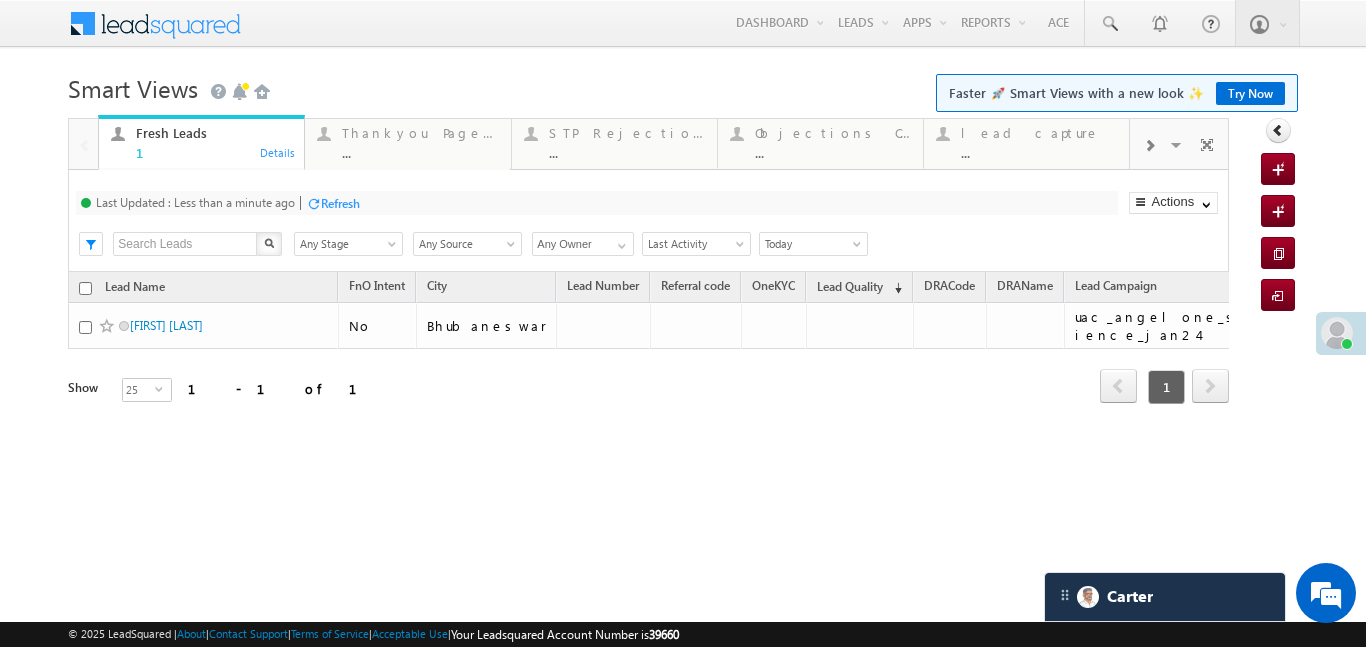 click at bounding box center [1149, 144] 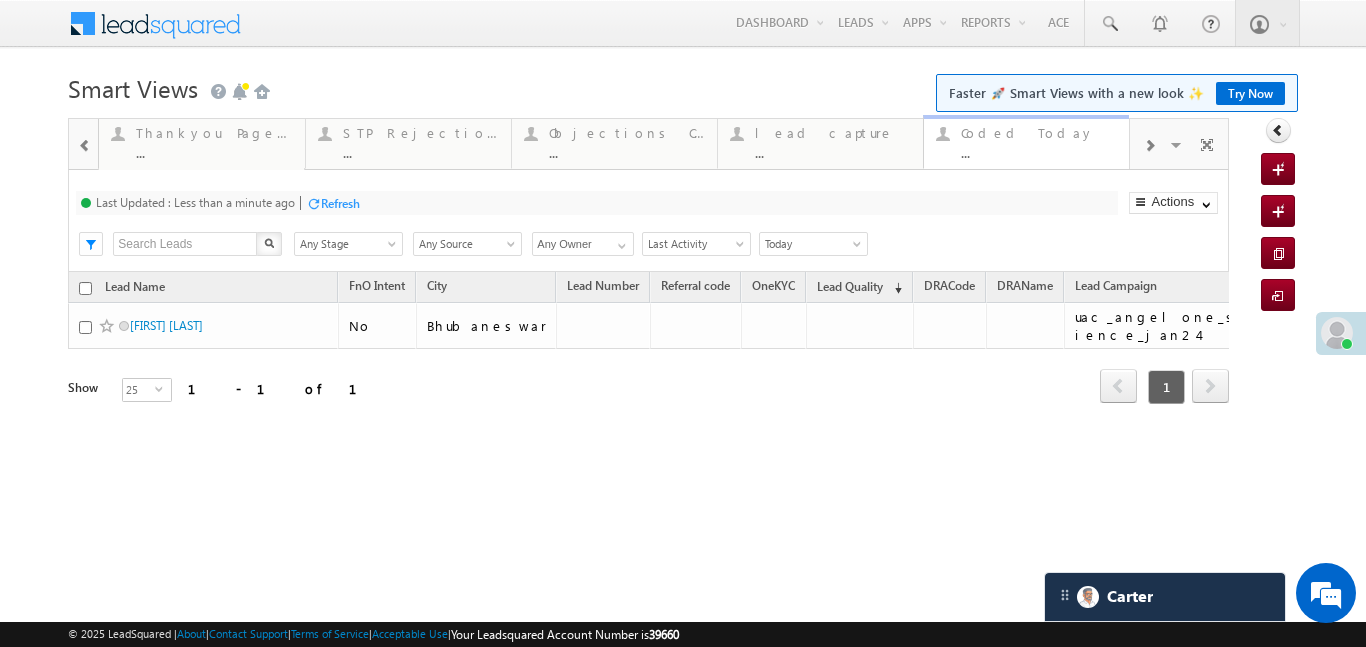 click on "Coded Today" at bounding box center [1039, 133] 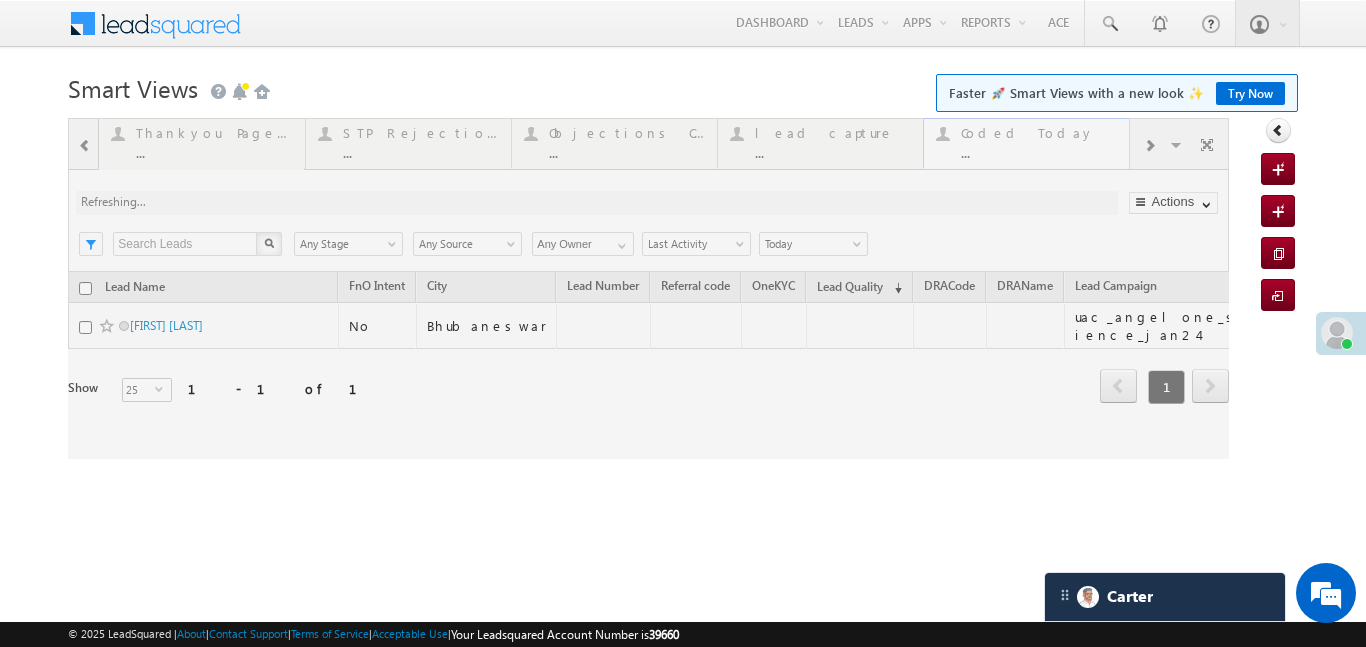 click at bounding box center (648, 288) 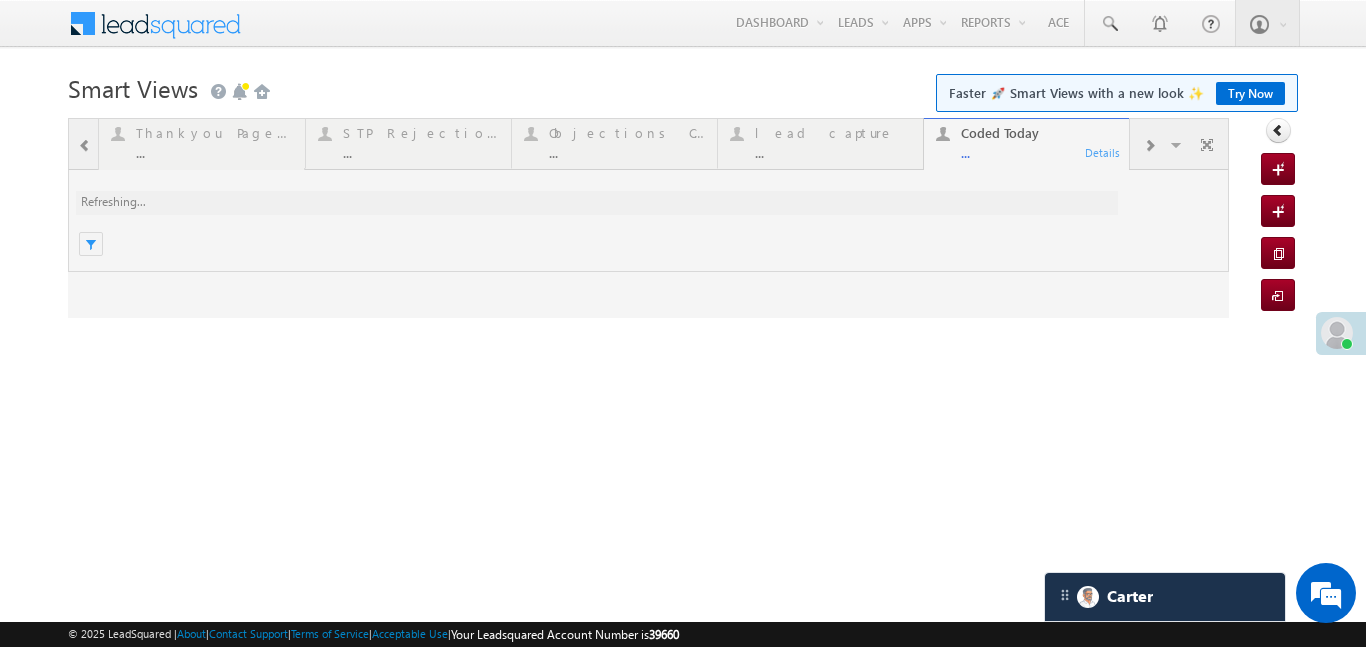 scroll, scrollTop: 0, scrollLeft: 0, axis: both 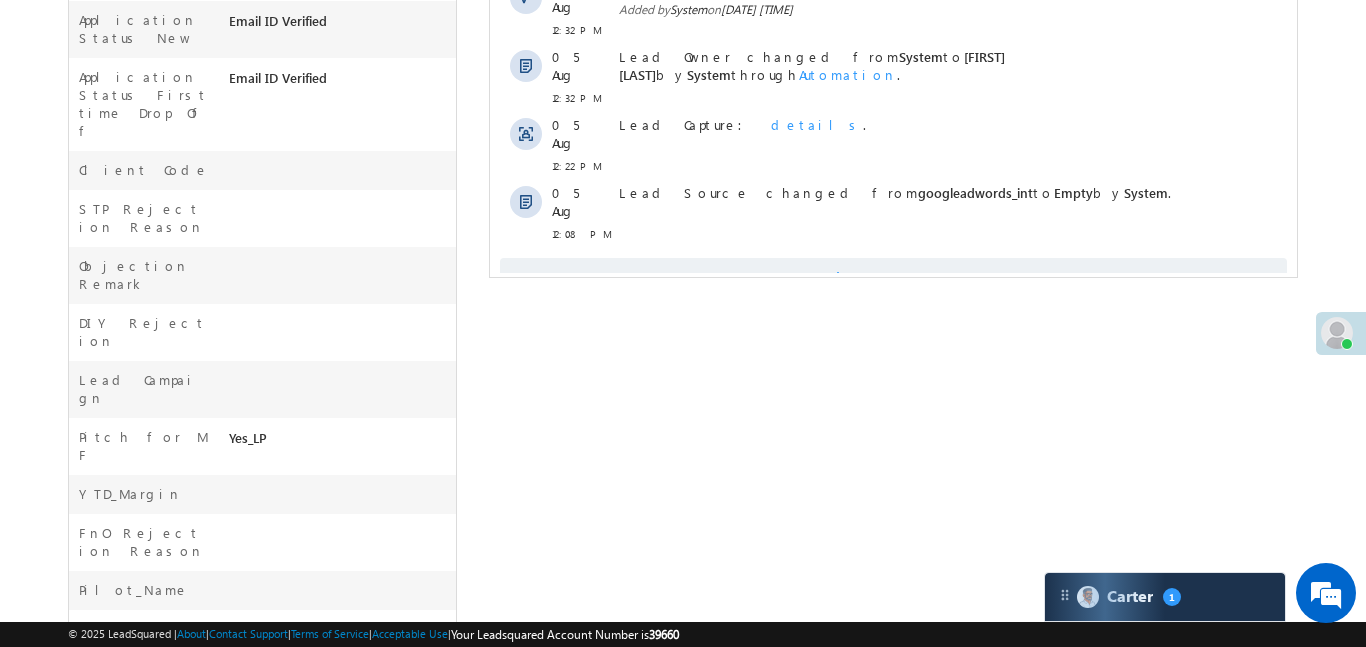 click on "Show More" at bounding box center (892, 278) 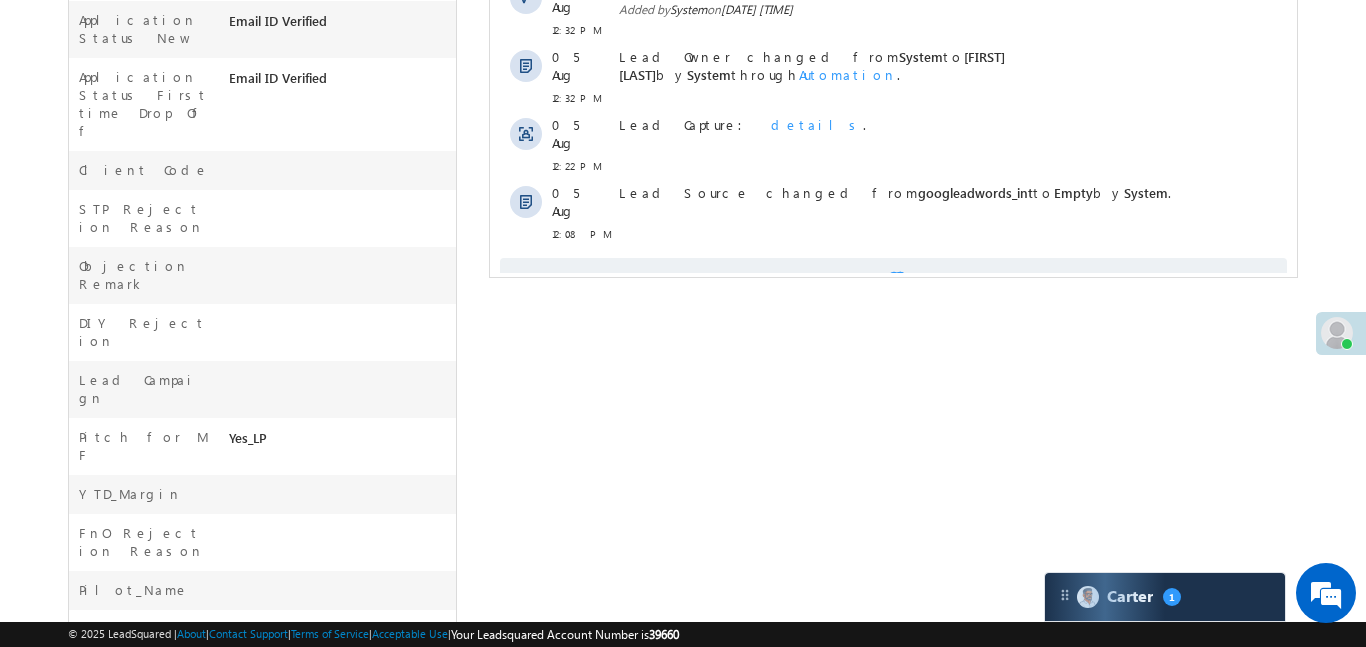 click on "Show More" at bounding box center [892, 278] 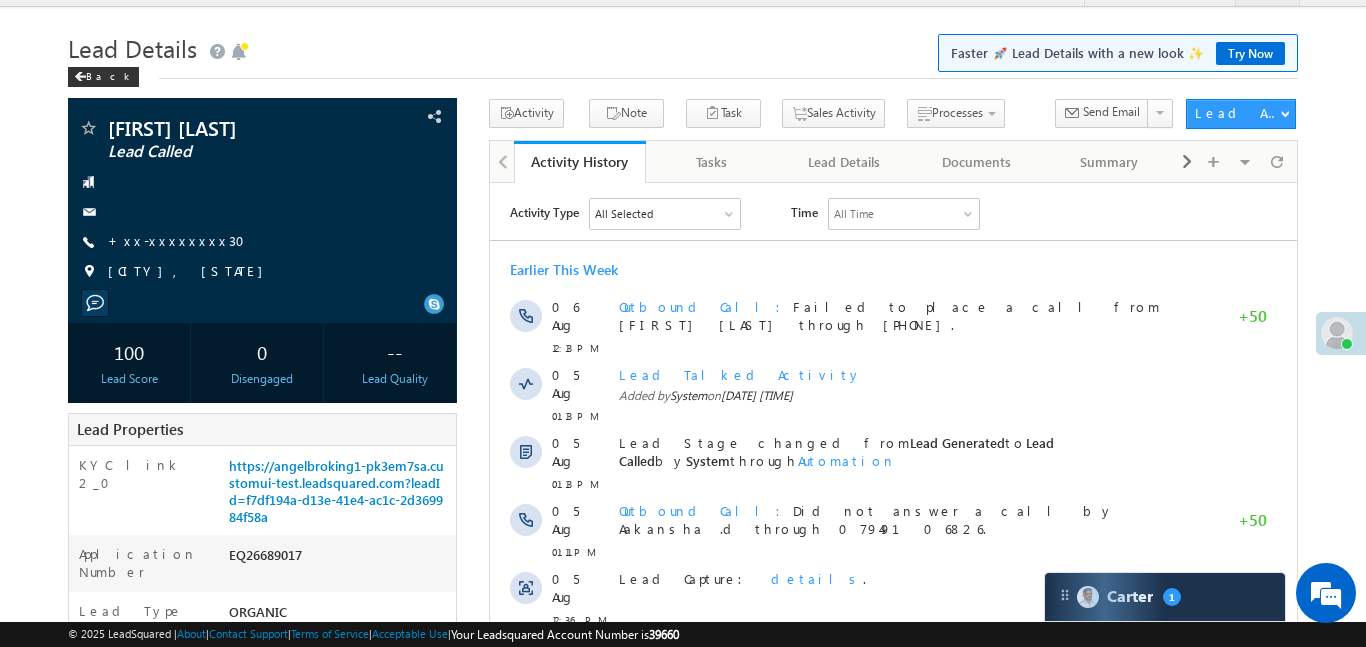 scroll, scrollTop: 8, scrollLeft: 0, axis: vertical 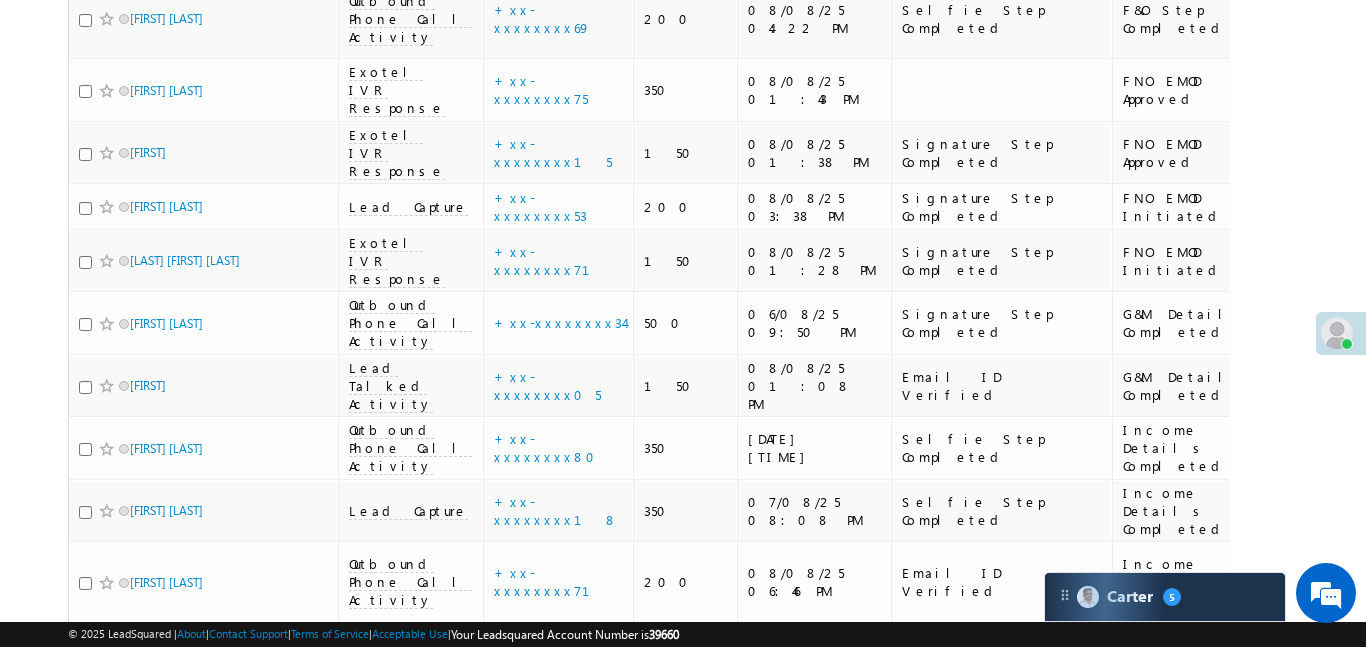 click on "+xx-xxxxxxxx12" at bounding box center (557, 1012) 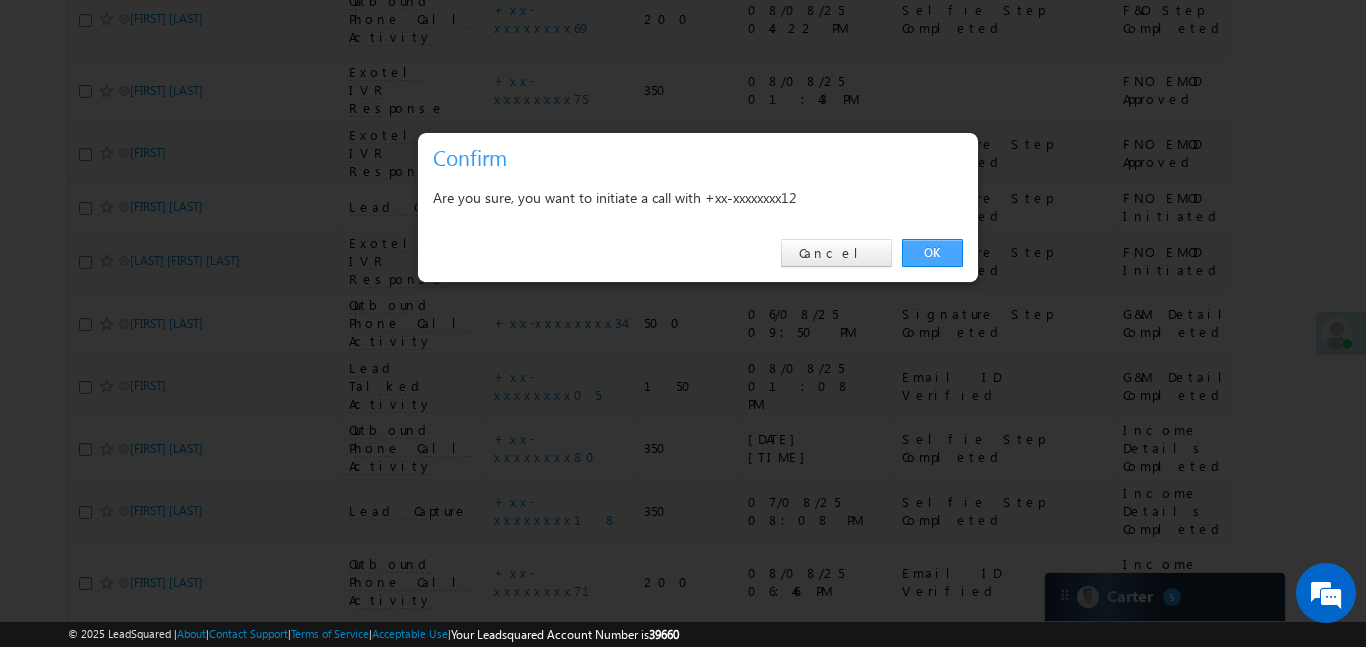 click on "OK" at bounding box center (932, 253) 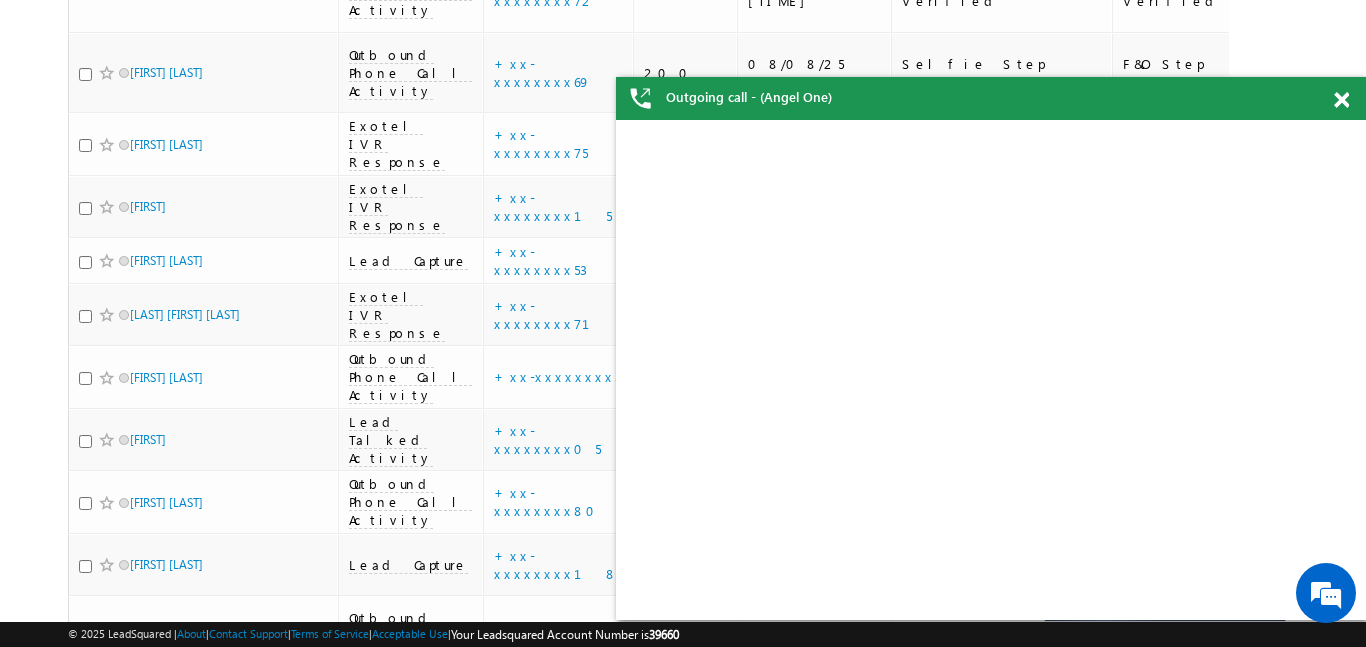 scroll, scrollTop: 6297, scrollLeft: 0, axis: vertical 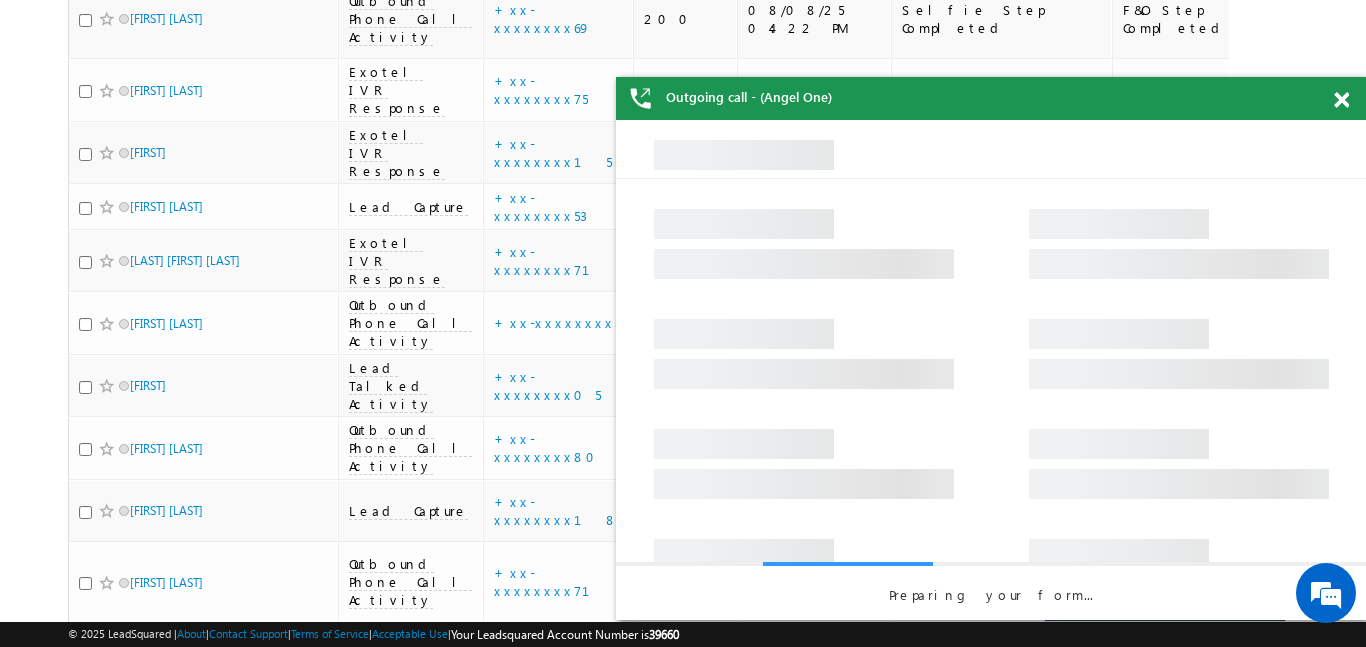 click on "+xx-xxxxxxxx21" at bounding box center [557, 824] 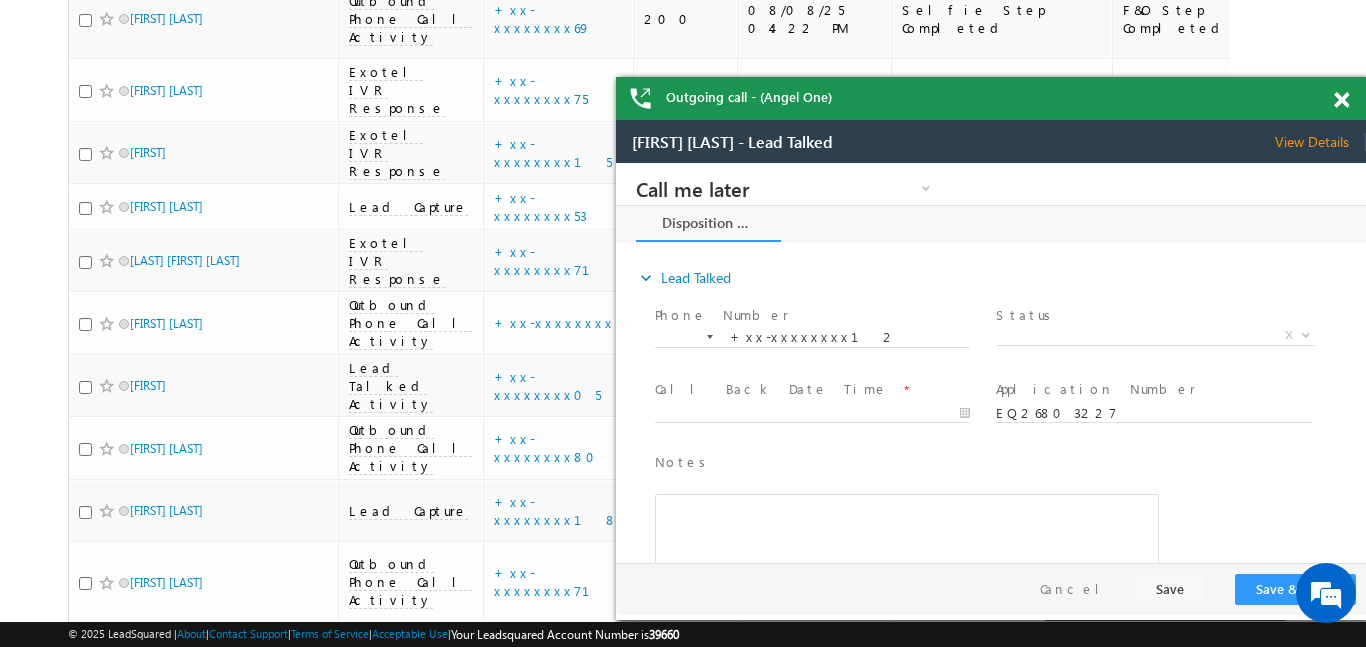 scroll, scrollTop: 0, scrollLeft: 0, axis: both 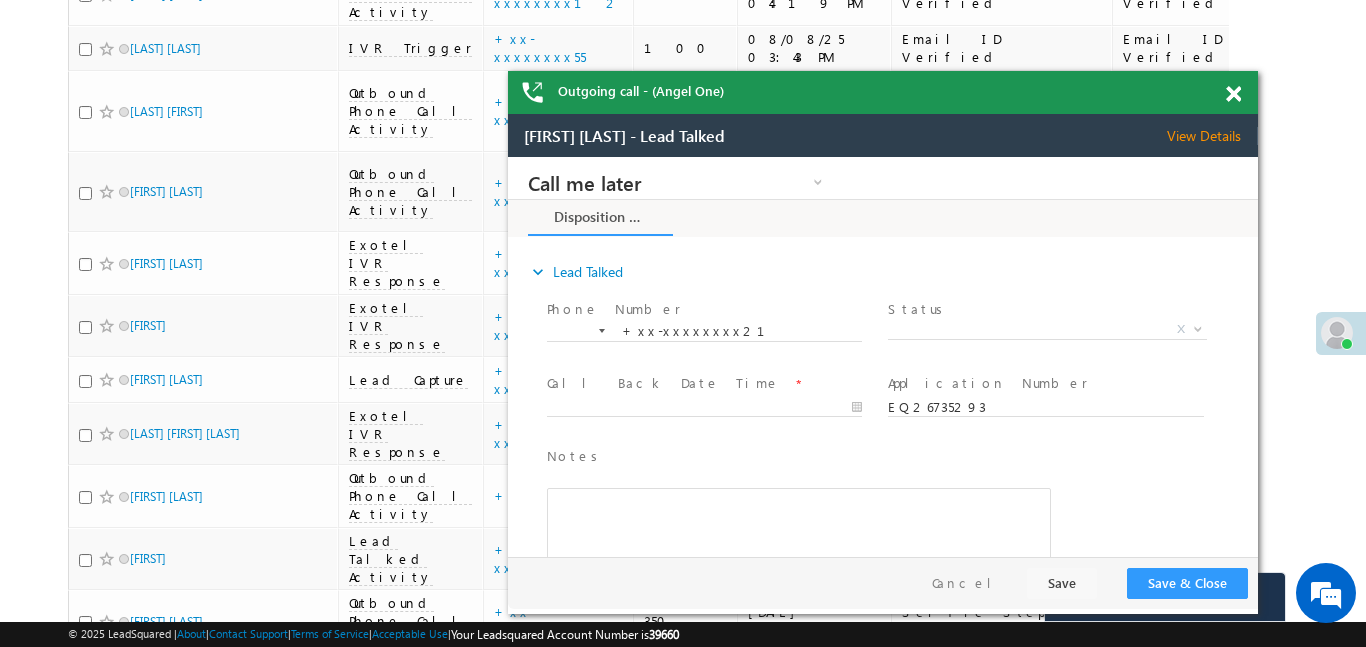 drag, startPoint x: 885, startPoint y: 113, endPoint x: 874, endPoint y: 112, distance: 11.045361 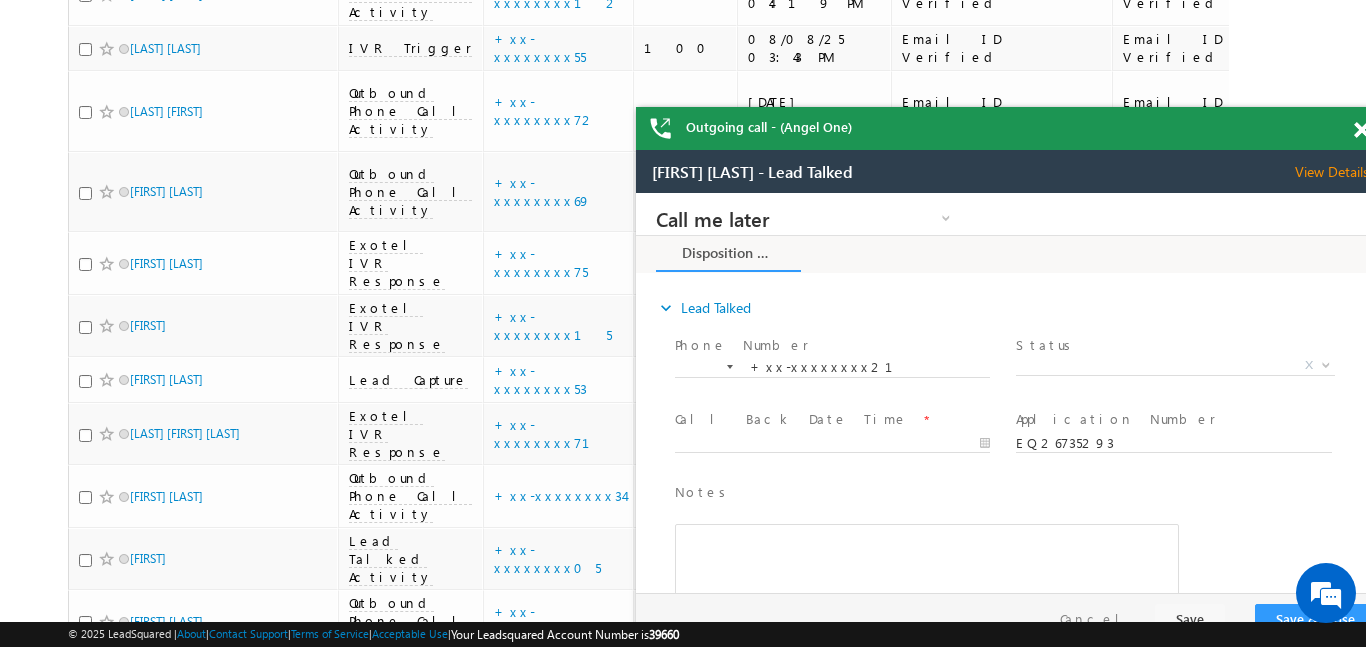 click on "Outgoing call -  (Angel One)" at bounding box center [1011, 128] 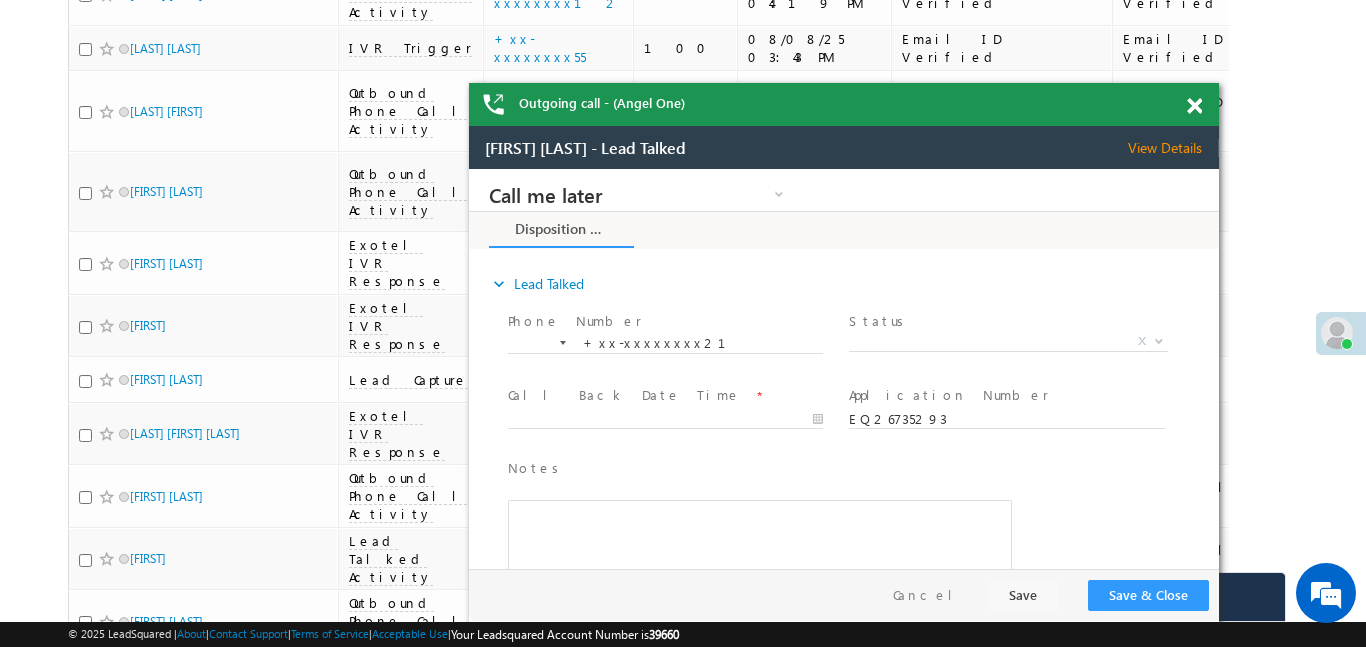 drag, startPoint x: 1259, startPoint y: 126, endPoint x: 1165, endPoint y: 117, distance: 94.42987 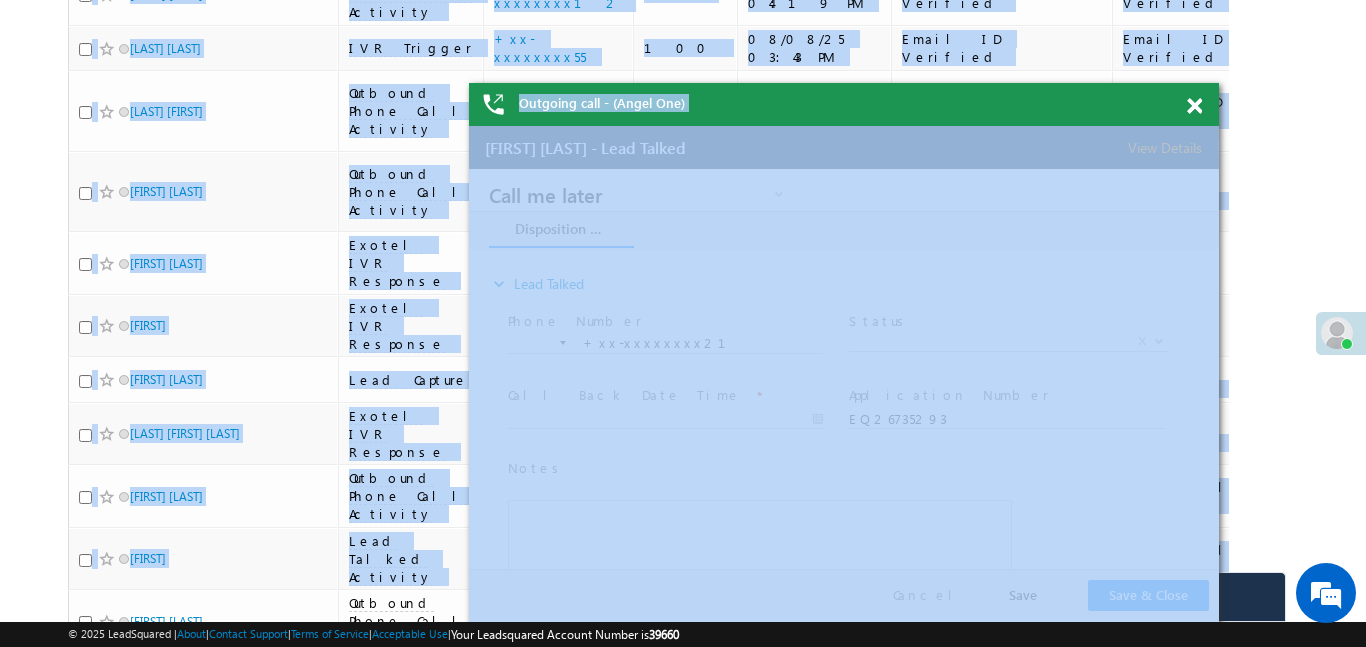 click at bounding box center (1194, 106) 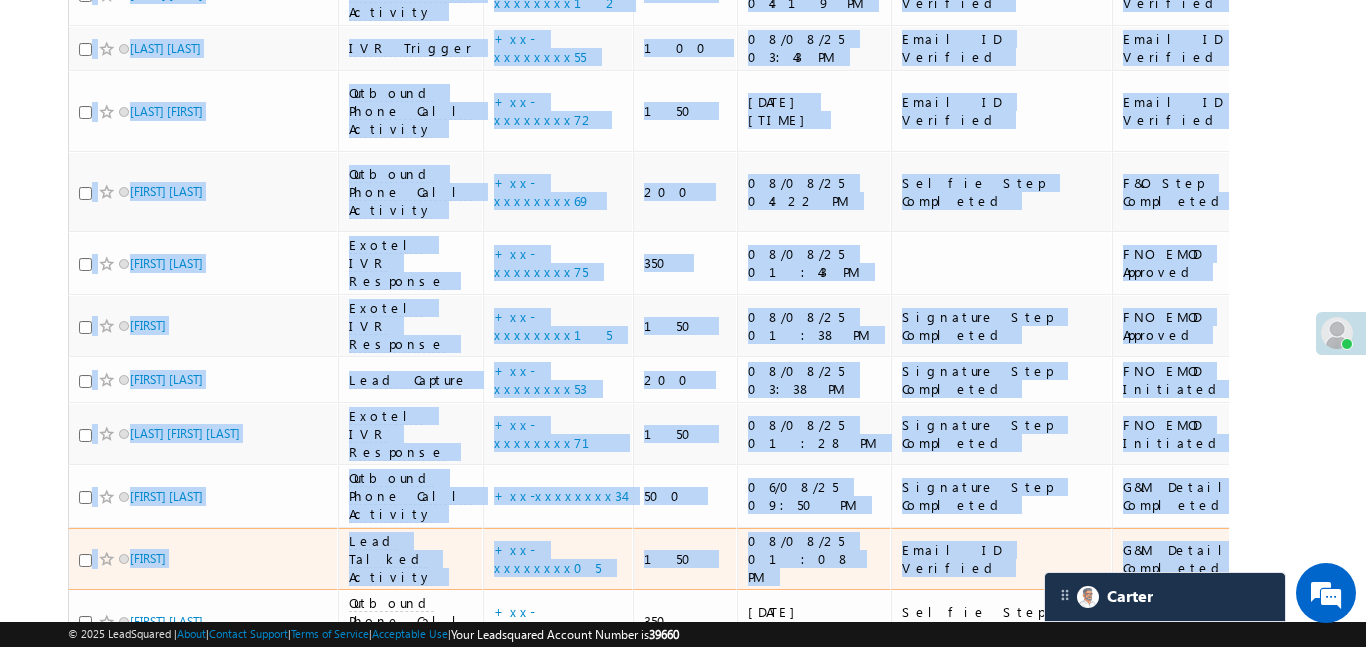 click on "Search Leads X ?   174 results found
Advanced Search
Advanced Search
Advanced search results
Actions" at bounding box center [682, -137] 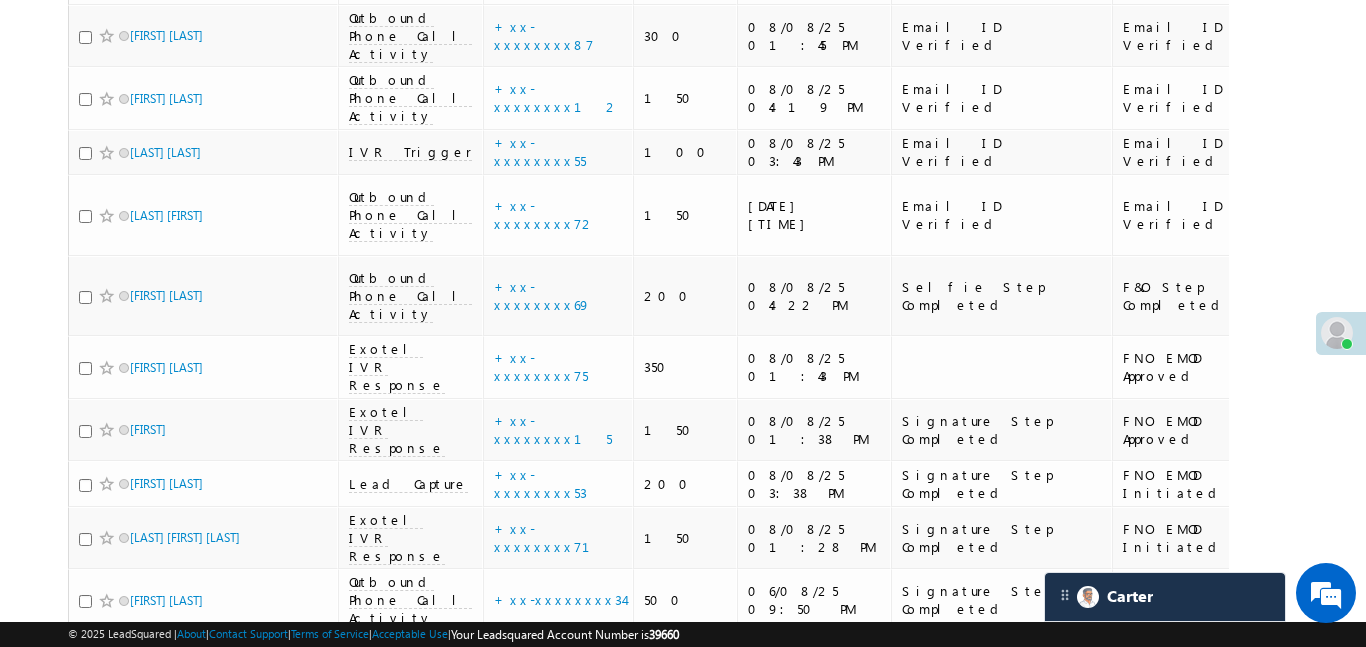 scroll, scrollTop: 6019, scrollLeft: 0, axis: vertical 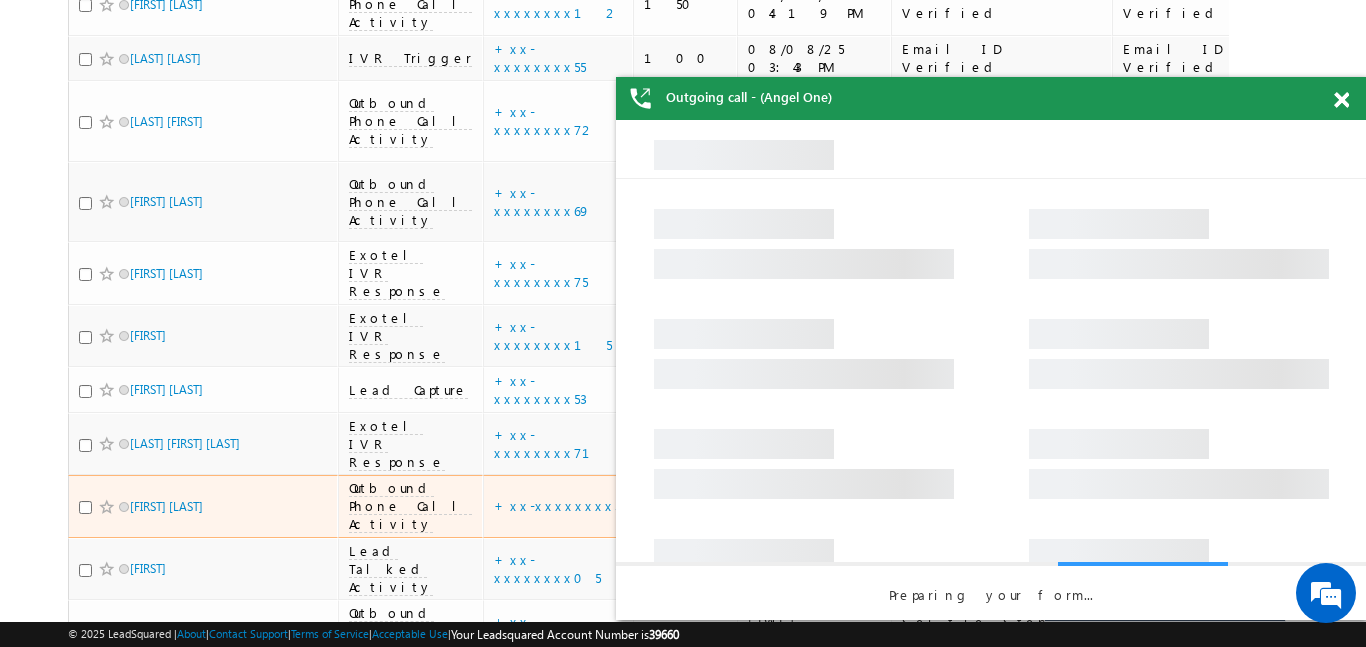 click on "Outgoing call -  (Angel One)" at bounding box center (991, 98) 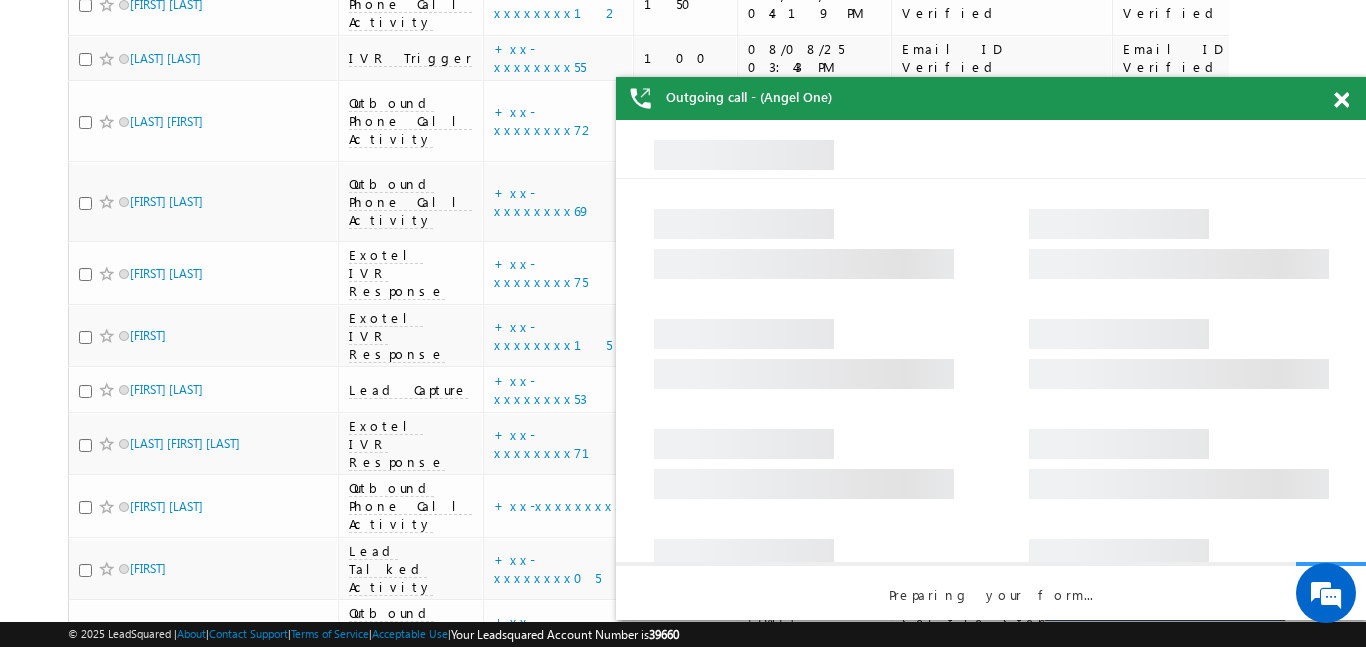 click at bounding box center (1341, 100) 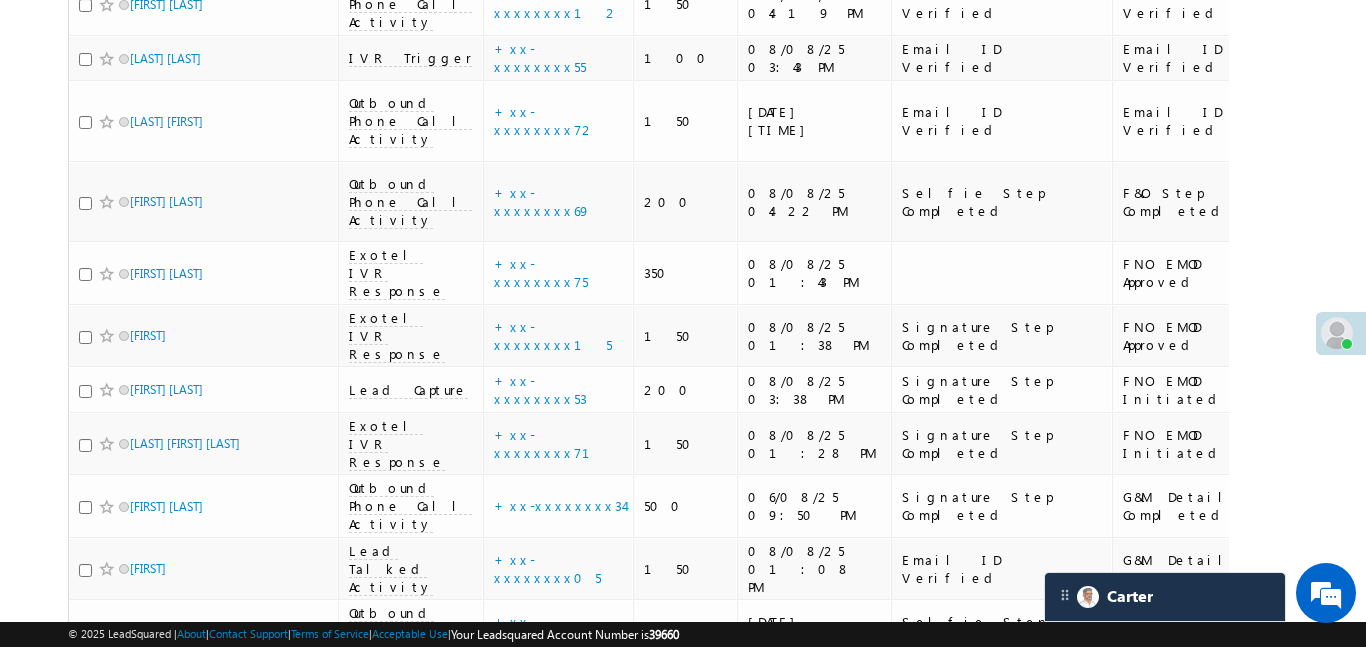 scroll, scrollTop: 5620, scrollLeft: 0, axis: vertical 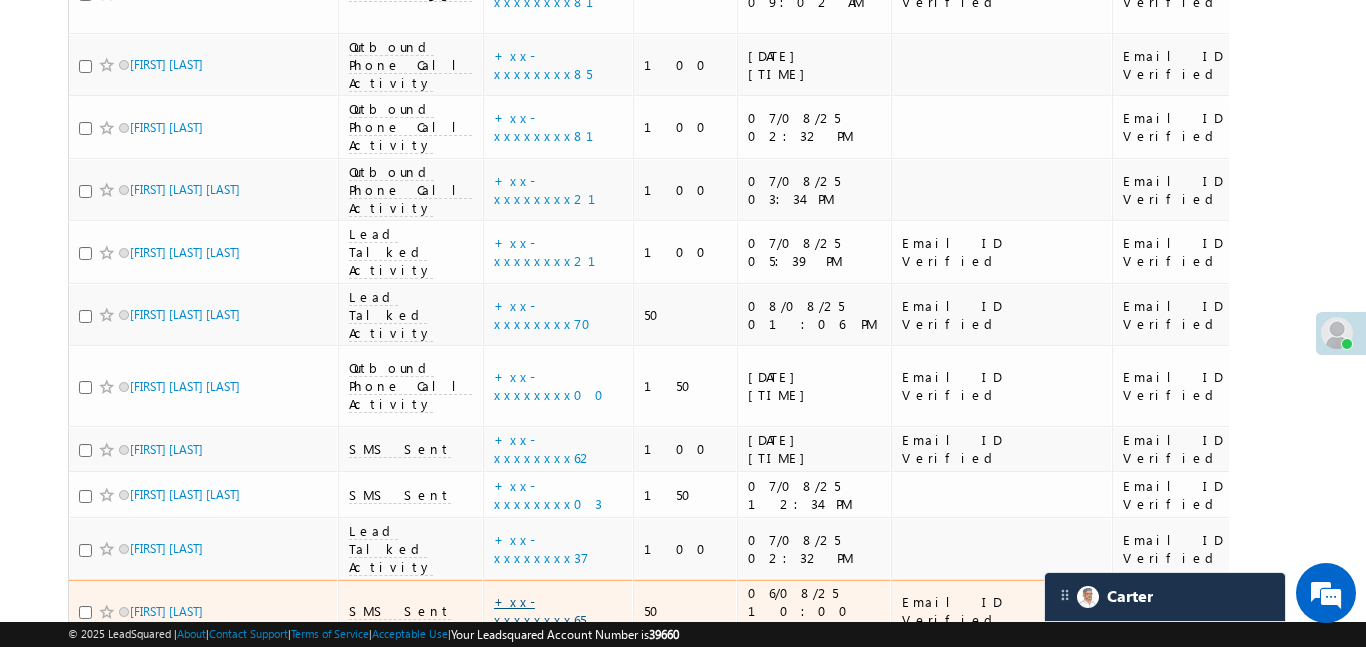 click on "+xx-xxxxxxxx65" at bounding box center (540, 610) 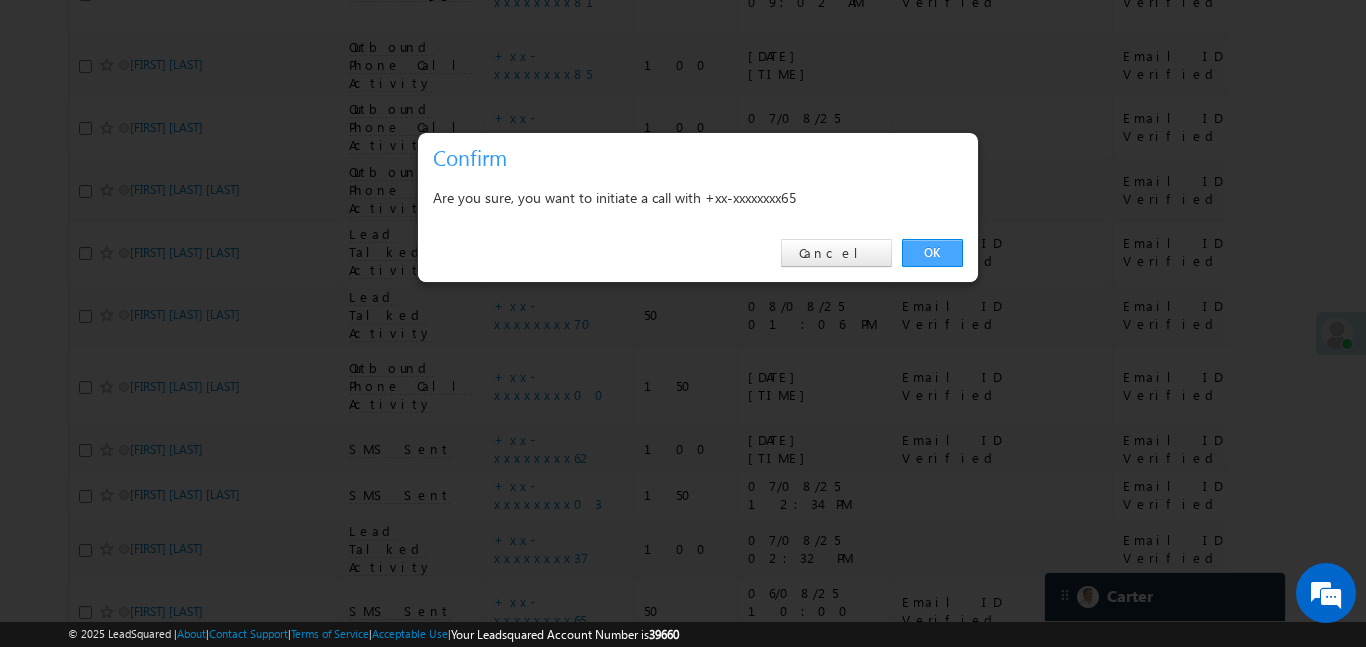 click on "OK" at bounding box center [932, 253] 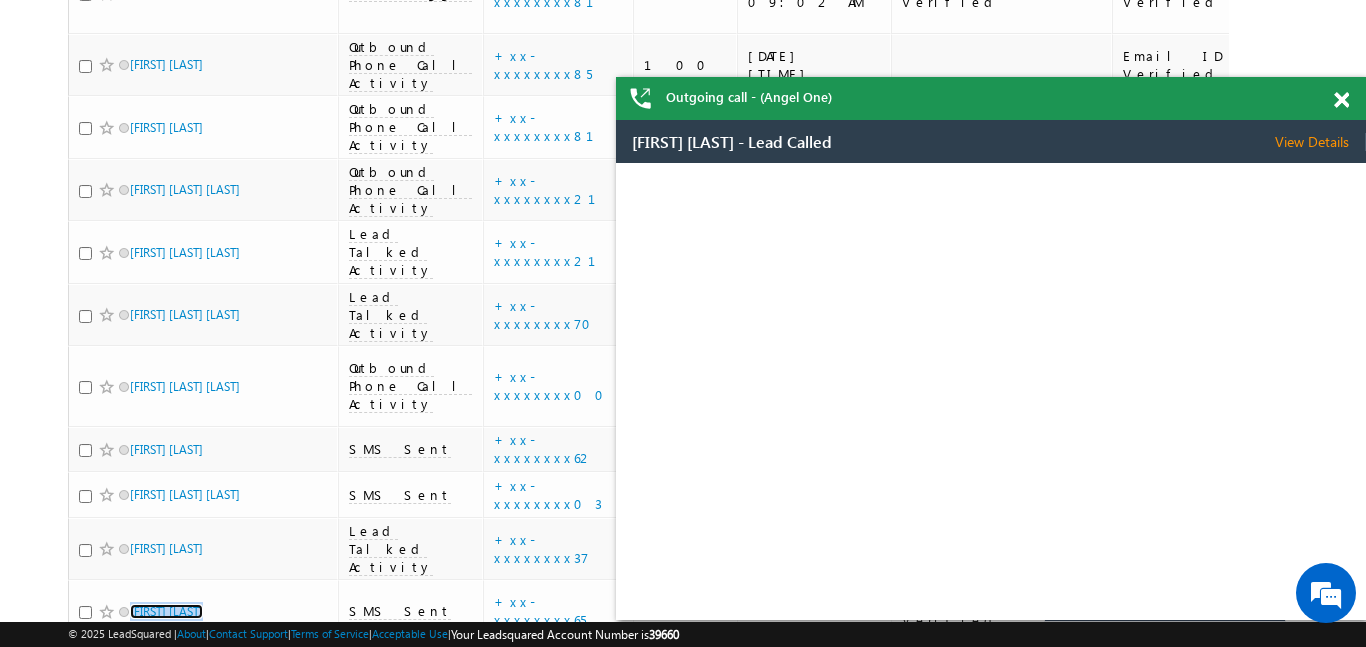 scroll, scrollTop: 0, scrollLeft: 0, axis: both 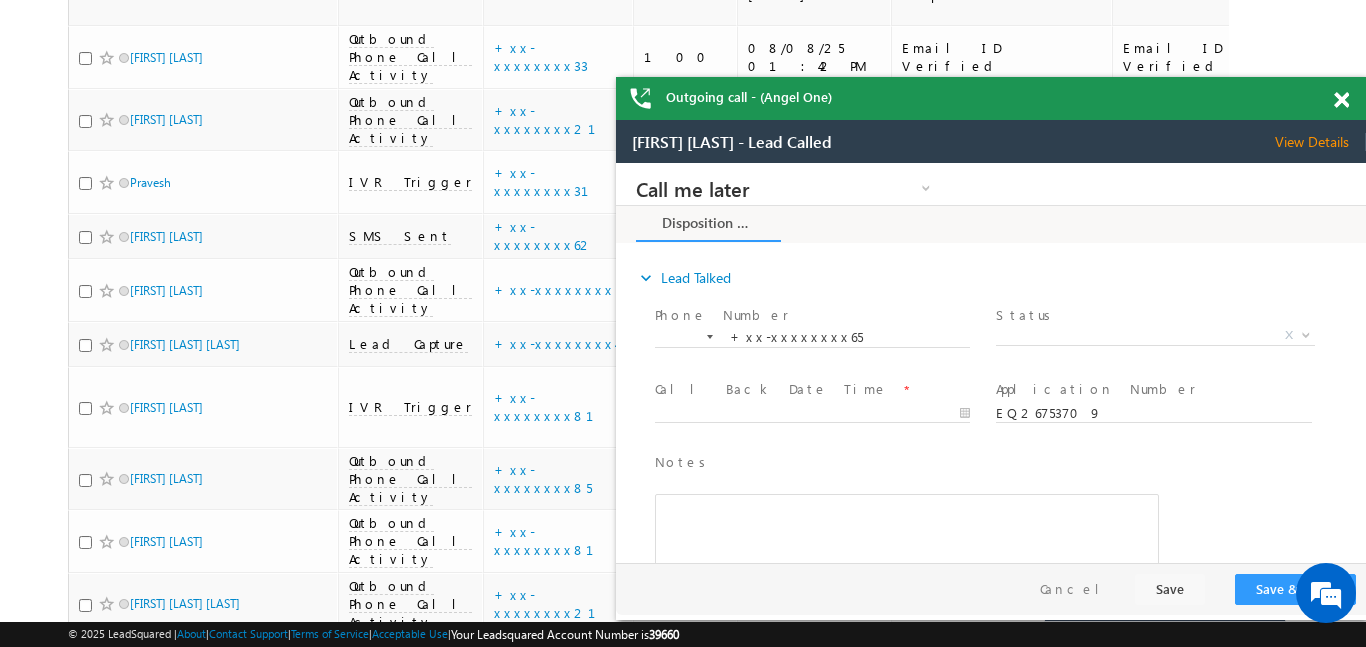 click at bounding box center (1341, 100) 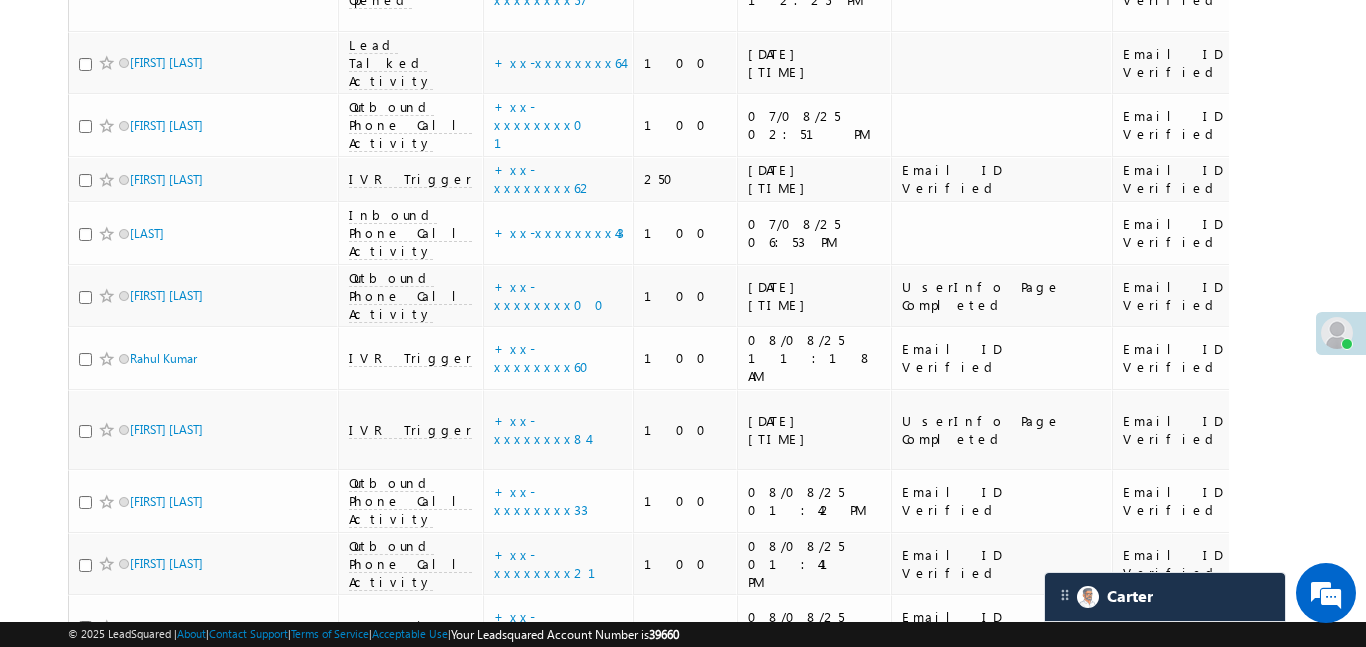 scroll, scrollTop: 4212, scrollLeft: 0, axis: vertical 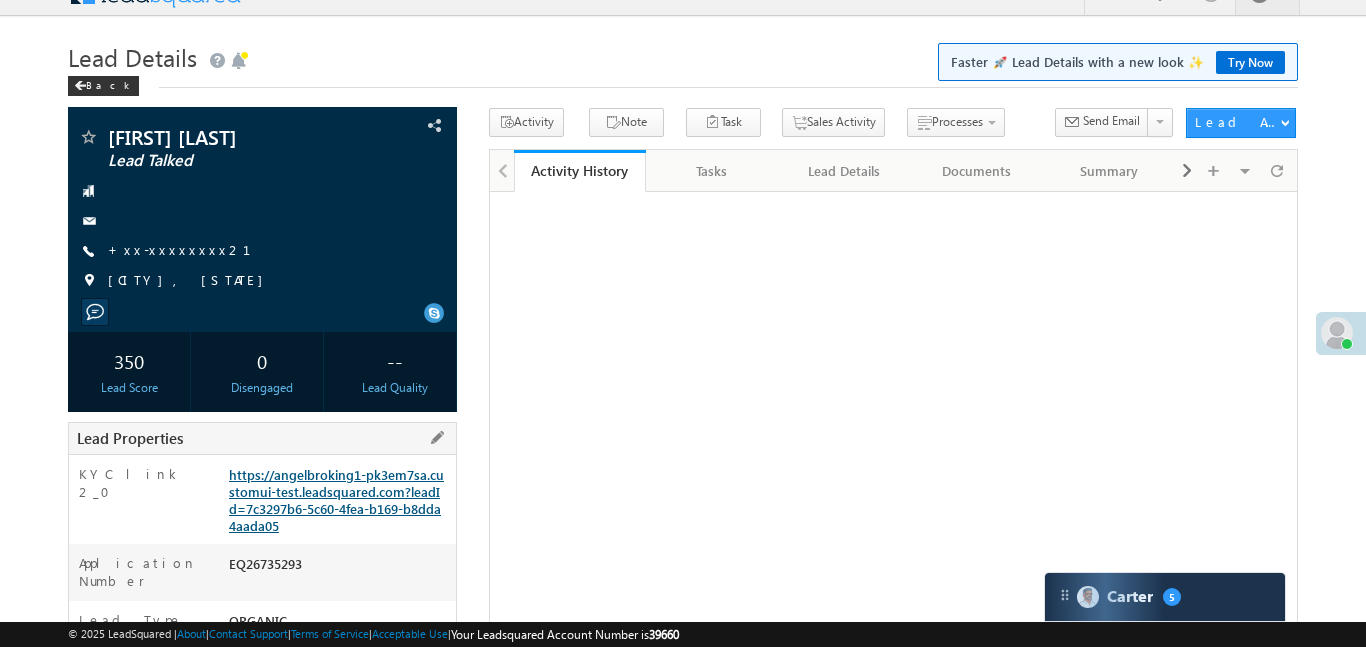 click on "https://angelbroking1-pk3em7sa.customui-test.leadsquared.com?leadId=7c3297b6-5c60-4fea-b169-b8dda4aada05" at bounding box center (336, 500) 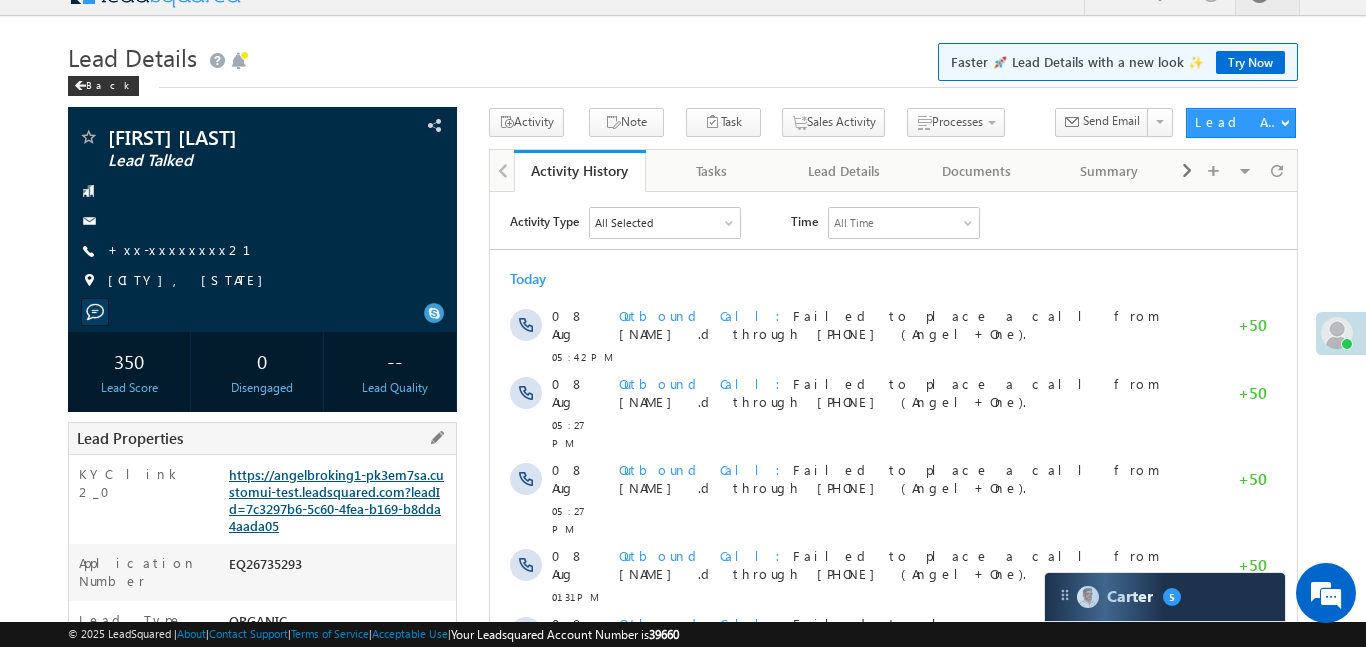 scroll, scrollTop: 0, scrollLeft: 0, axis: both 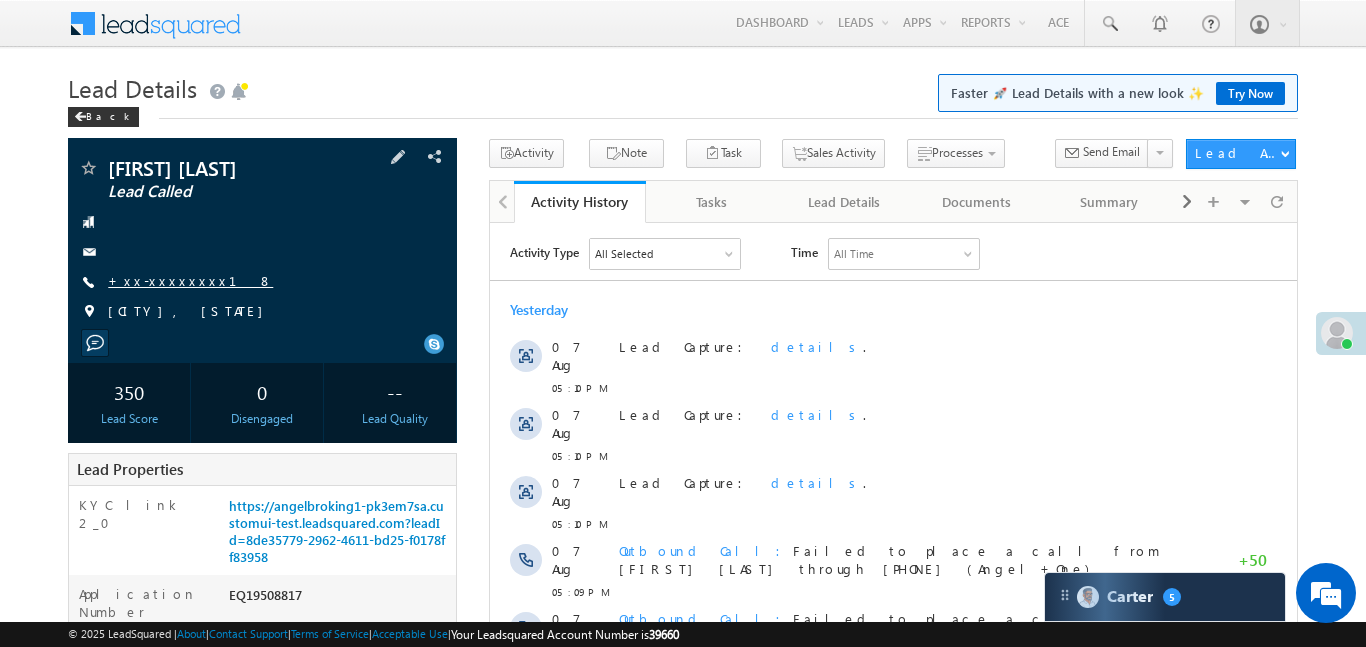 click on "+xx-xxxxxxxx18" at bounding box center (190, 280) 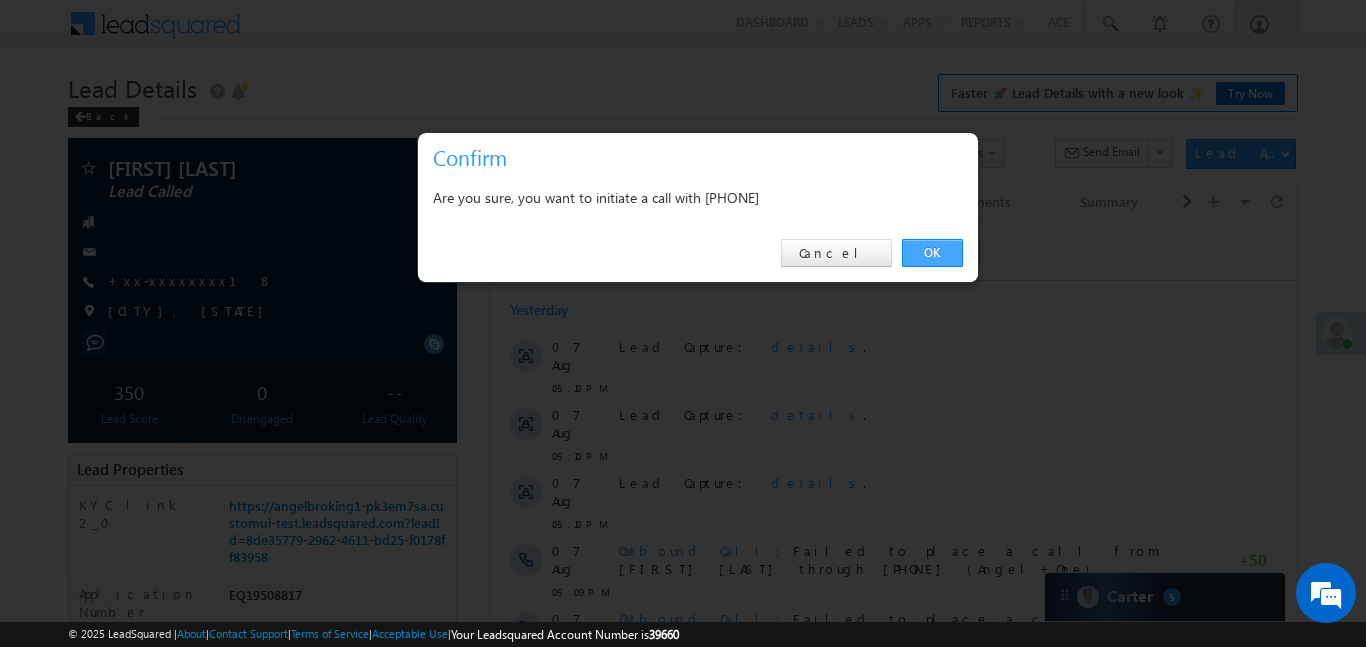 drag, startPoint x: 930, startPoint y: 252, endPoint x: 58, endPoint y: 194, distance: 873.92676 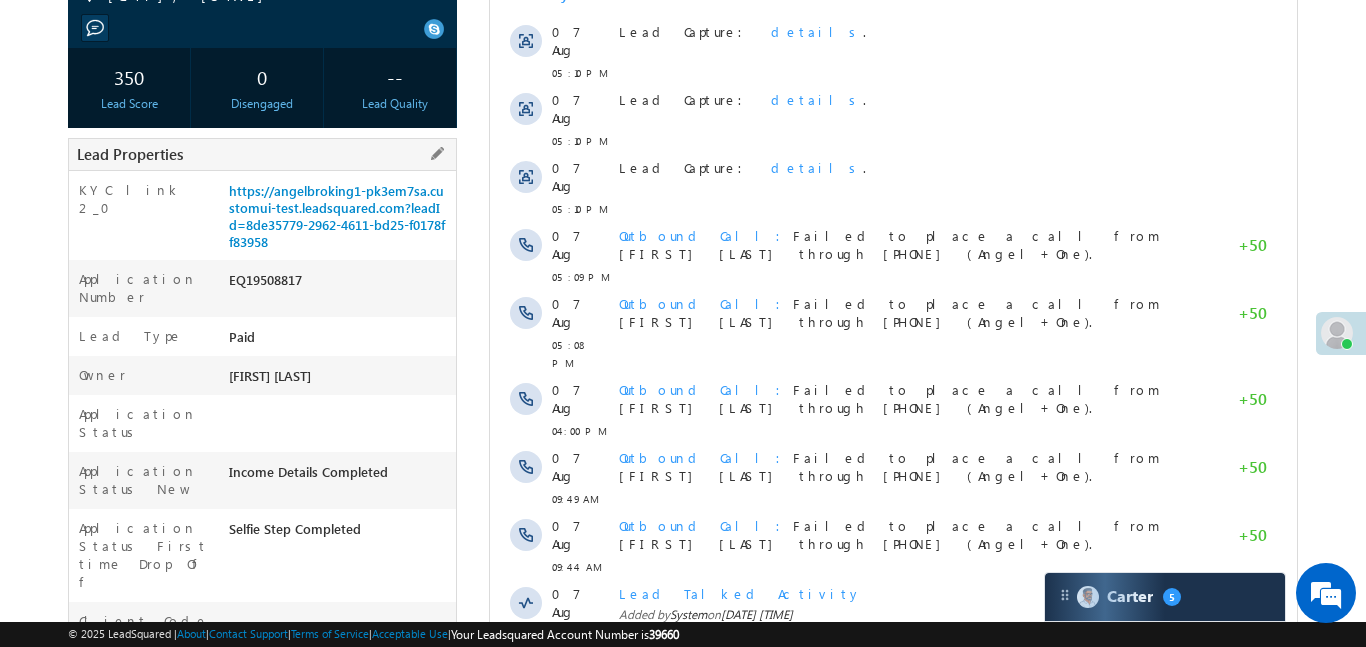 scroll, scrollTop: 365, scrollLeft: 0, axis: vertical 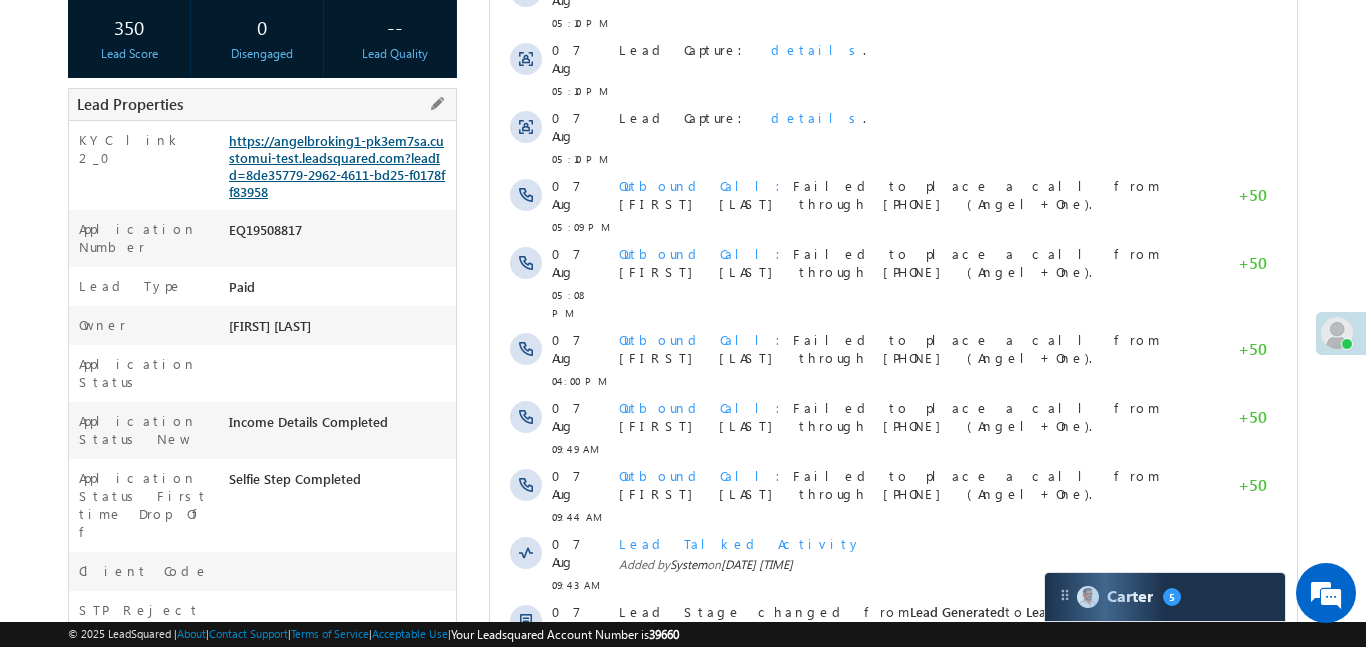 click on "https://angelbroking1-pk3em7sa.customui-test.leadsquared.com?leadId=8de35779-2962-4611-bd25-f0178ff83958" at bounding box center [337, 166] 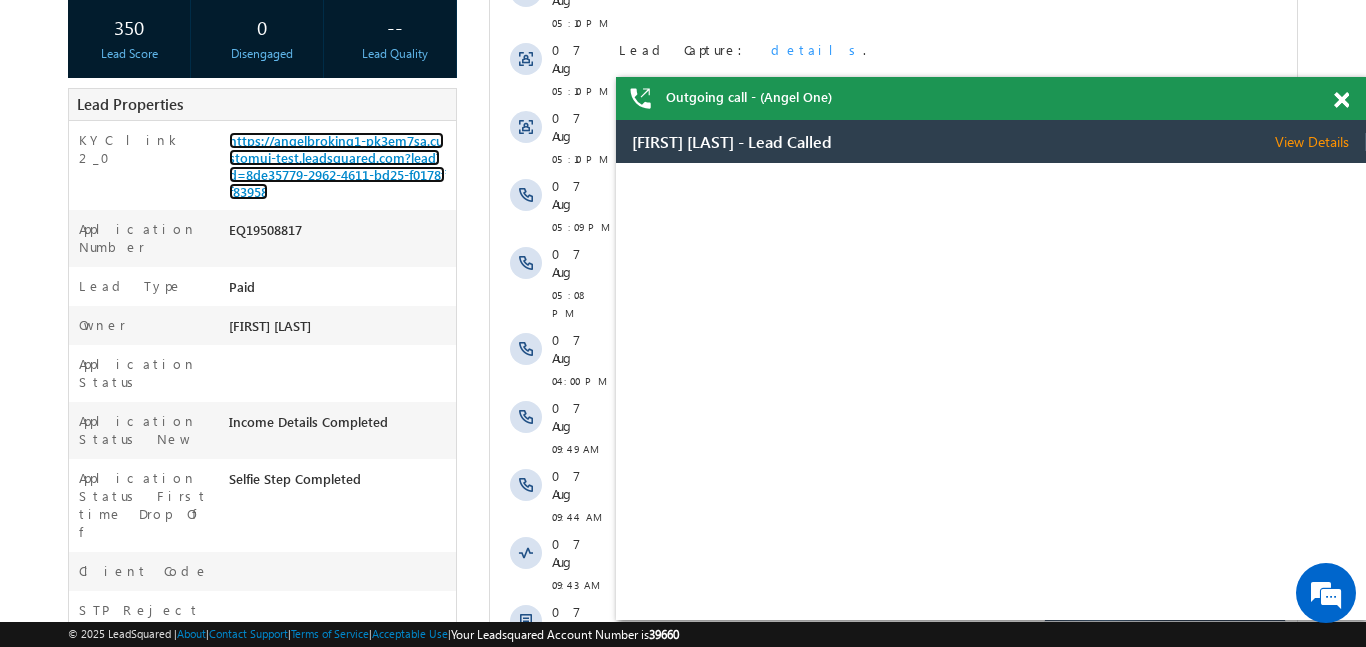 scroll, scrollTop: 0, scrollLeft: 0, axis: both 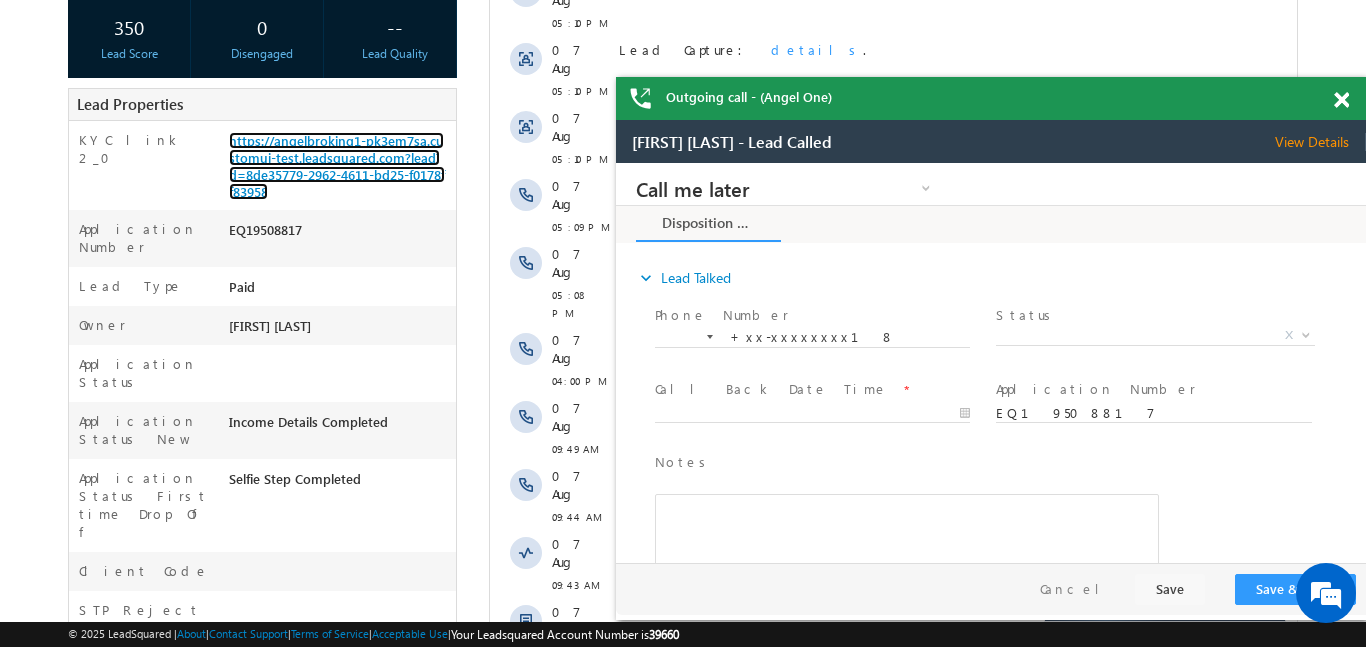 click at bounding box center [1341, 100] 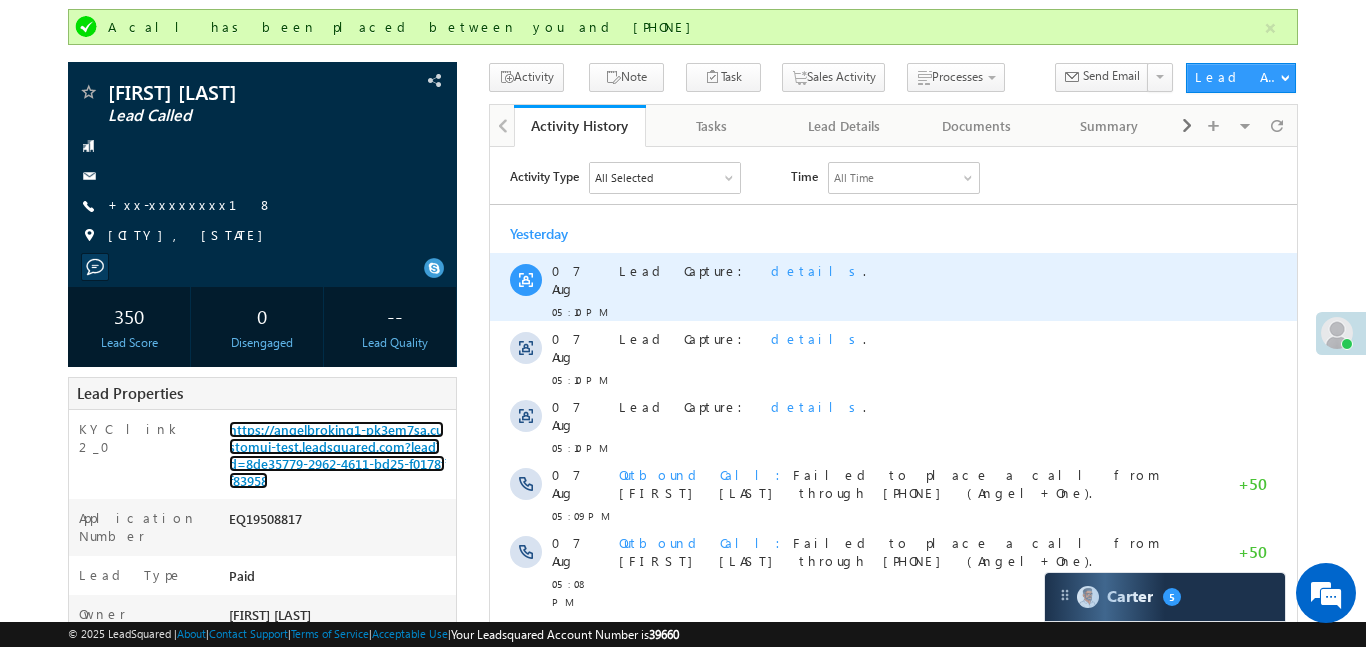 scroll, scrollTop: 80, scrollLeft: 0, axis: vertical 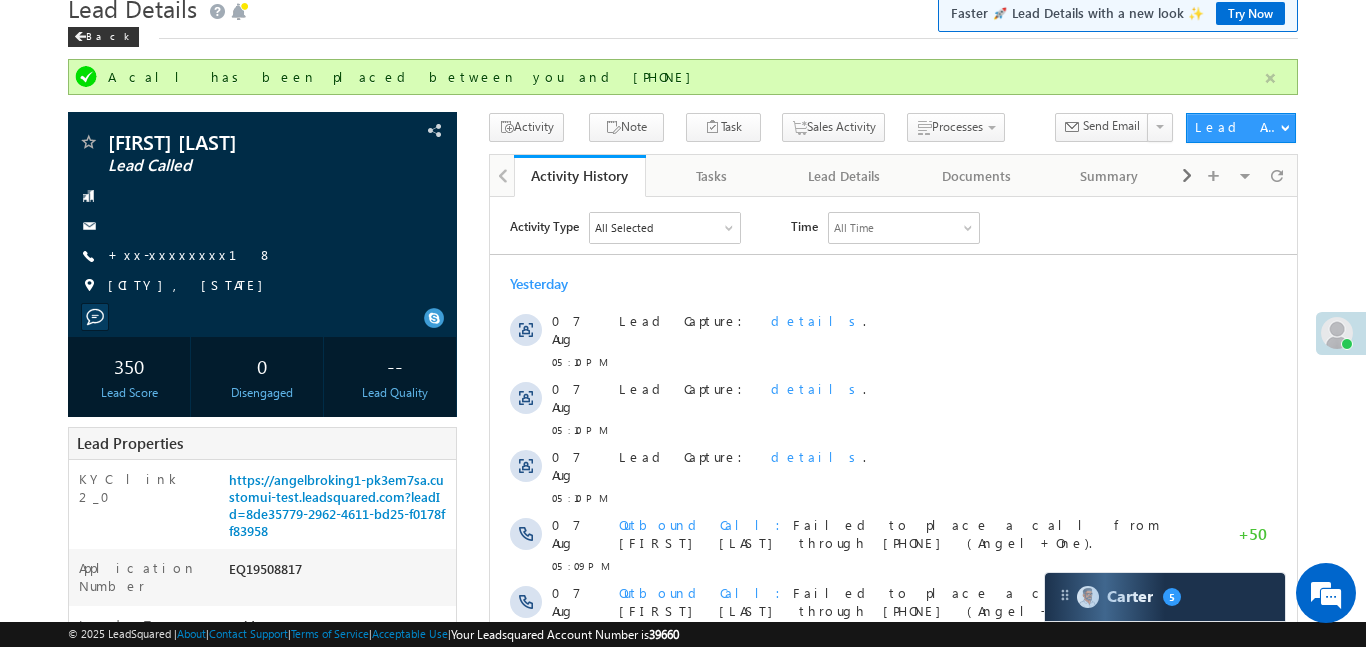 click at bounding box center [1270, 78] 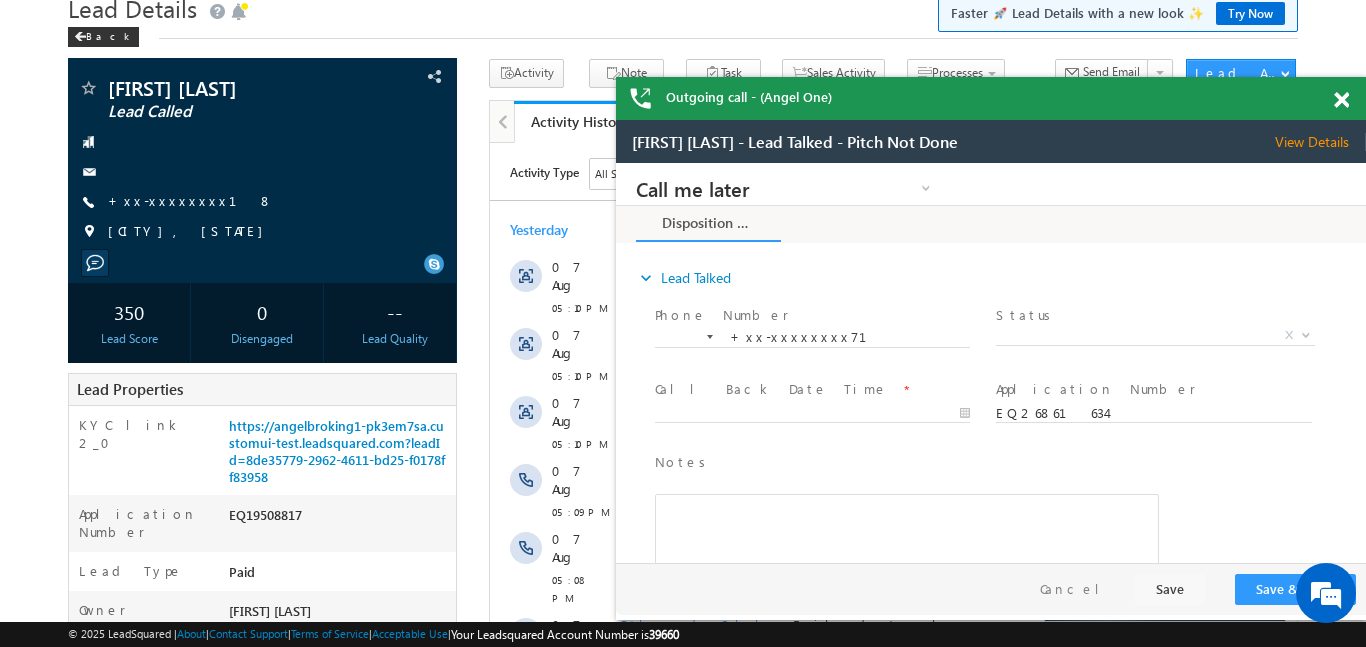scroll, scrollTop: 0, scrollLeft: 0, axis: both 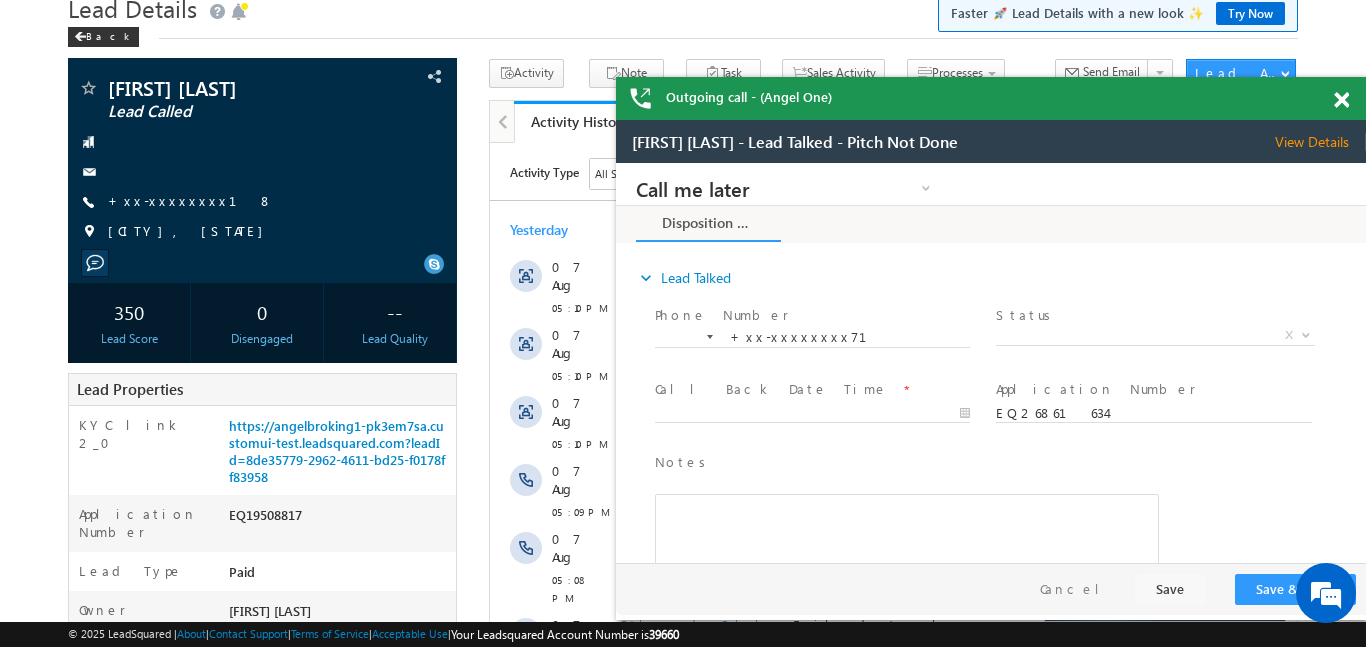 click at bounding box center (1341, 100) 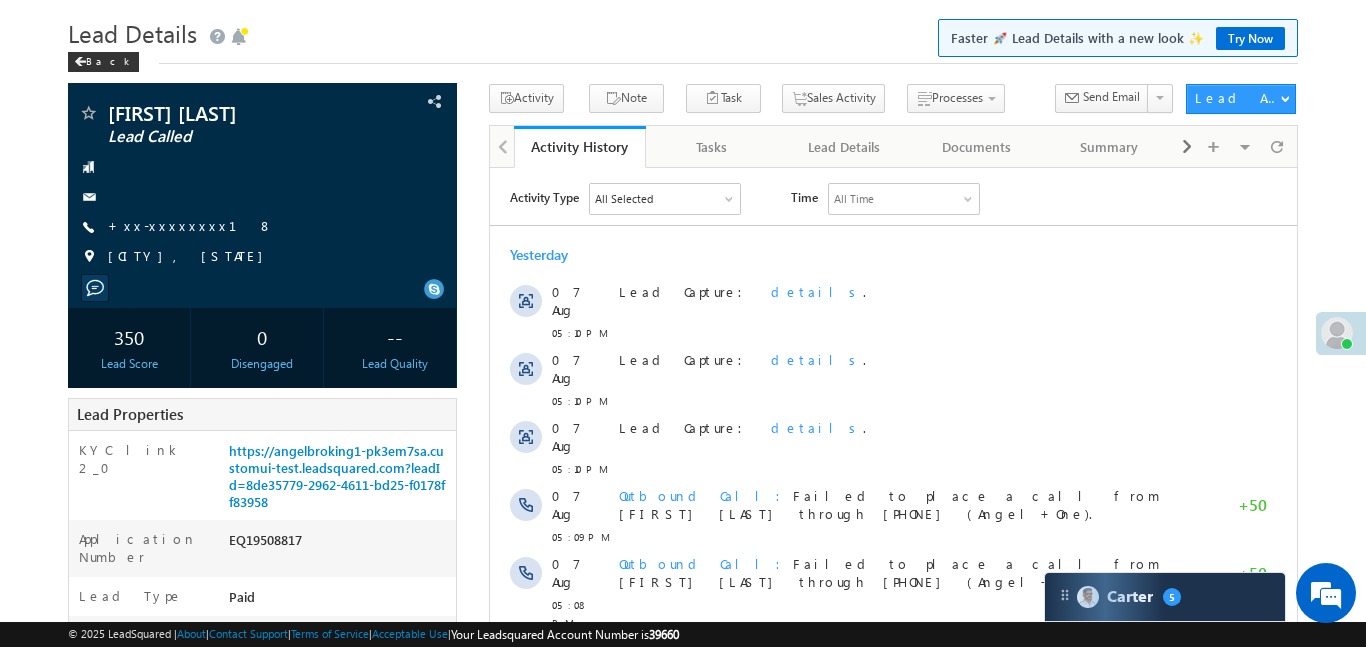 scroll, scrollTop: 0, scrollLeft: 0, axis: both 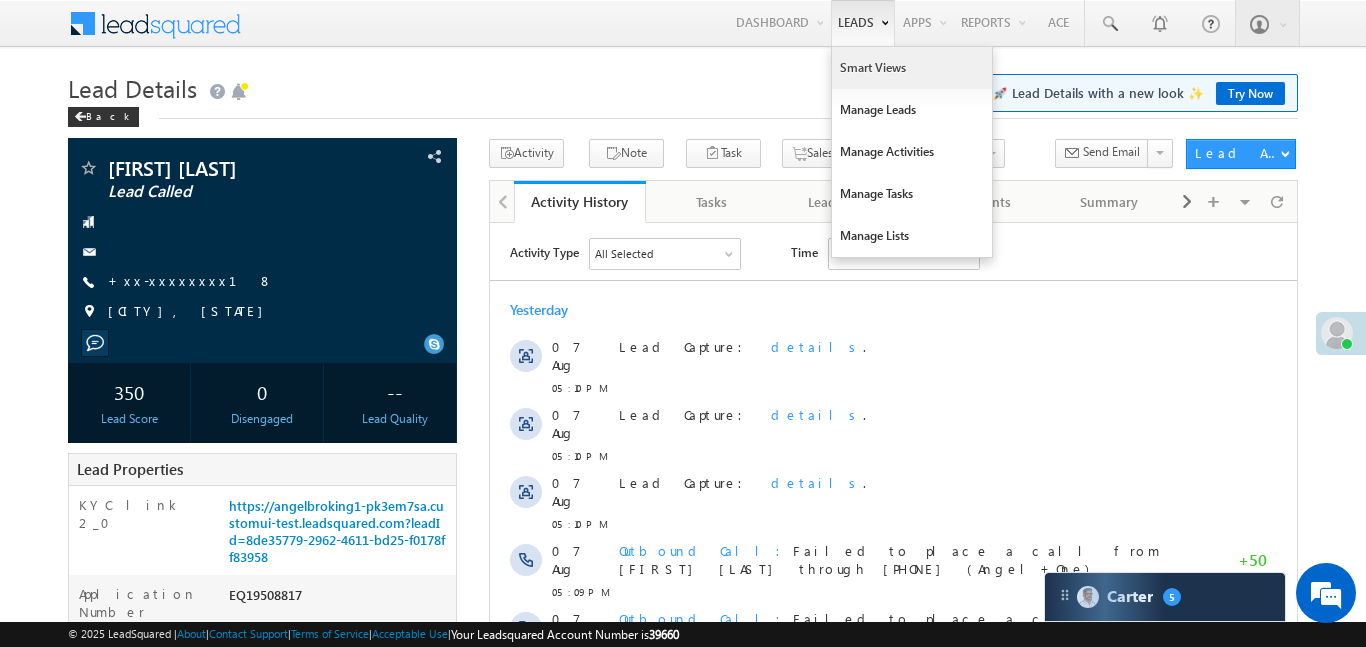 click on "Smart Views" at bounding box center [912, 68] 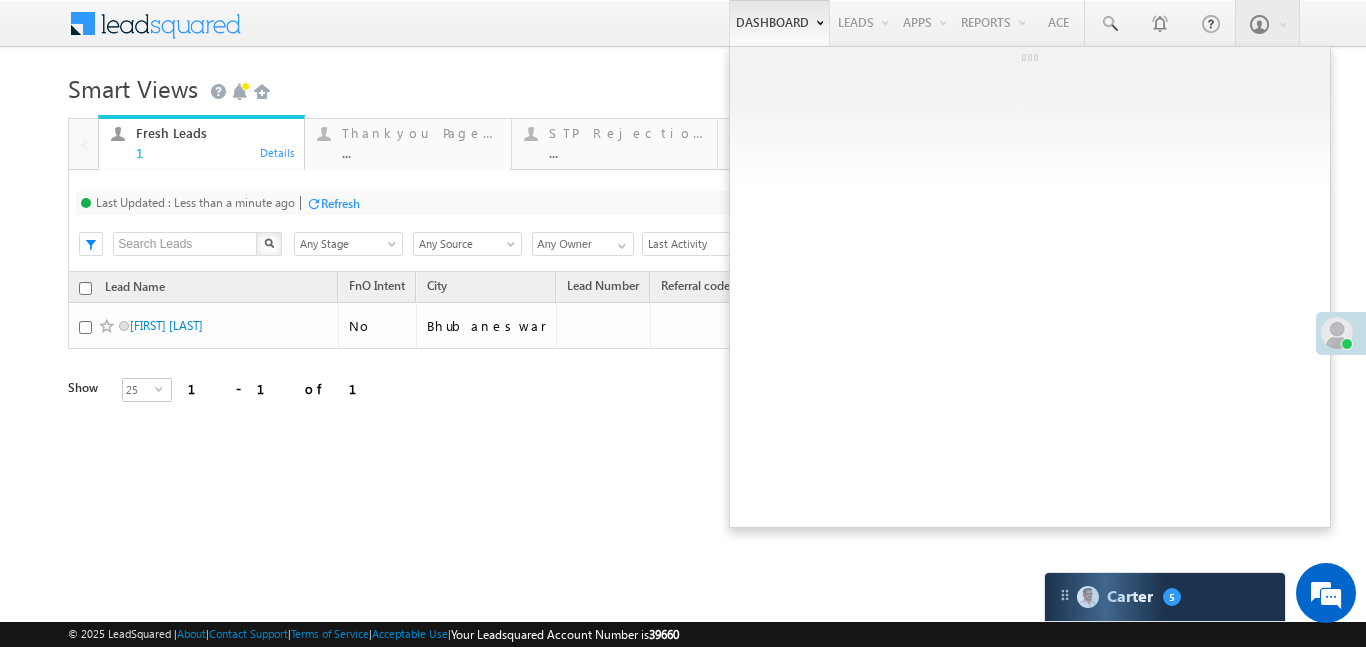 scroll, scrollTop: 0, scrollLeft: 0, axis: both 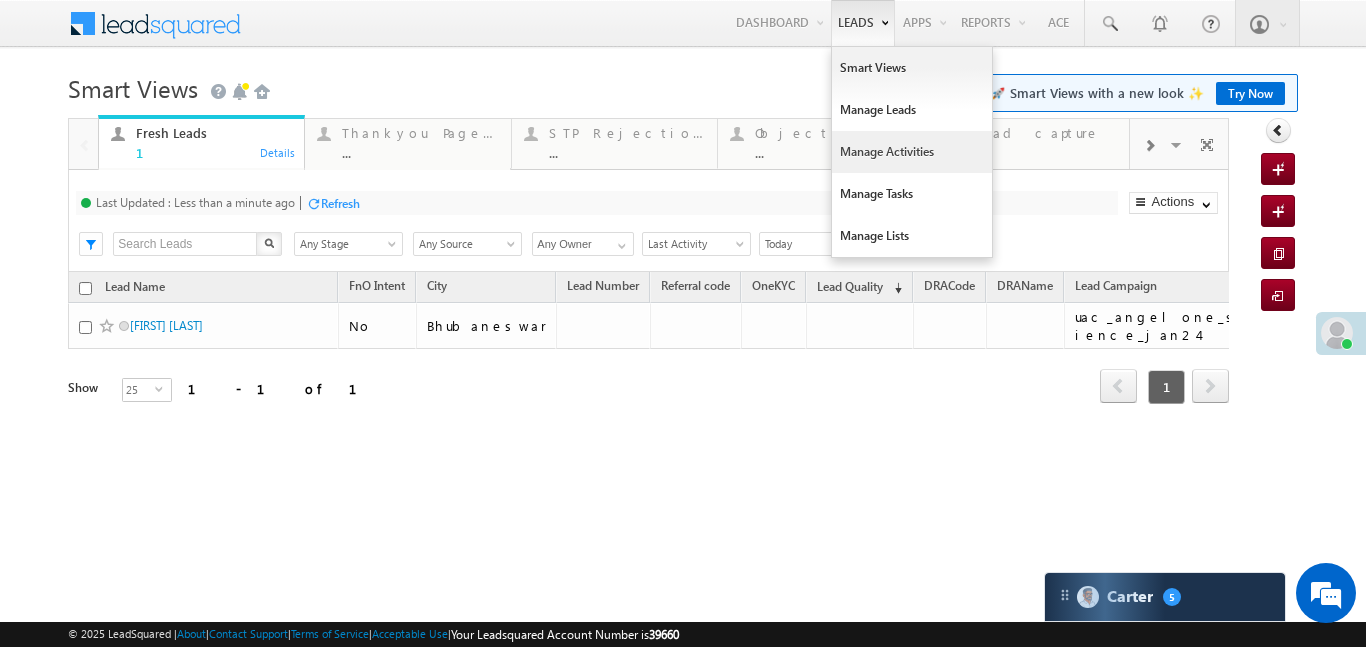 click on "Manage Activities" at bounding box center (912, 152) 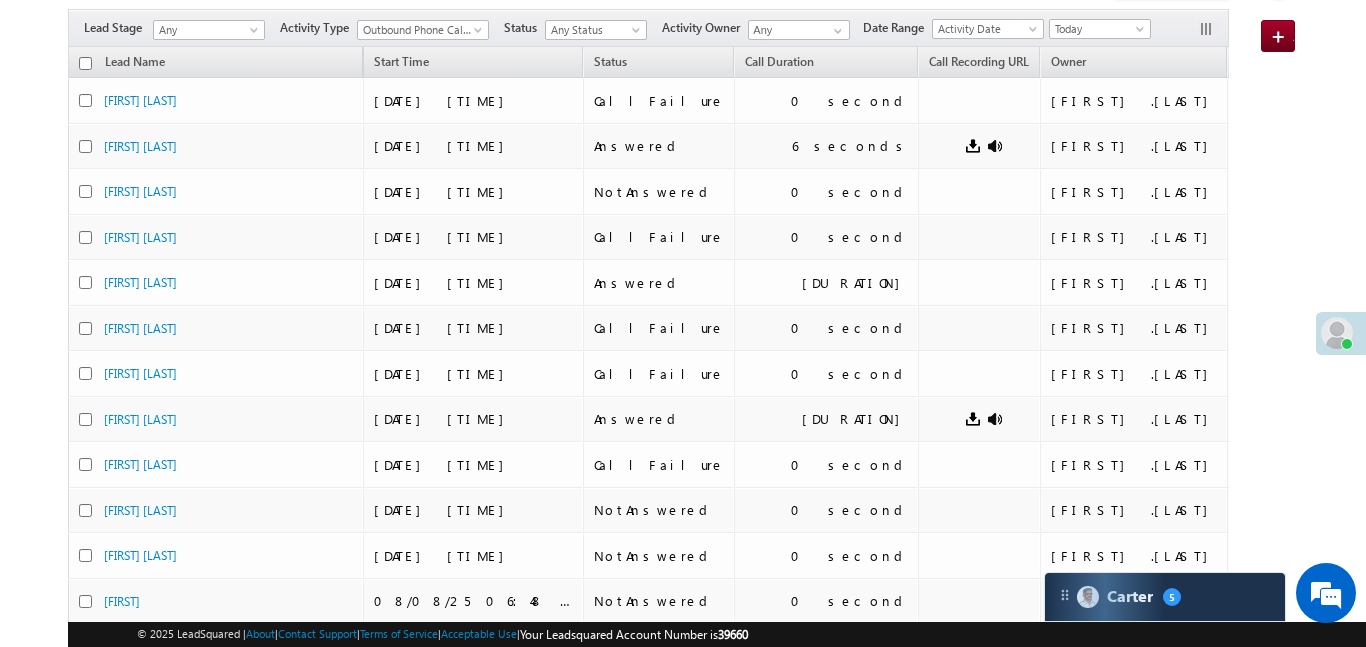 scroll, scrollTop: 0, scrollLeft: 0, axis: both 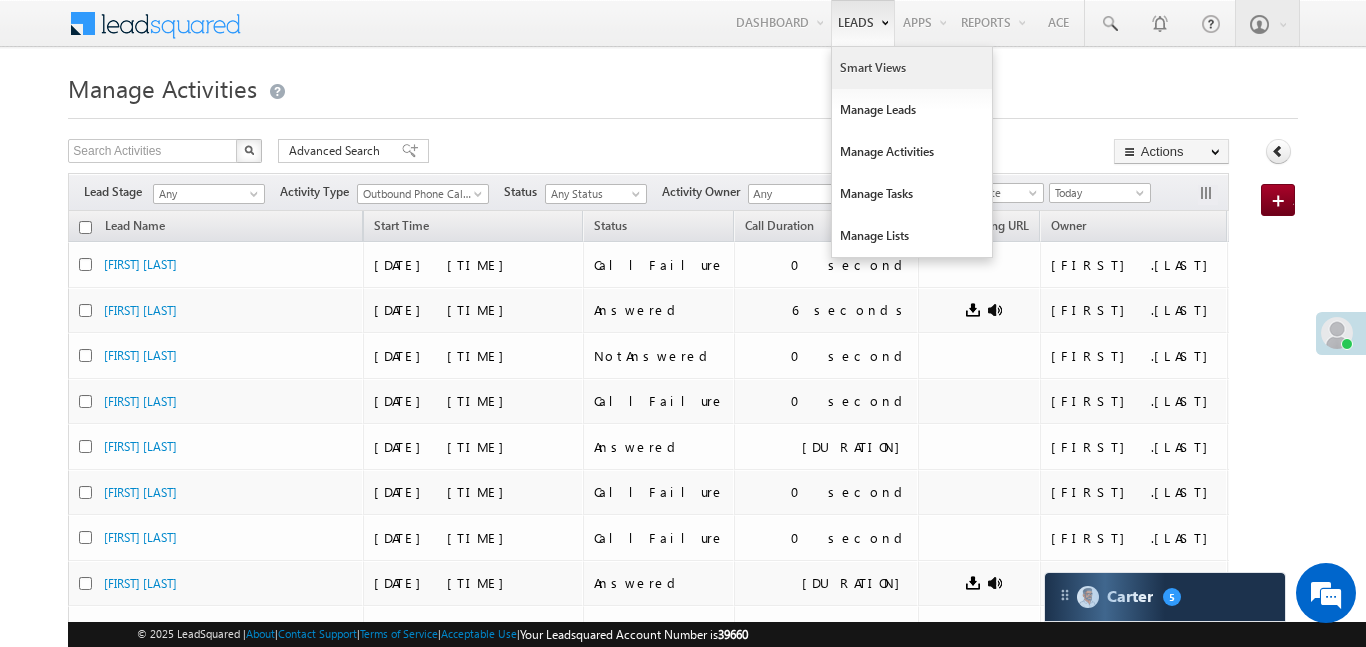 click on "Smart Views" at bounding box center [912, 68] 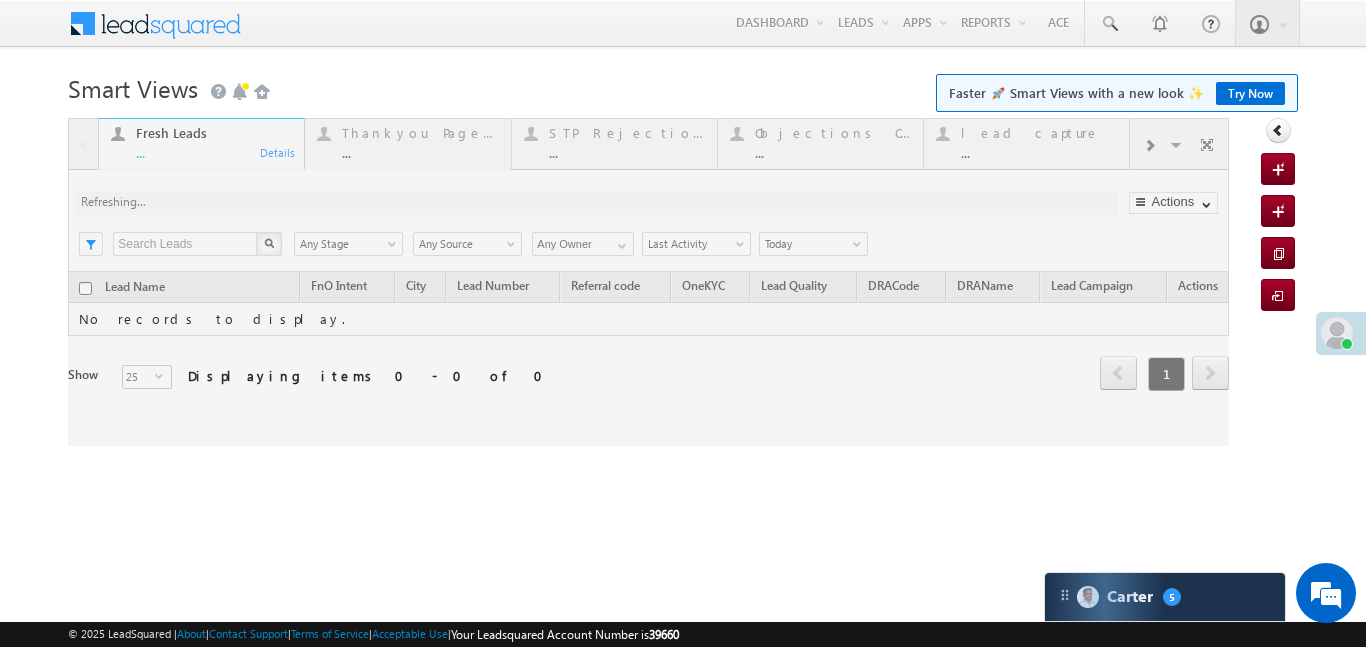 scroll, scrollTop: 0, scrollLeft: 0, axis: both 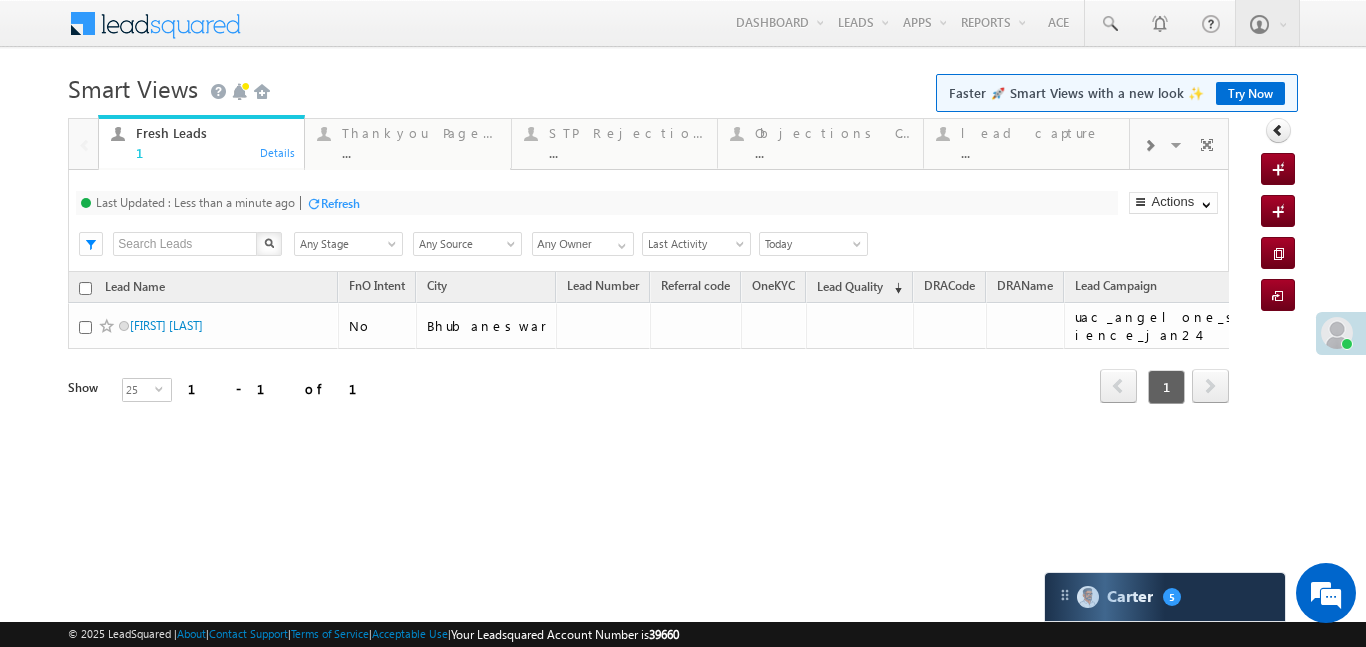 click at bounding box center (1149, 146) 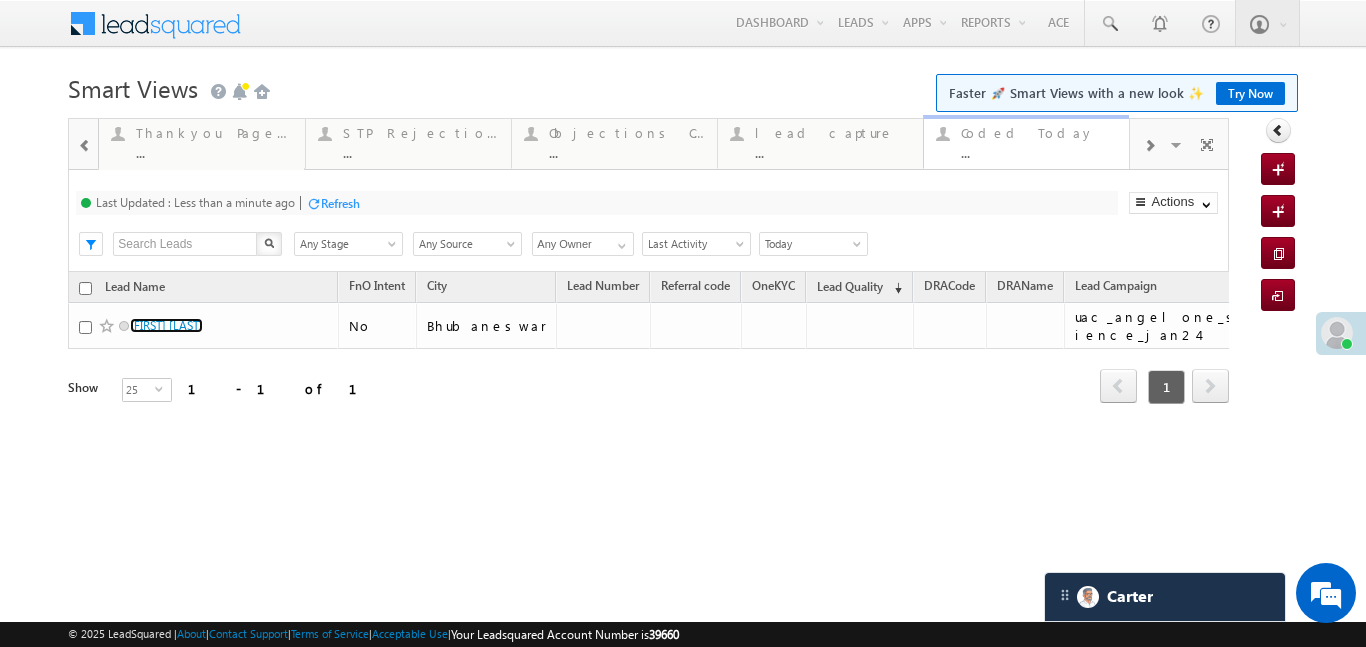 click on "..." at bounding box center (1039, 152) 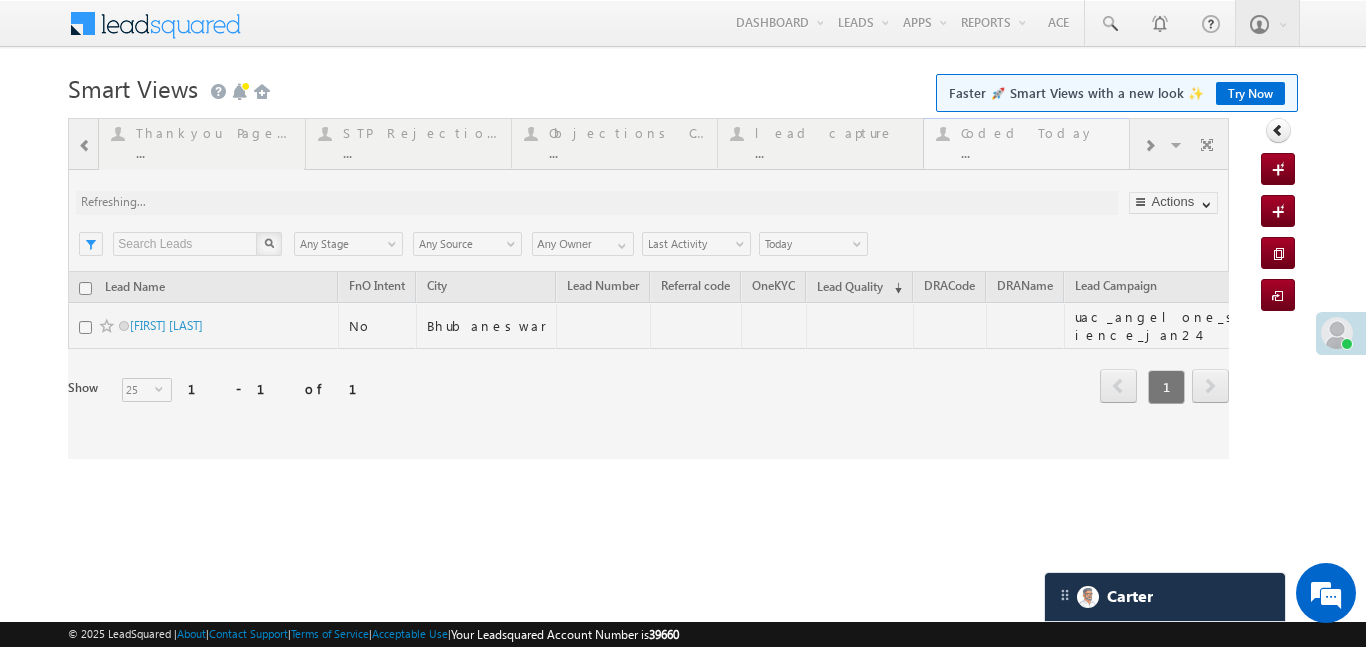 click at bounding box center [648, 288] 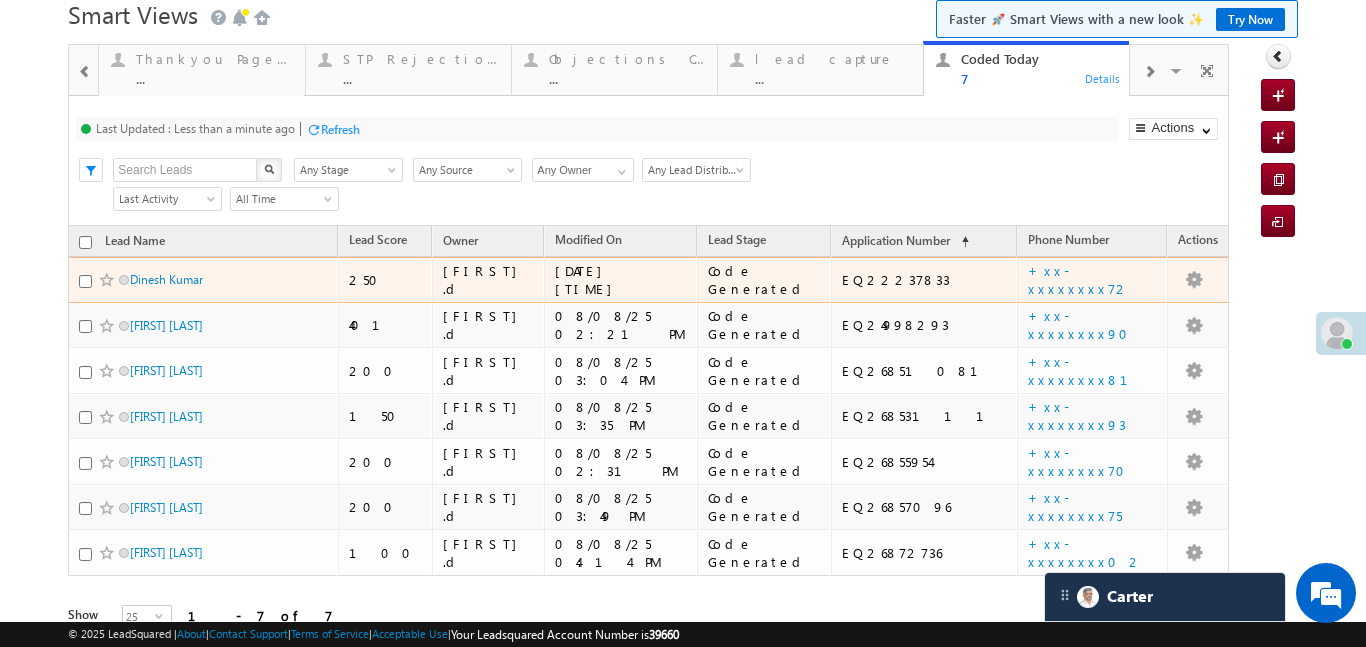 scroll, scrollTop: 179, scrollLeft: 0, axis: vertical 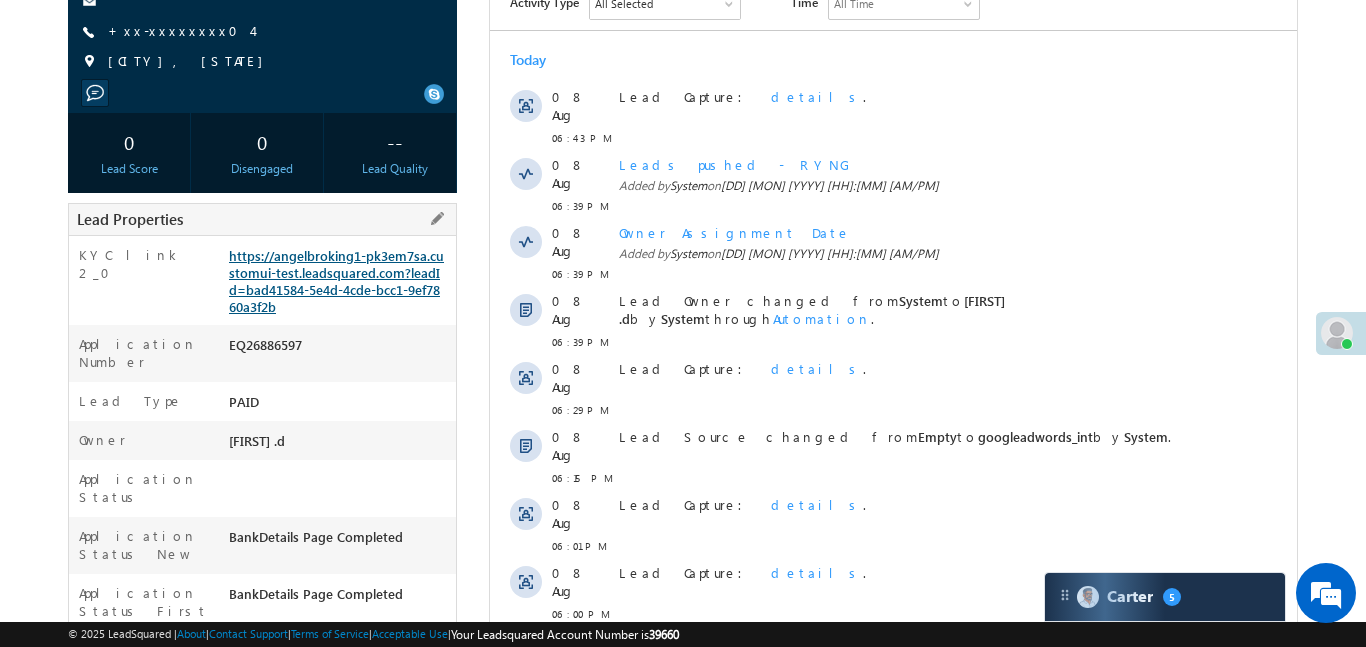 click on "https://angelbroking1-pk3em7sa.customui-test.leadsquared.com?leadId=bad41584-5e4d-4cde-bcc1-9ef7860a3f2b" at bounding box center (336, 281) 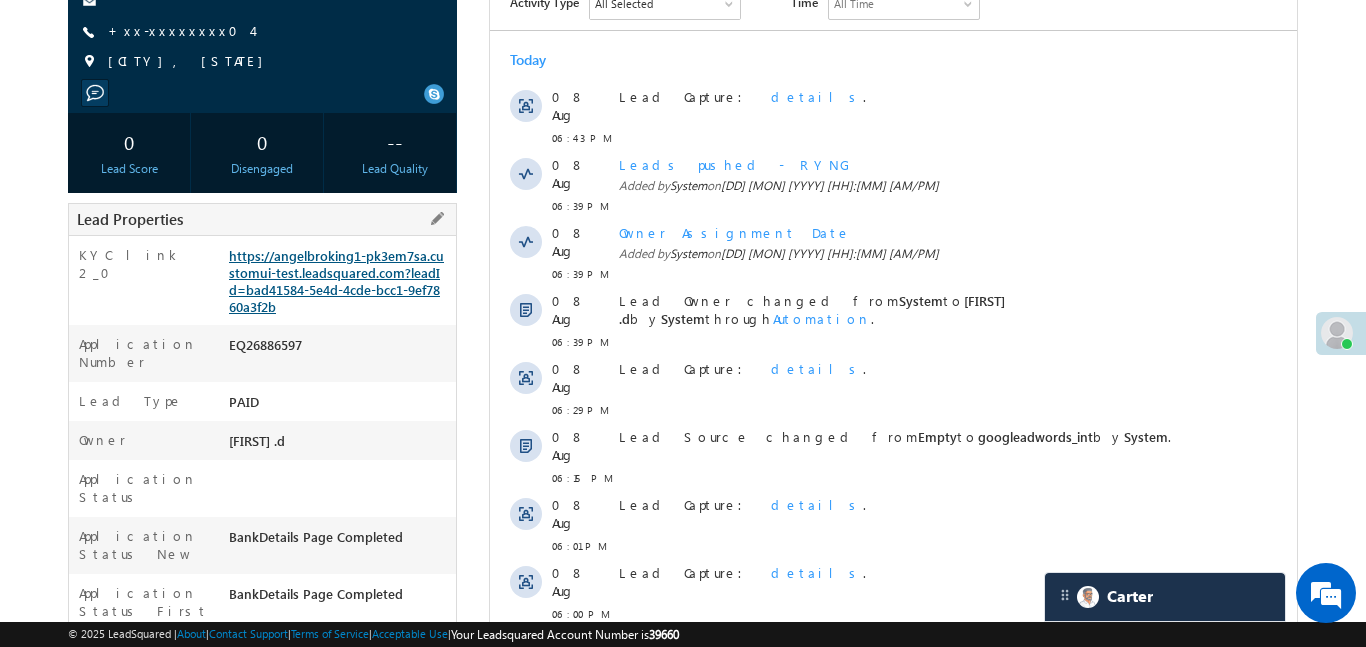 scroll, scrollTop: 0, scrollLeft: 0, axis: both 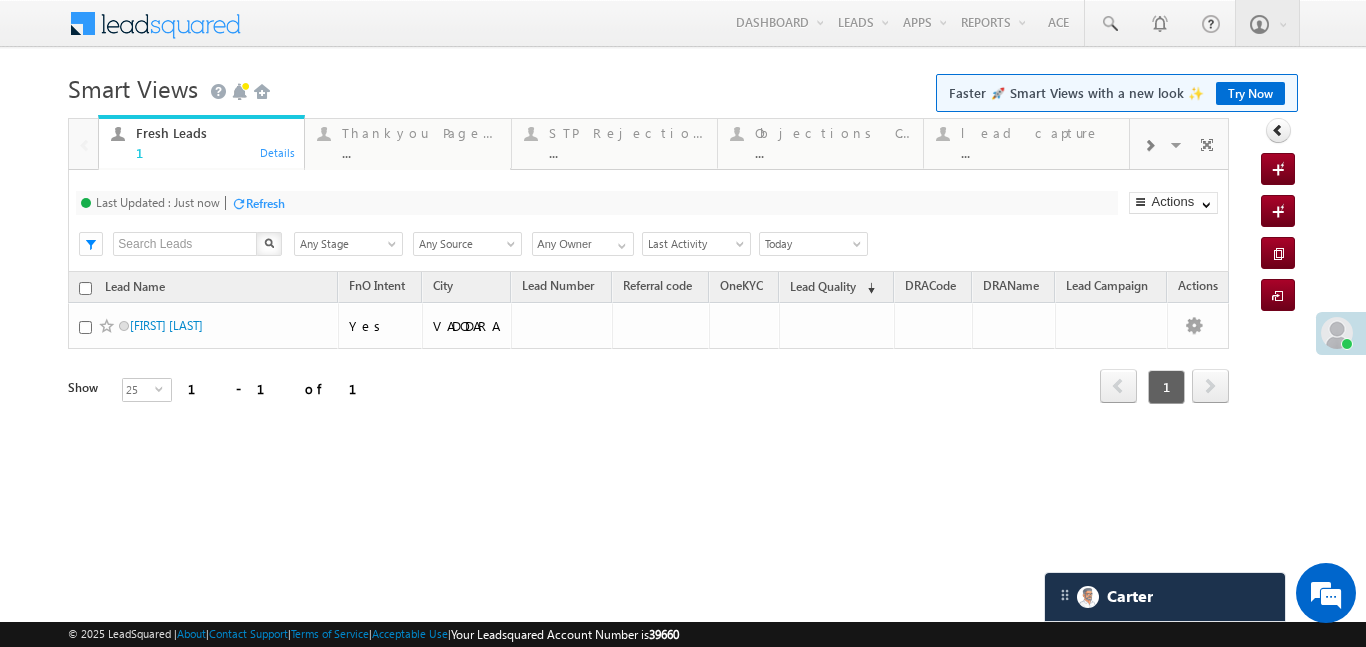 click at bounding box center (1149, 144) 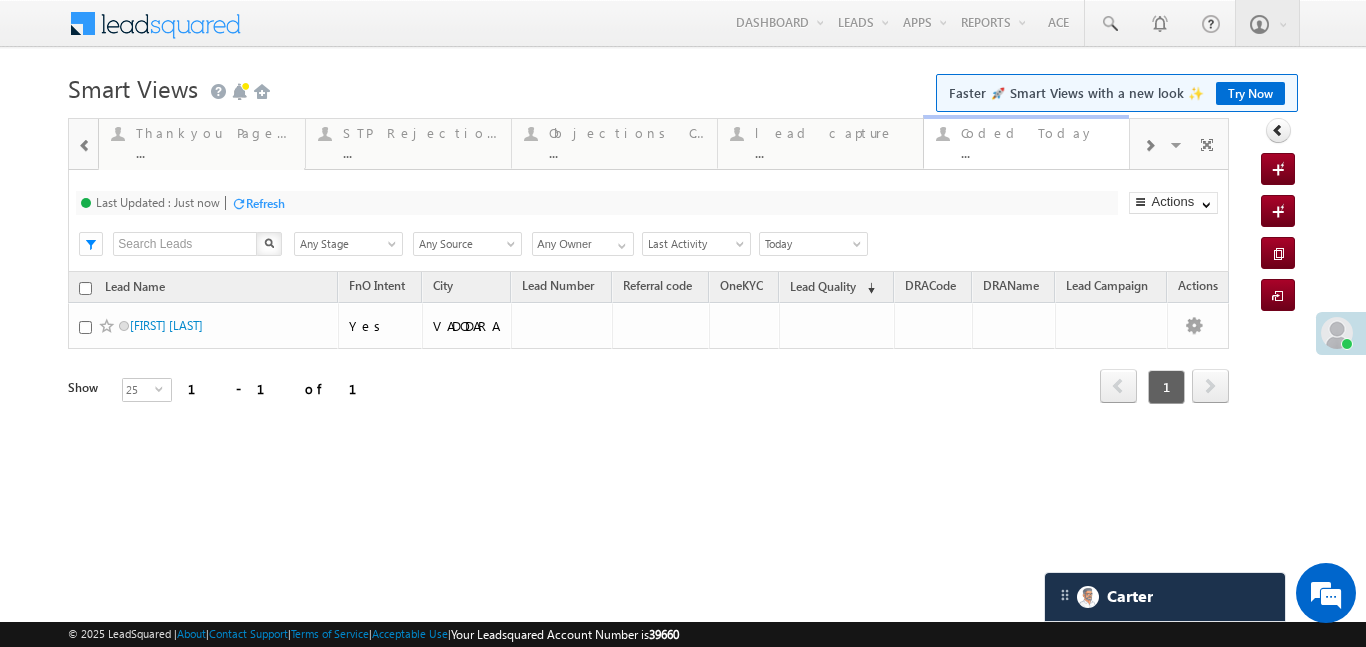 click on "..." at bounding box center [1039, 152] 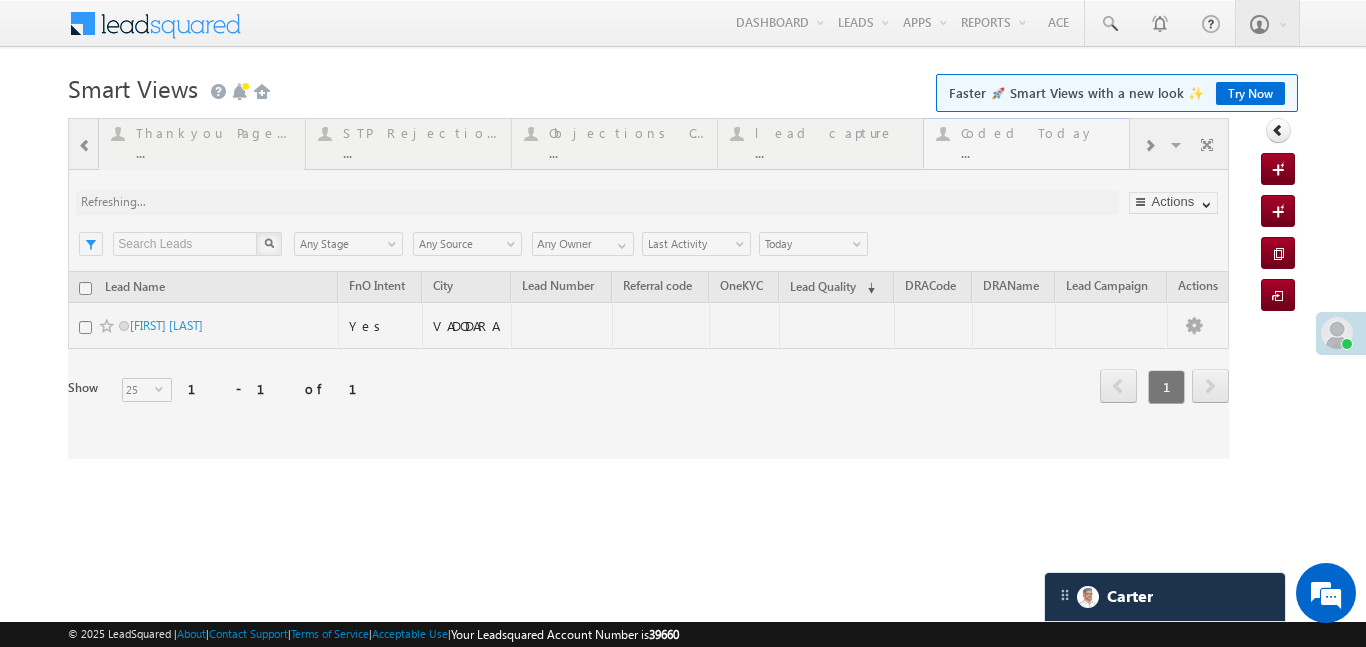 click at bounding box center [648, 288] 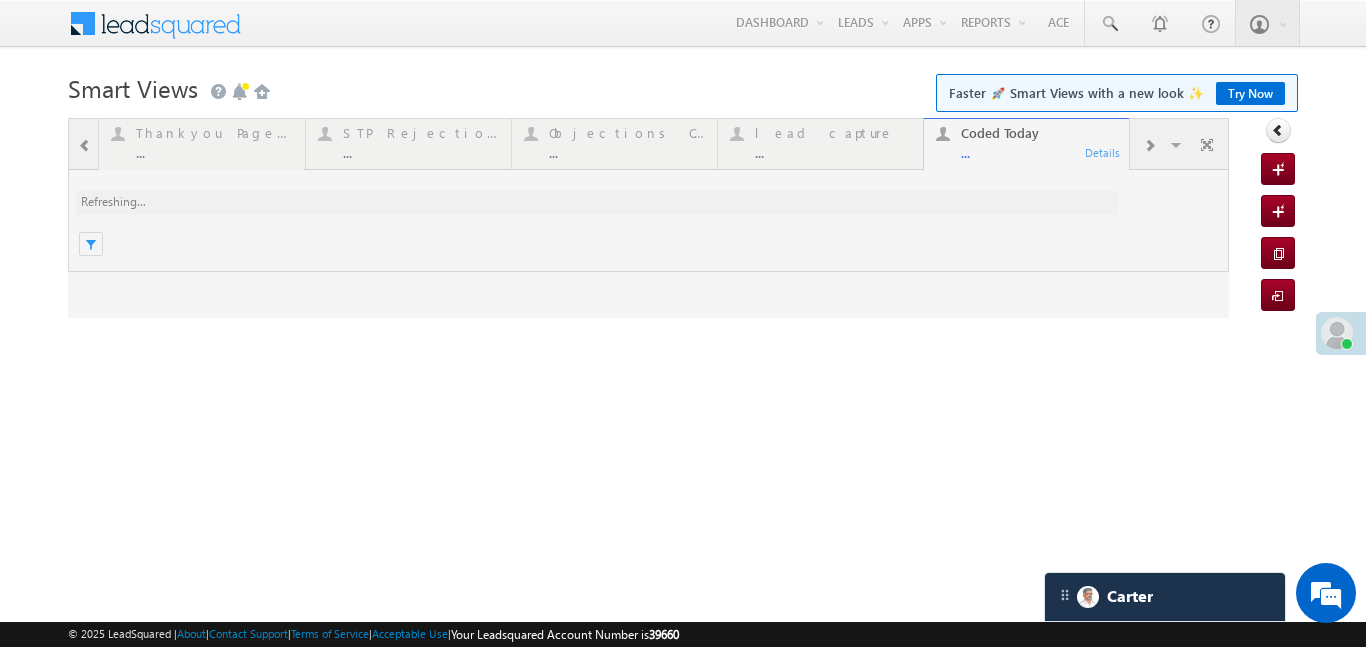 scroll, scrollTop: 0, scrollLeft: 0, axis: both 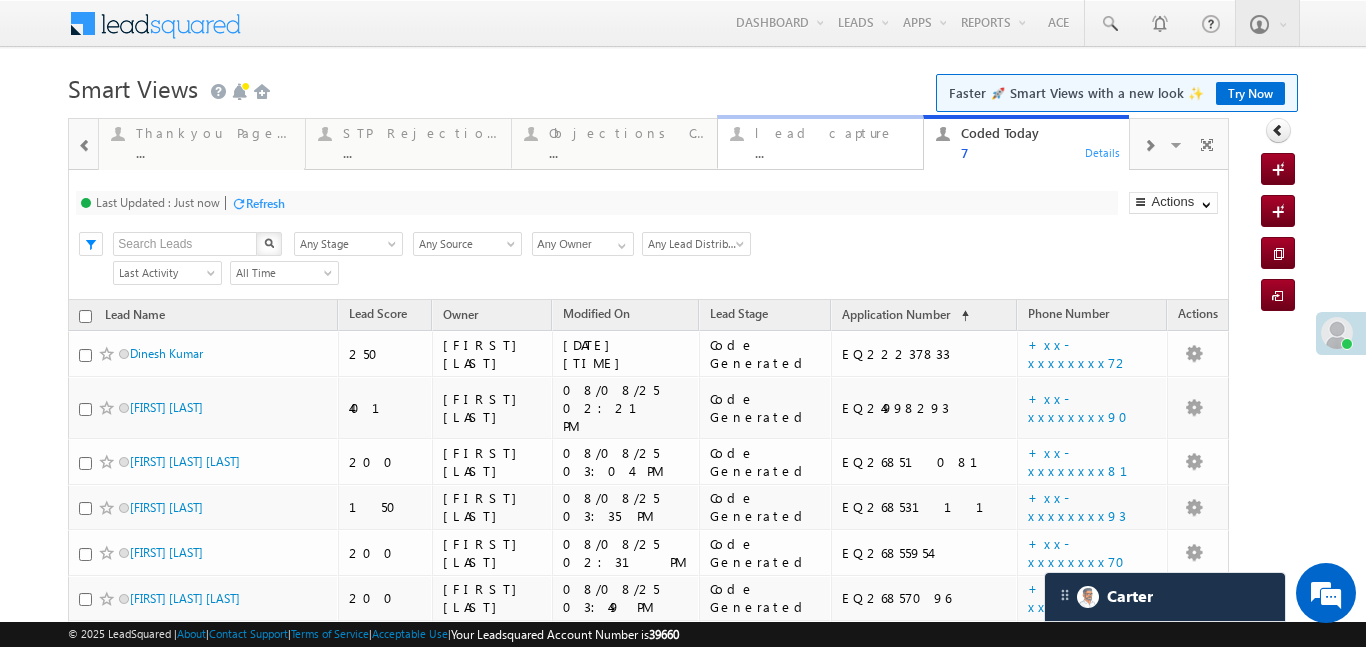 click on "..." at bounding box center [833, 152] 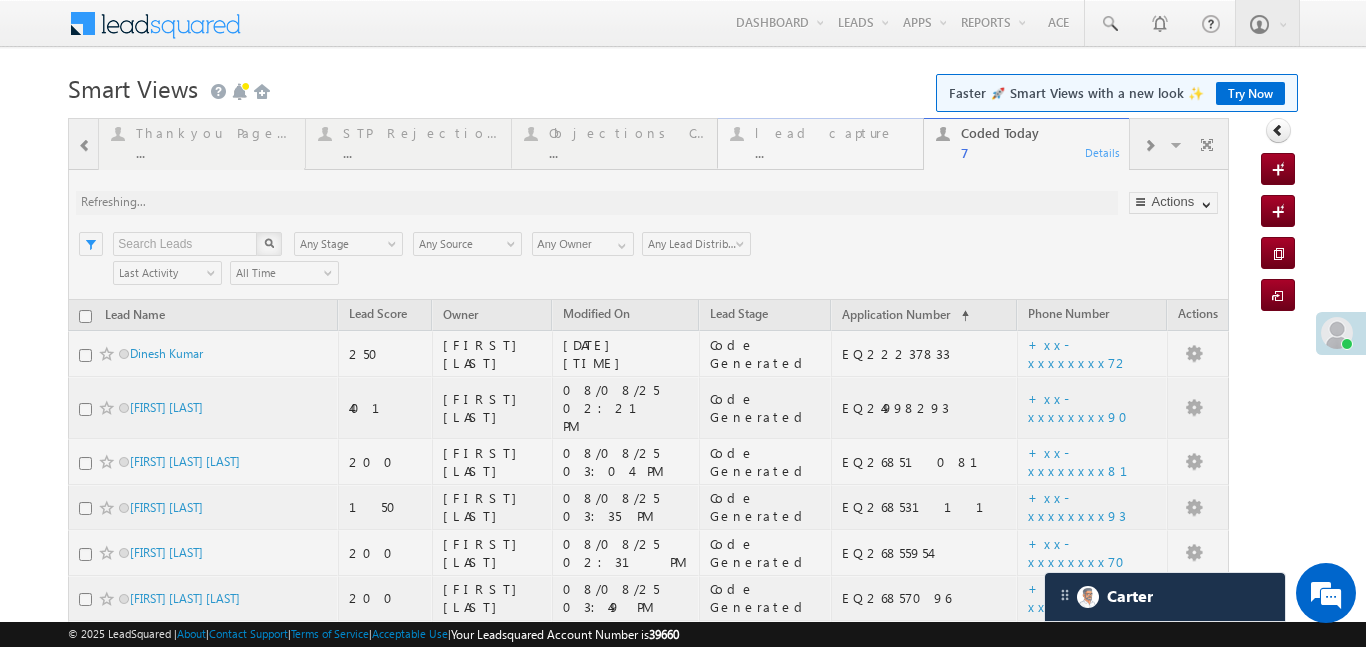 click at bounding box center (648, 447) 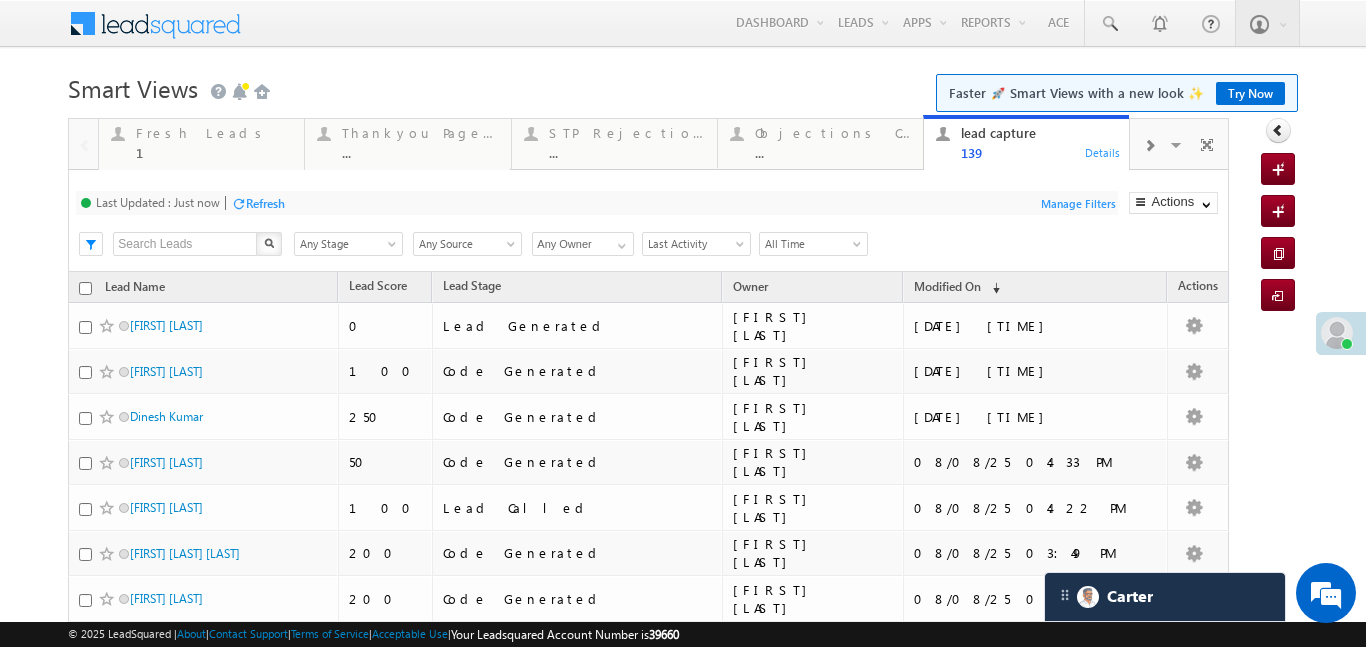 scroll, scrollTop: 0, scrollLeft: 0, axis: both 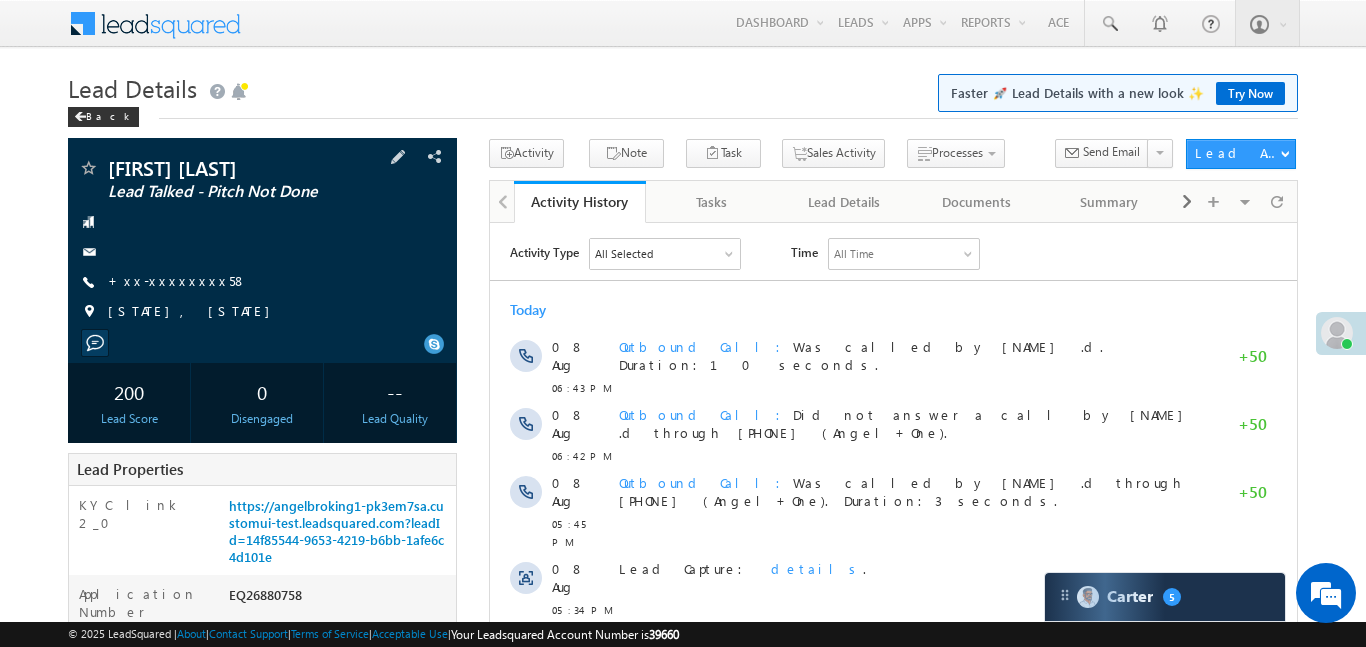 click on "+xx-xxxxxxxx58" at bounding box center [177, 282] 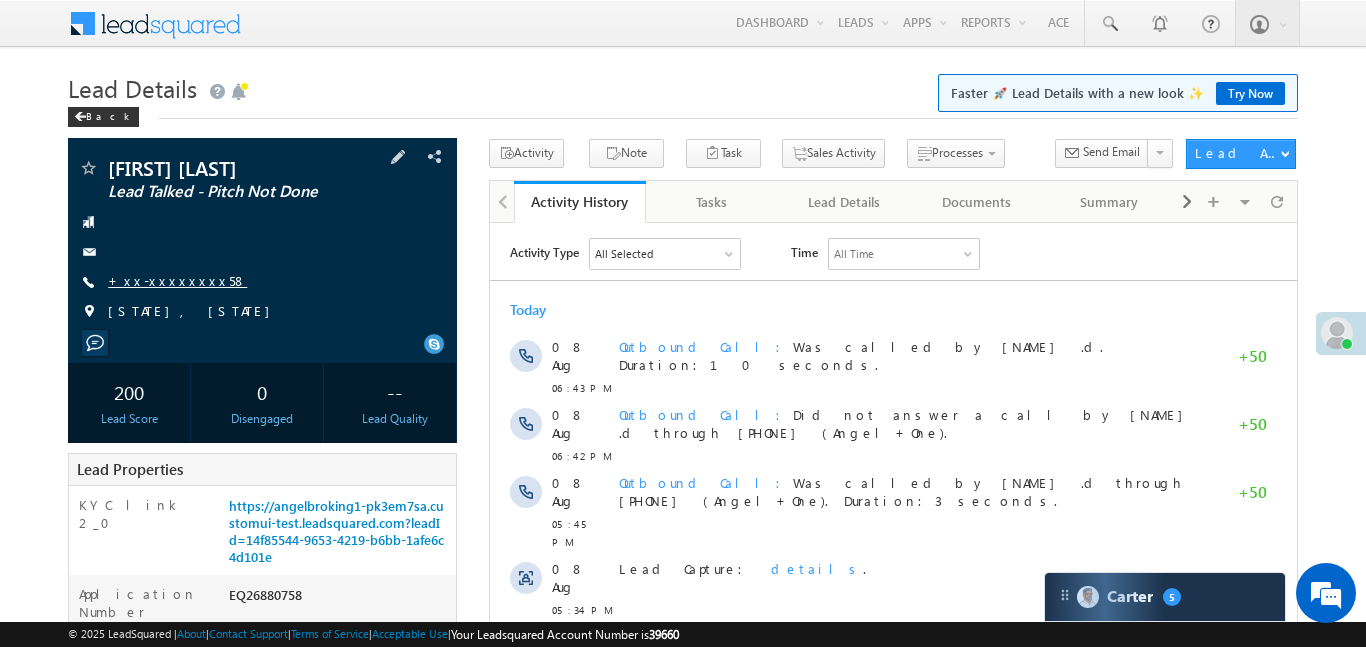 click on "+xx-xxxxxxxx58" at bounding box center [177, 280] 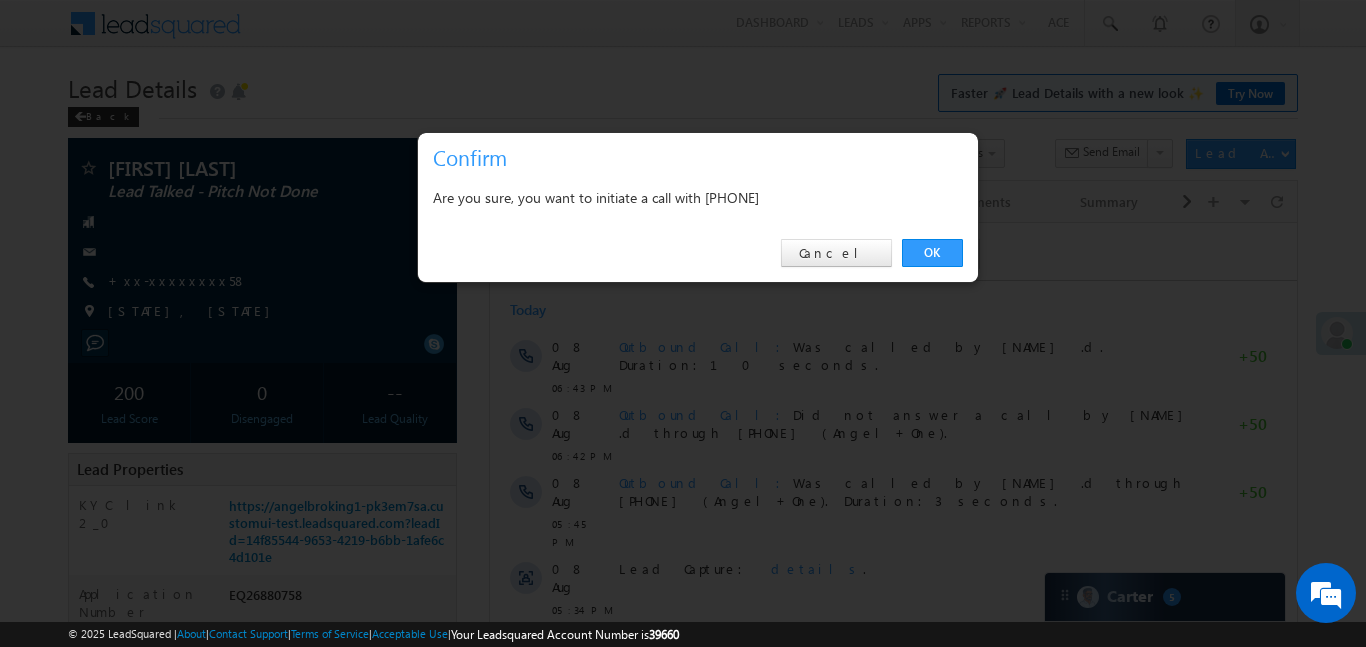 click at bounding box center (683, 323) 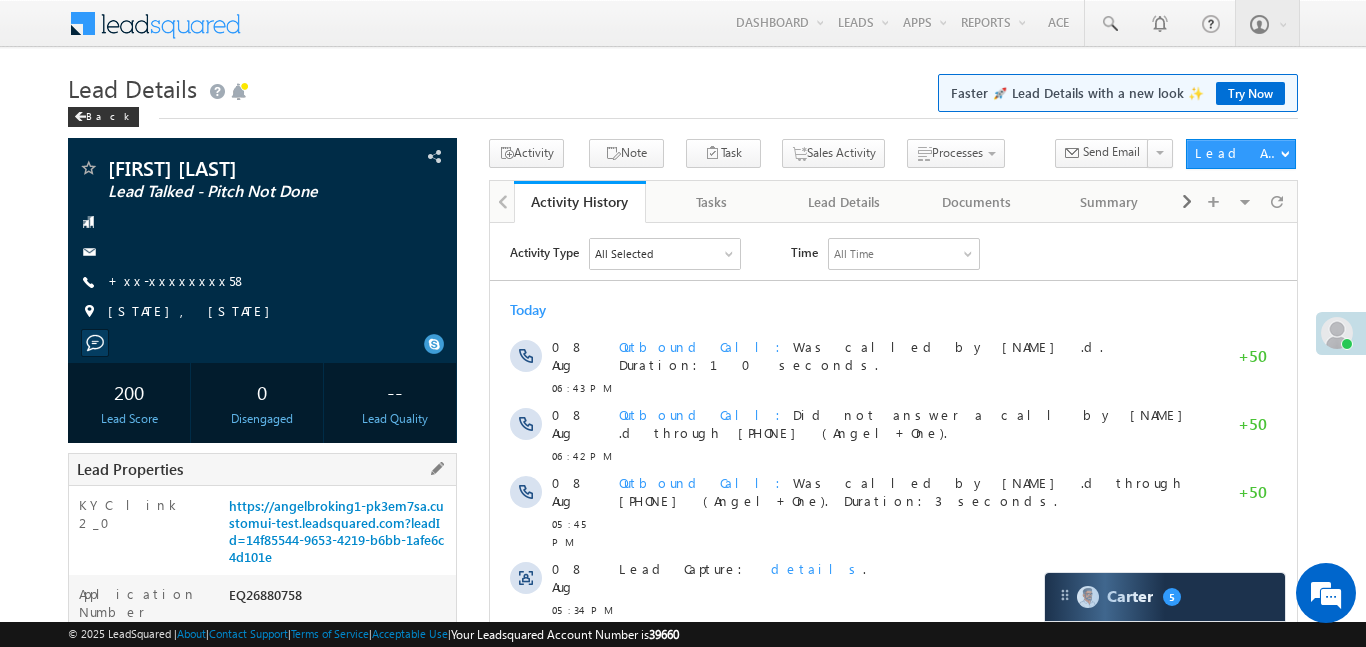 drag, startPoint x: 224, startPoint y: 506, endPoint x: 333, endPoint y: 554, distance: 119.1008 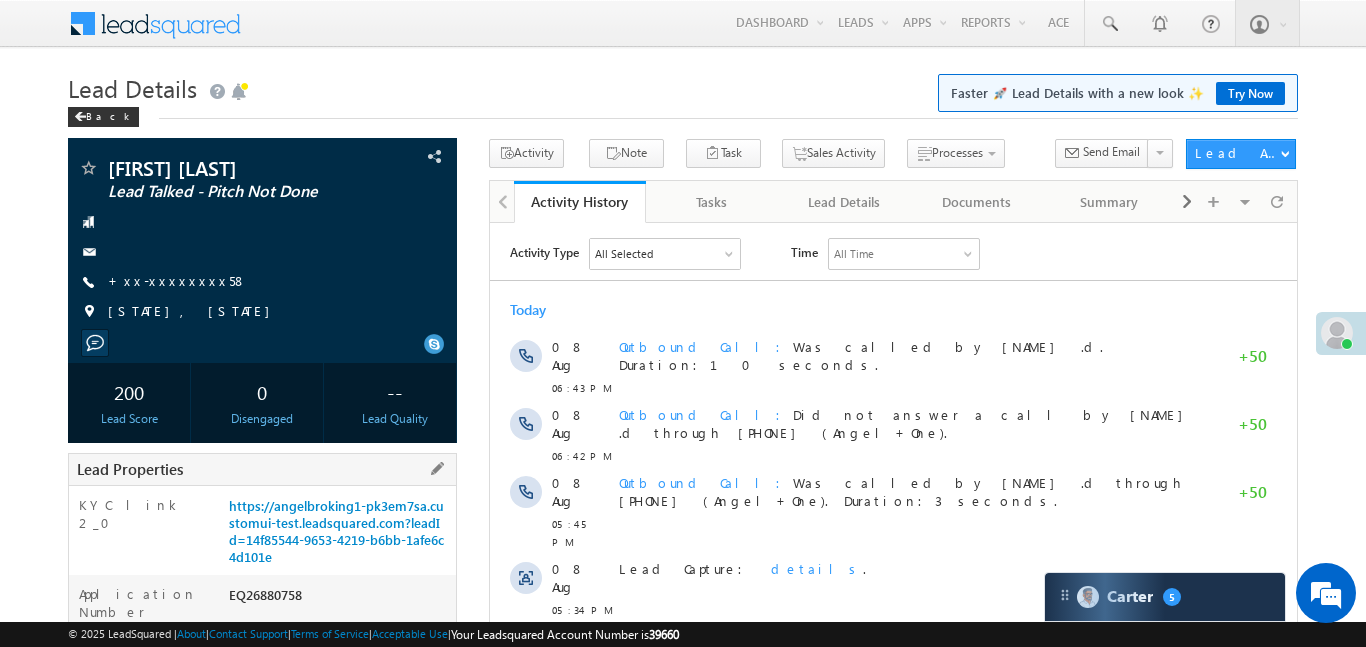 click on "https://angelbroking1-pk3em7sa.customui-test.leadsquared.com?leadId=14f85544-9653-4219-b6bb-1afe6c4d101e" at bounding box center [340, 535] 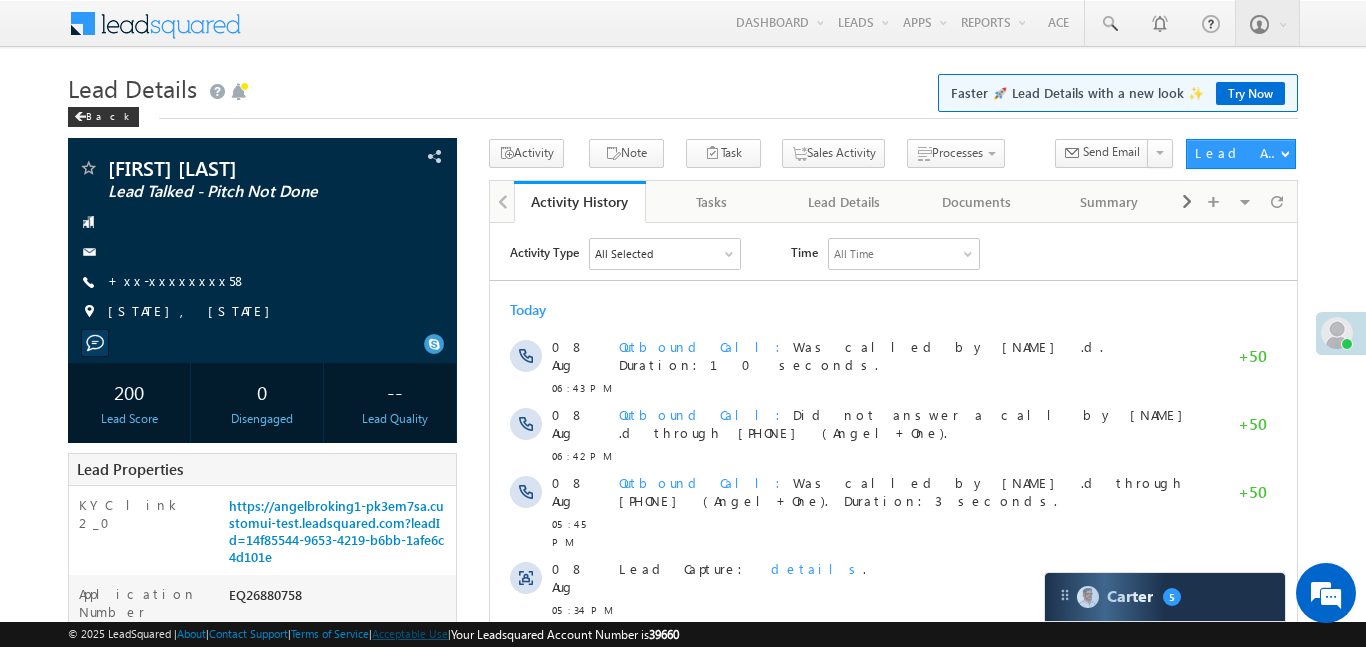 copy on "https://angelbroking1-pk3em7sa.customui-test.leadsquared.com?leadId=14f85544-9653-4219-b6bb-1afe6c4d101e" 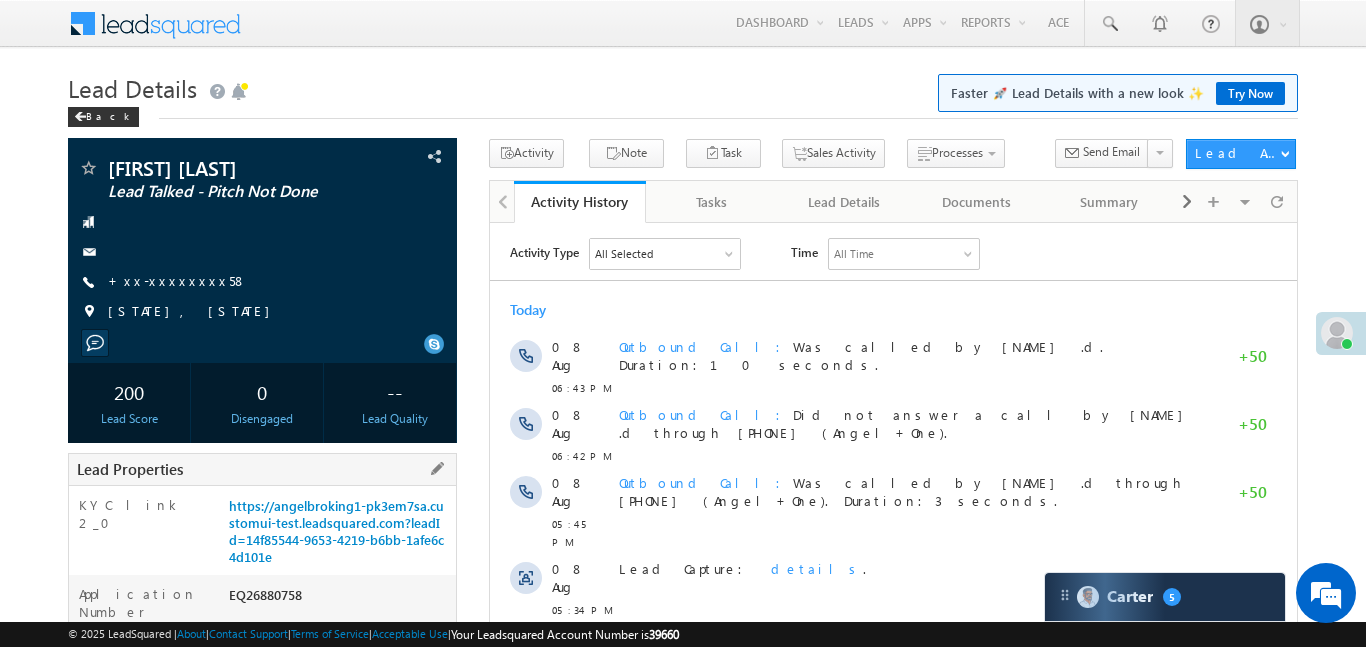 click on "KYC link 2_0" at bounding box center [146, 519] 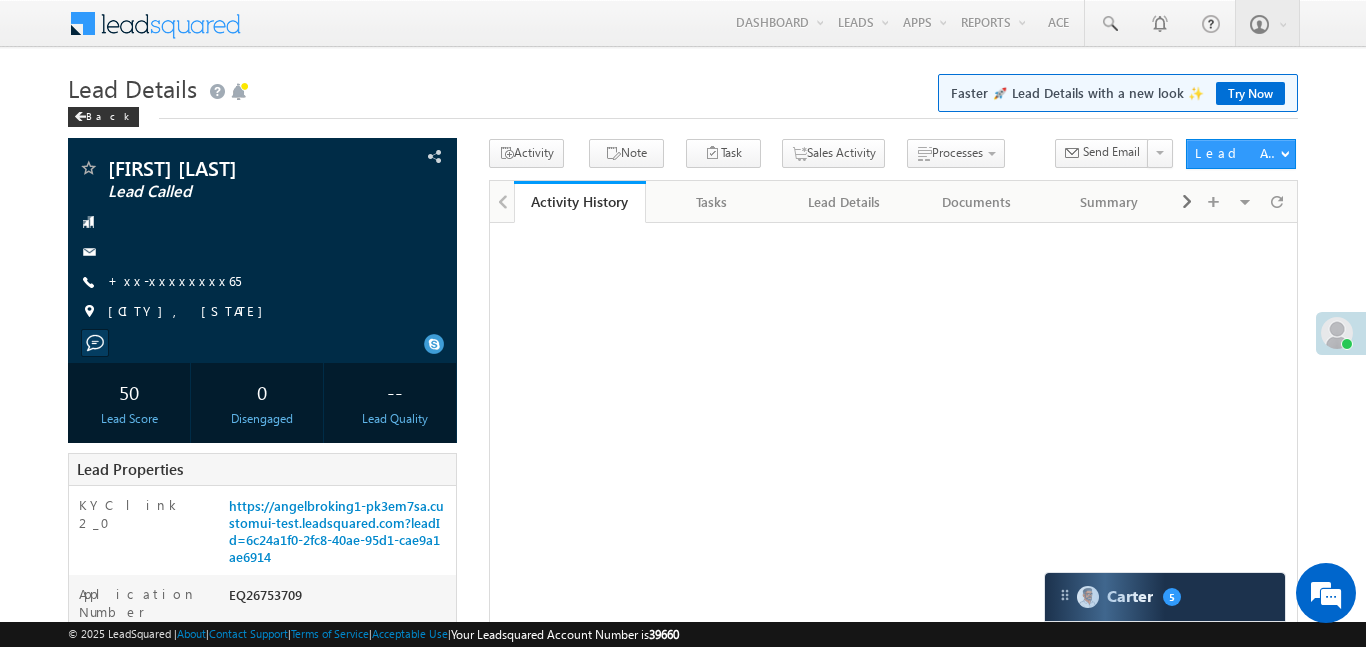 scroll, scrollTop: 0, scrollLeft: 0, axis: both 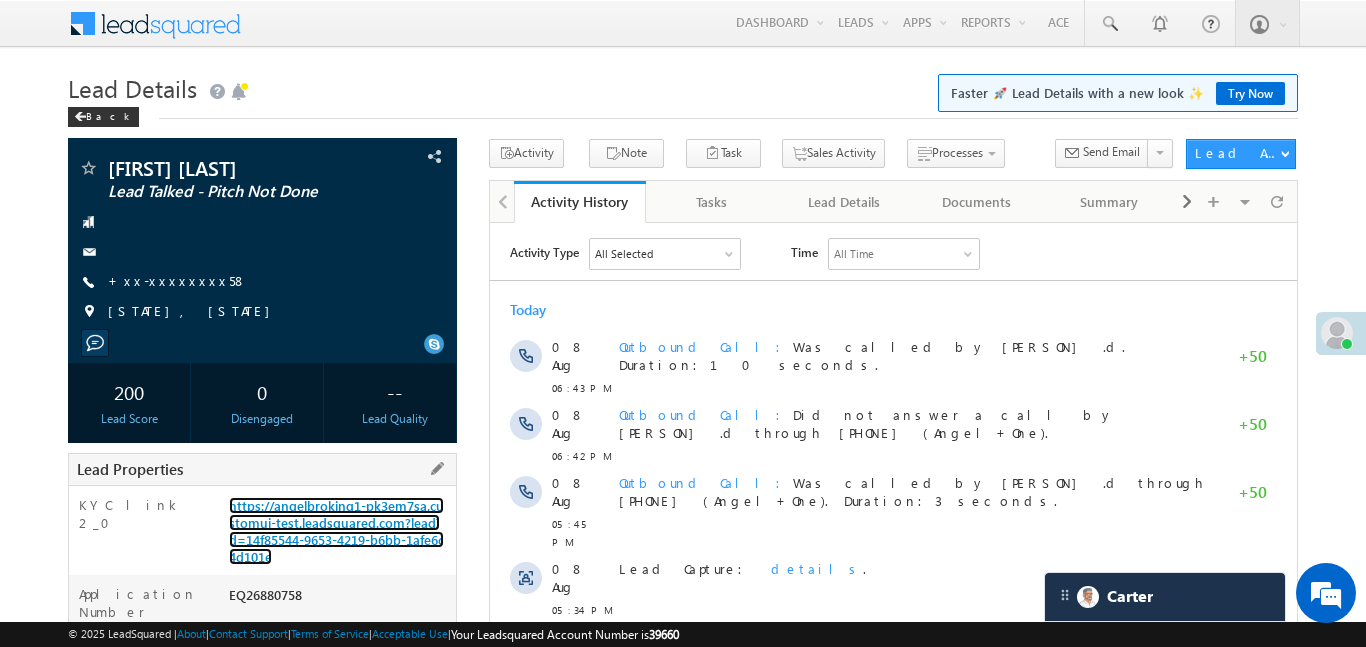 drag, startPoint x: 228, startPoint y: 509, endPoint x: 309, endPoint y: 559, distance: 95.189285 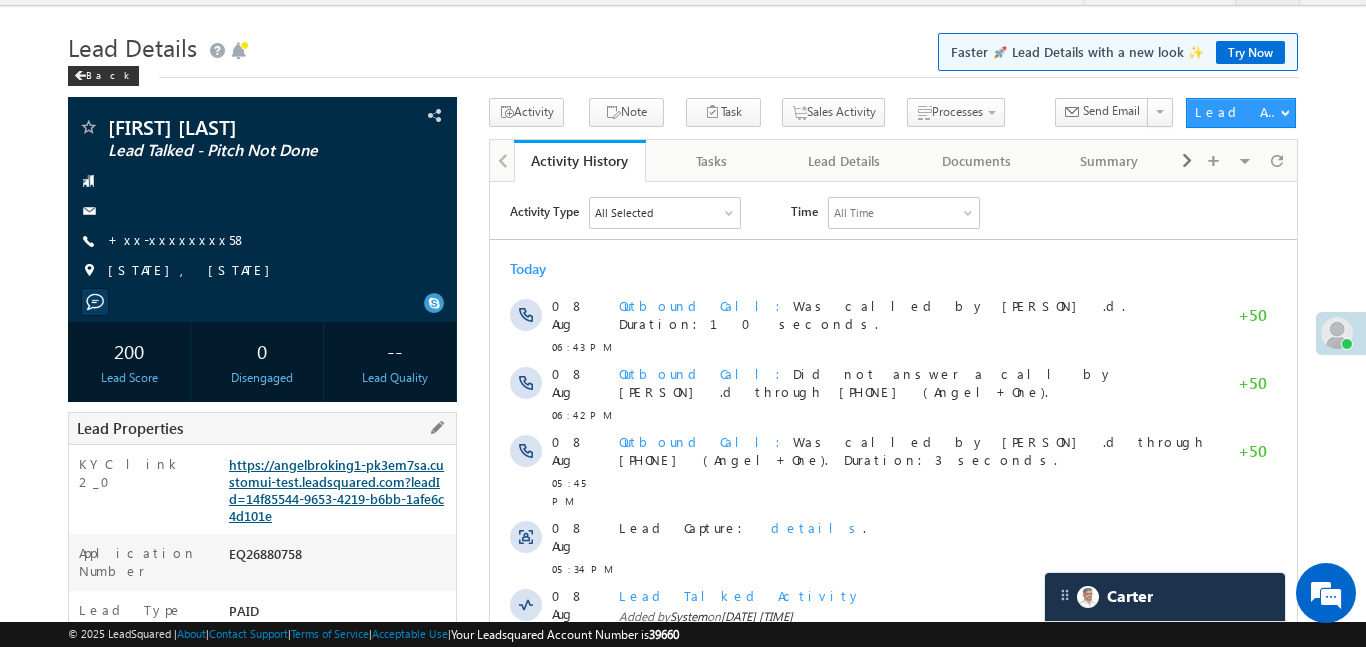 scroll, scrollTop: 87, scrollLeft: 0, axis: vertical 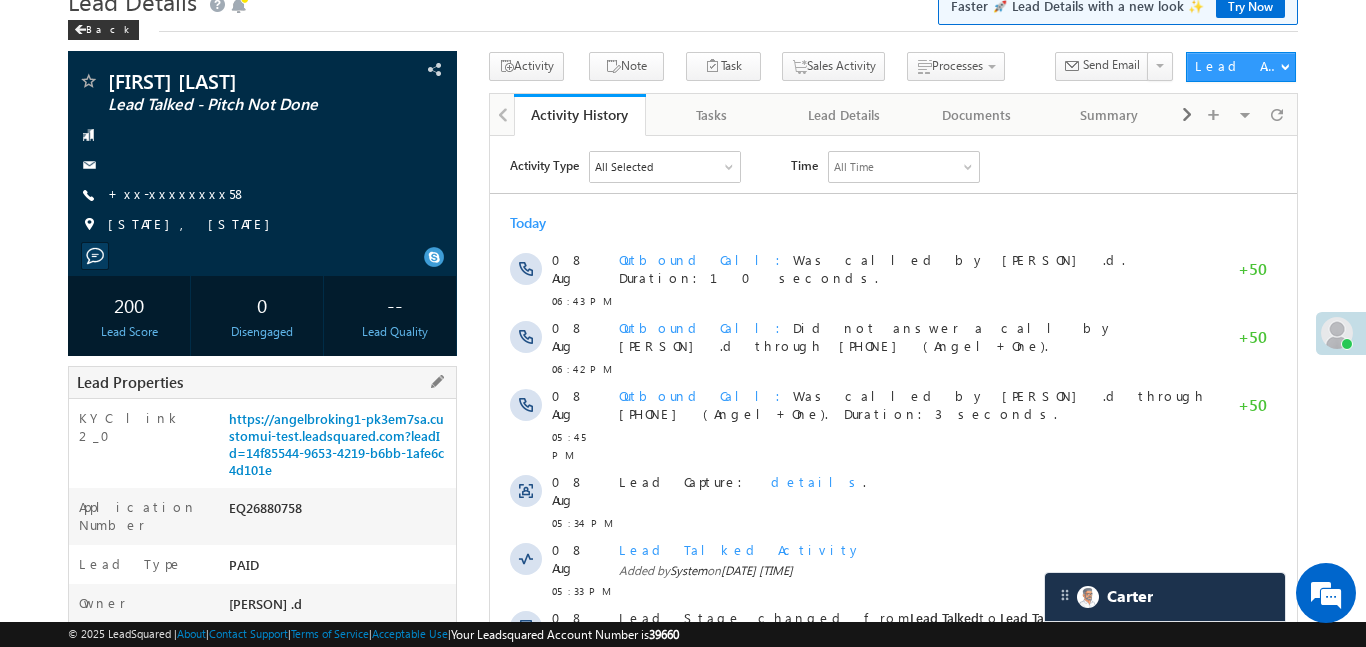 drag, startPoint x: 227, startPoint y: 423, endPoint x: 293, endPoint y: 468, distance: 79.881165 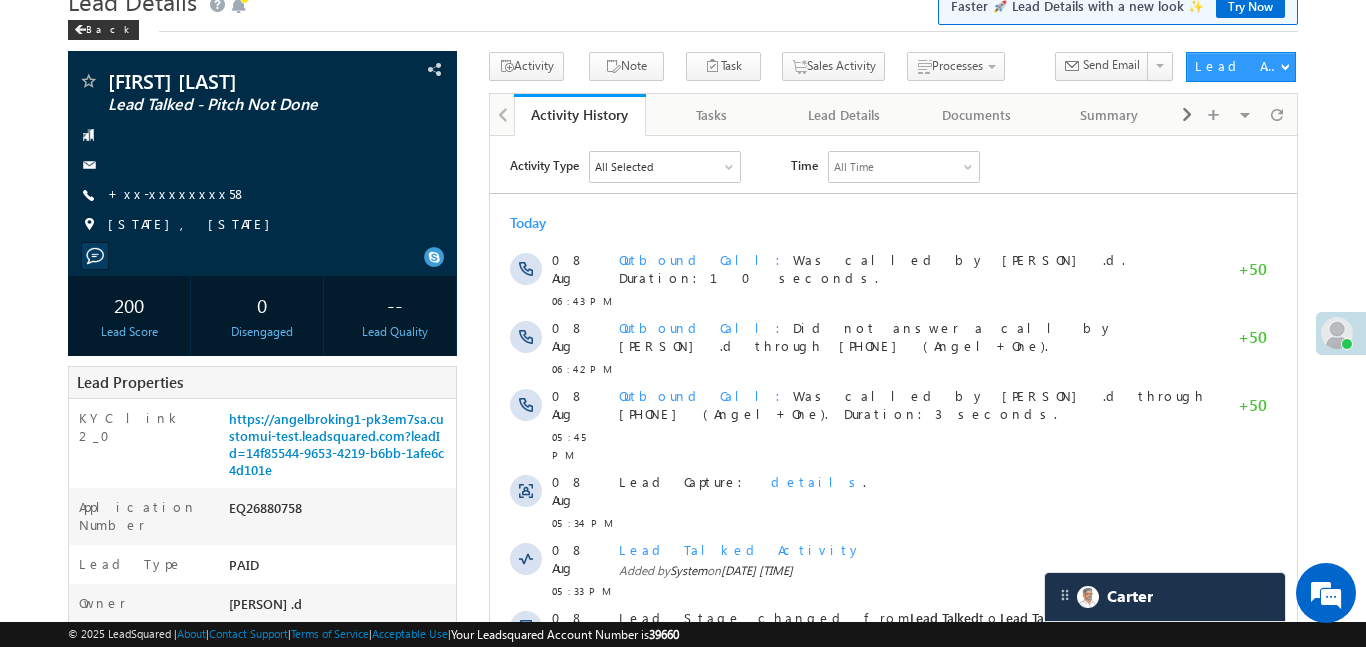 copy on "https://angelbroking1-pk3em7sa.customui-test.leadsquared.com?leadId=14f85544-9653-4219-b6bb-1afe6c4d101e" 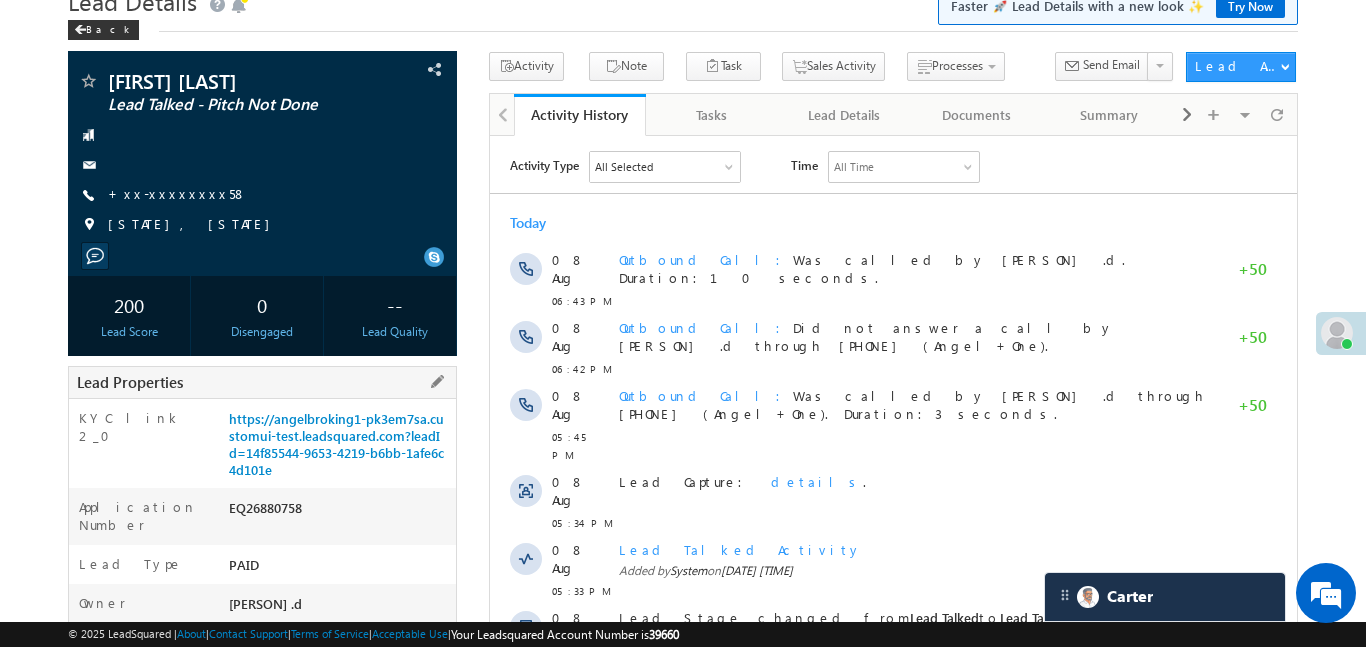 click on "KYC link 2_0" at bounding box center [146, 432] 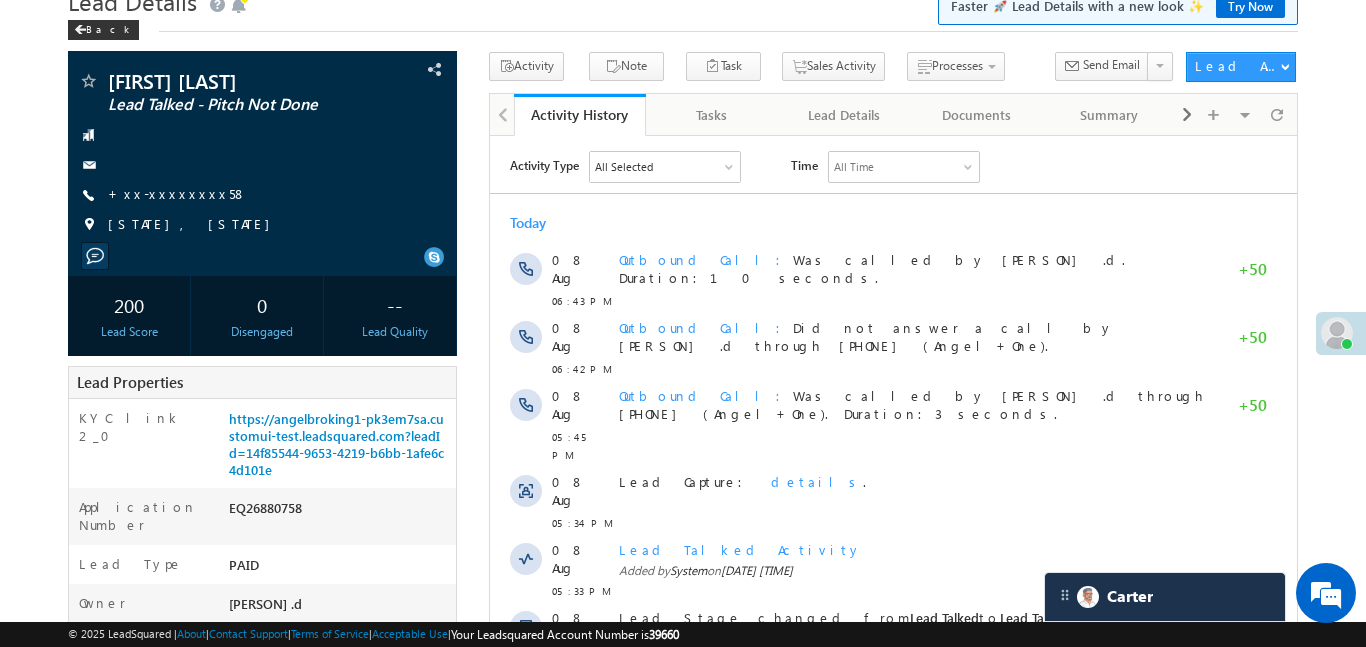 copy on "https://angelbroking1-pk3em7sa.customui-test.leadsquared.com?leadId=14f85544-9653-4219-b6bb-1afe6c4d101e" 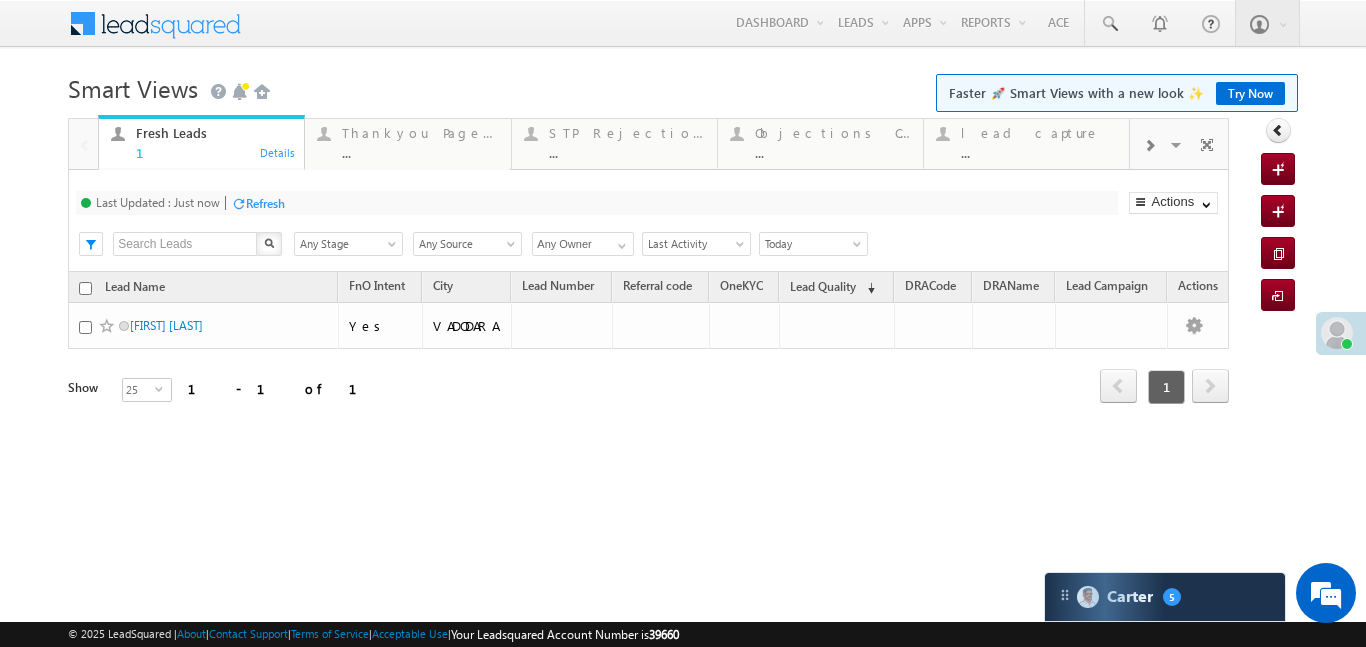 scroll, scrollTop: 0, scrollLeft: 0, axis: both 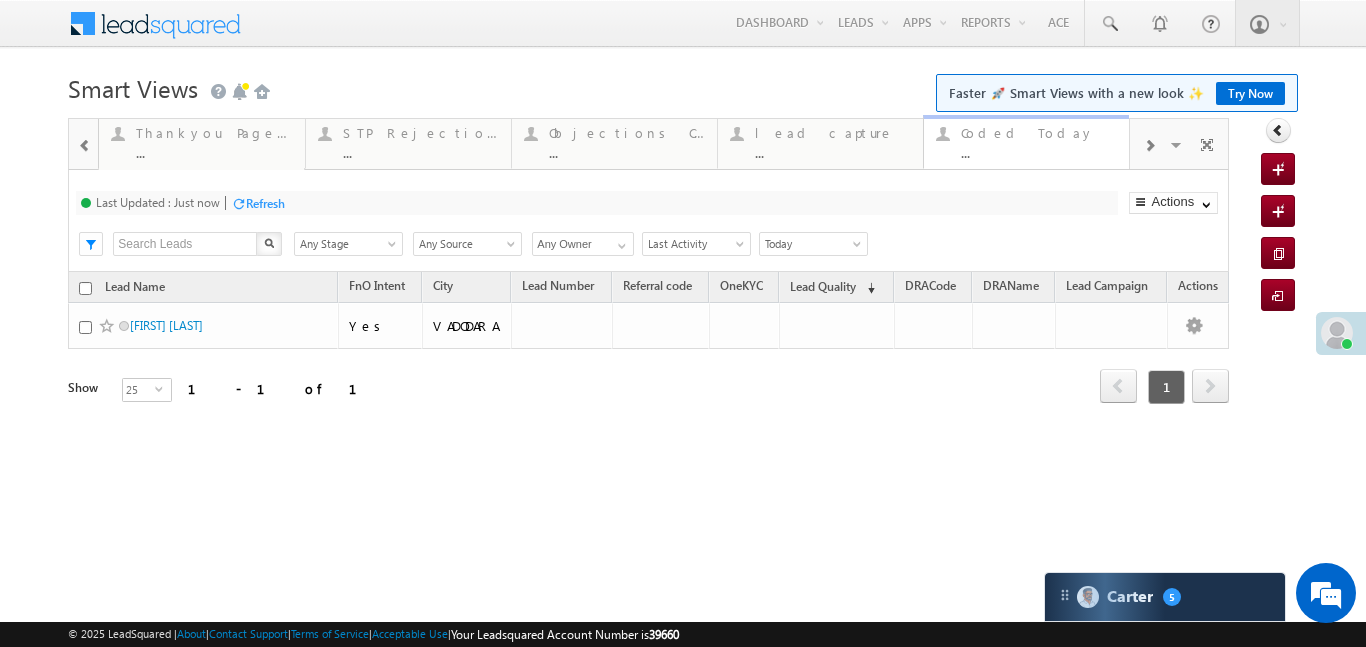 click on "..." at bounding box center [1039, 152] 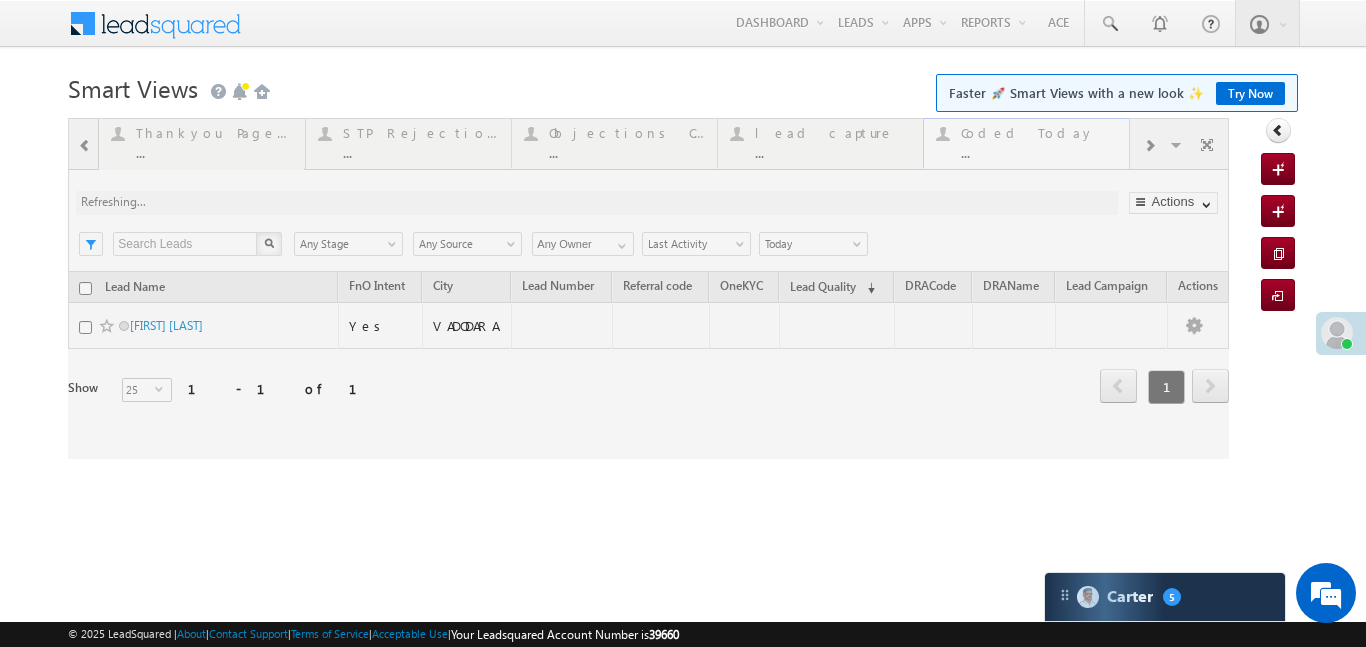 click at bounding box center (648, 288) 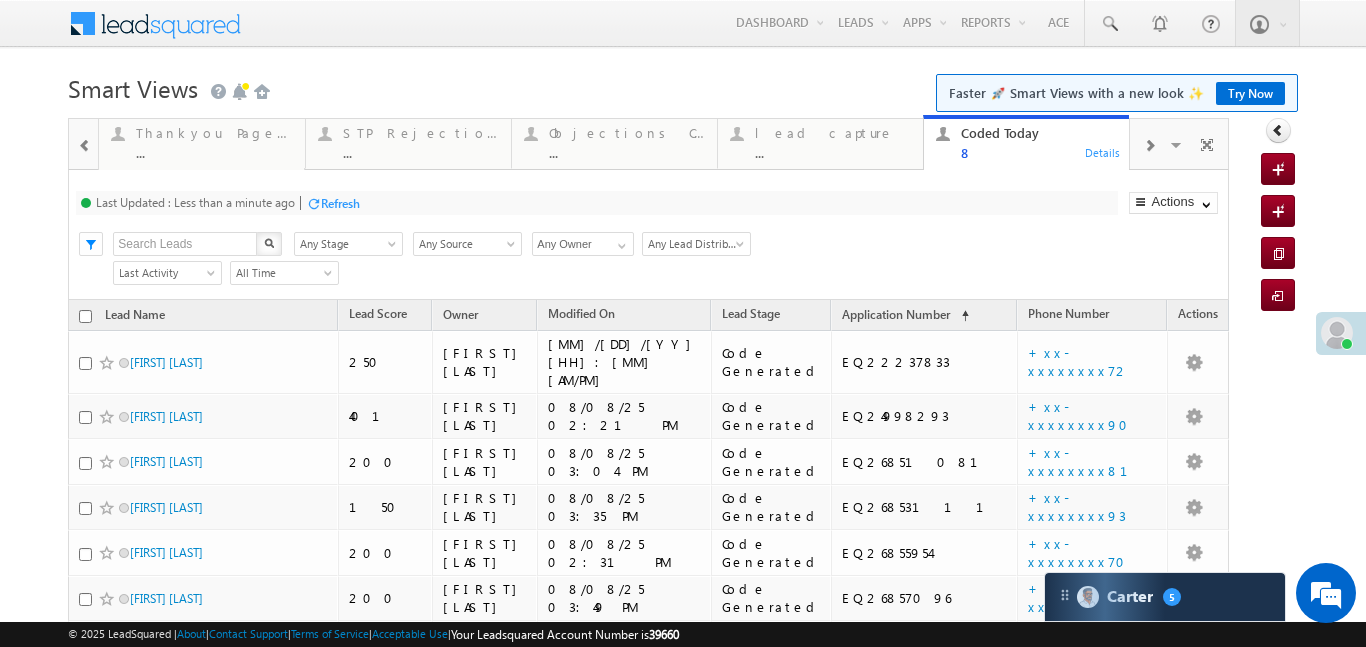 scroll, scrollTop: 0, scrollLeft: 0, axis: both 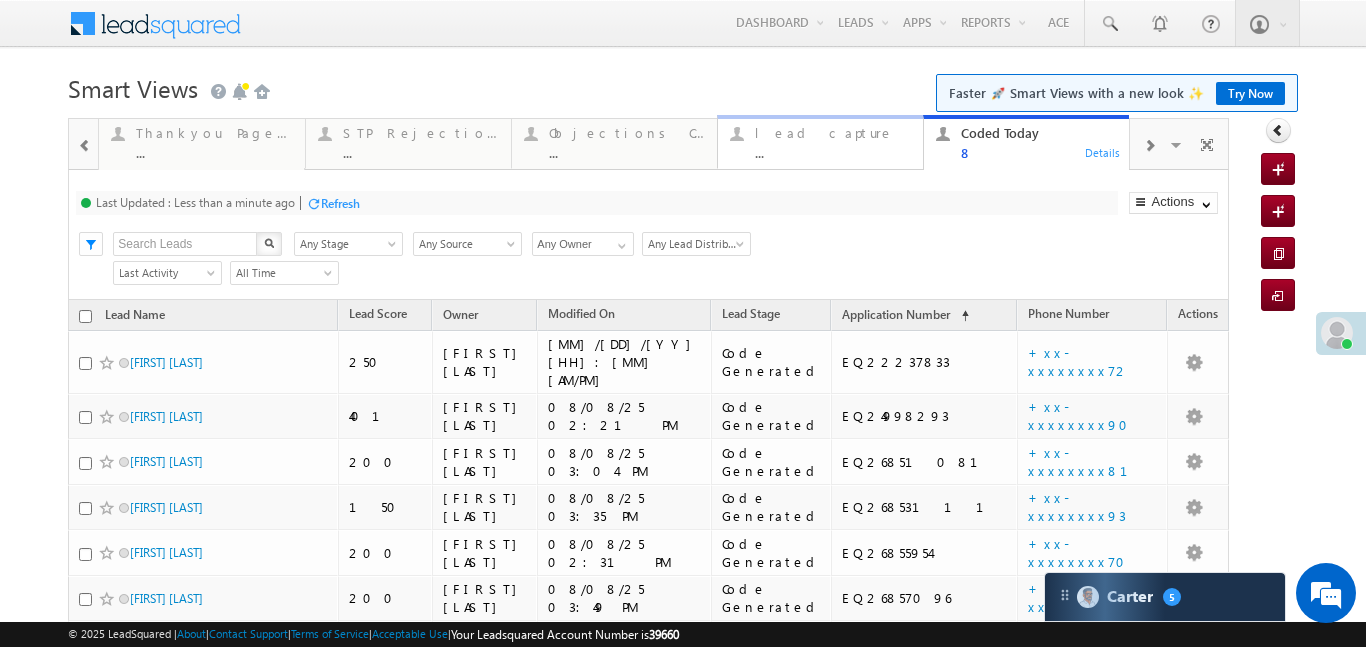 click on "lead capture" at bounding box center [833, 133] 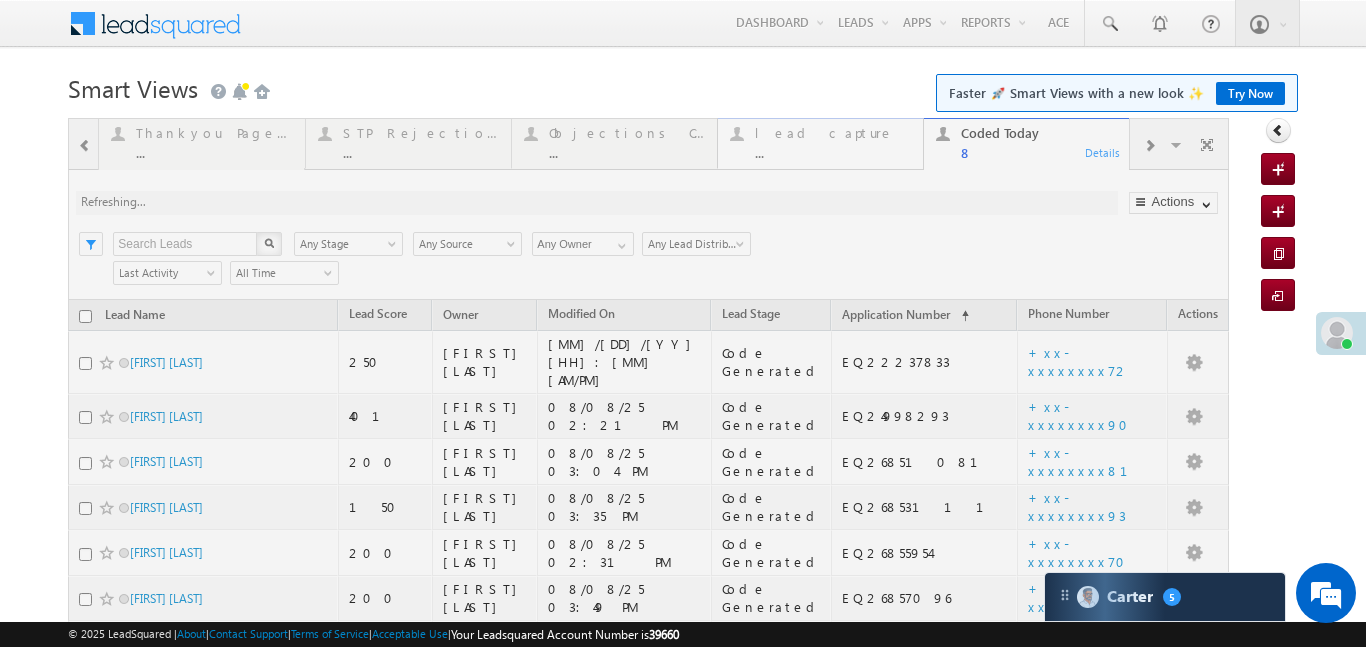 click at bounding box center [648, 479] 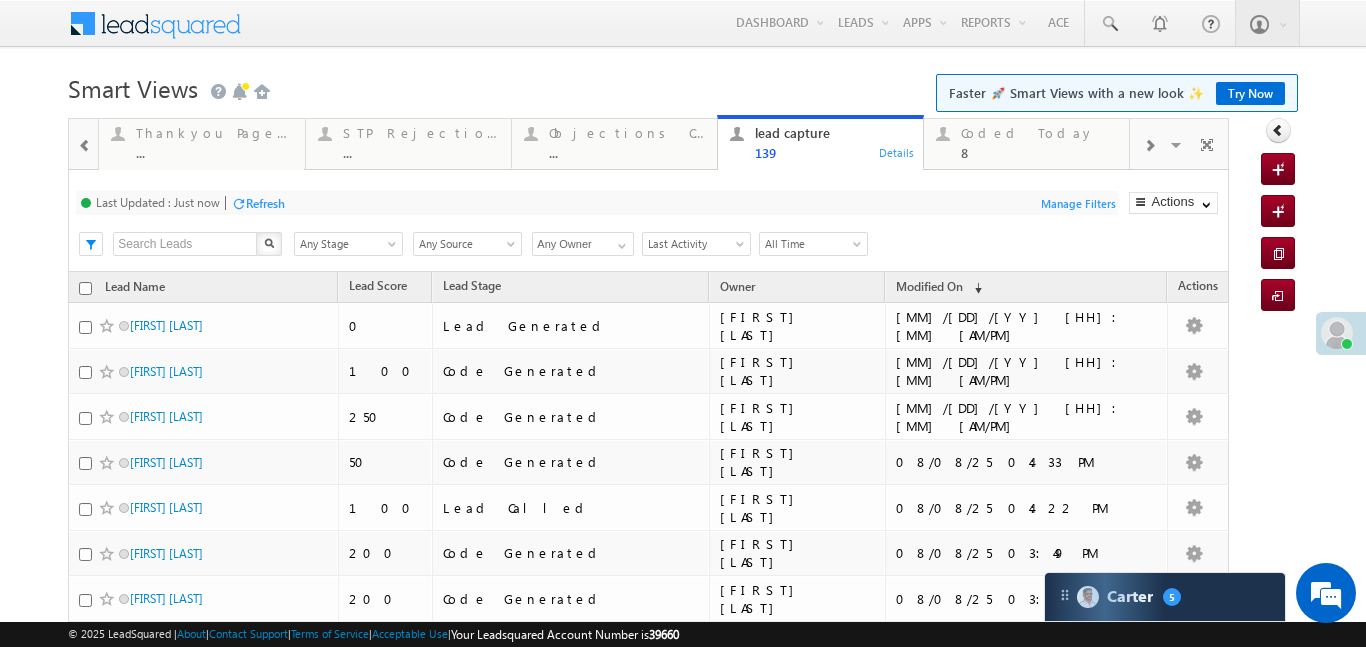 scroll, scrollTop: 0, scrollLeft: 0, axis: both 